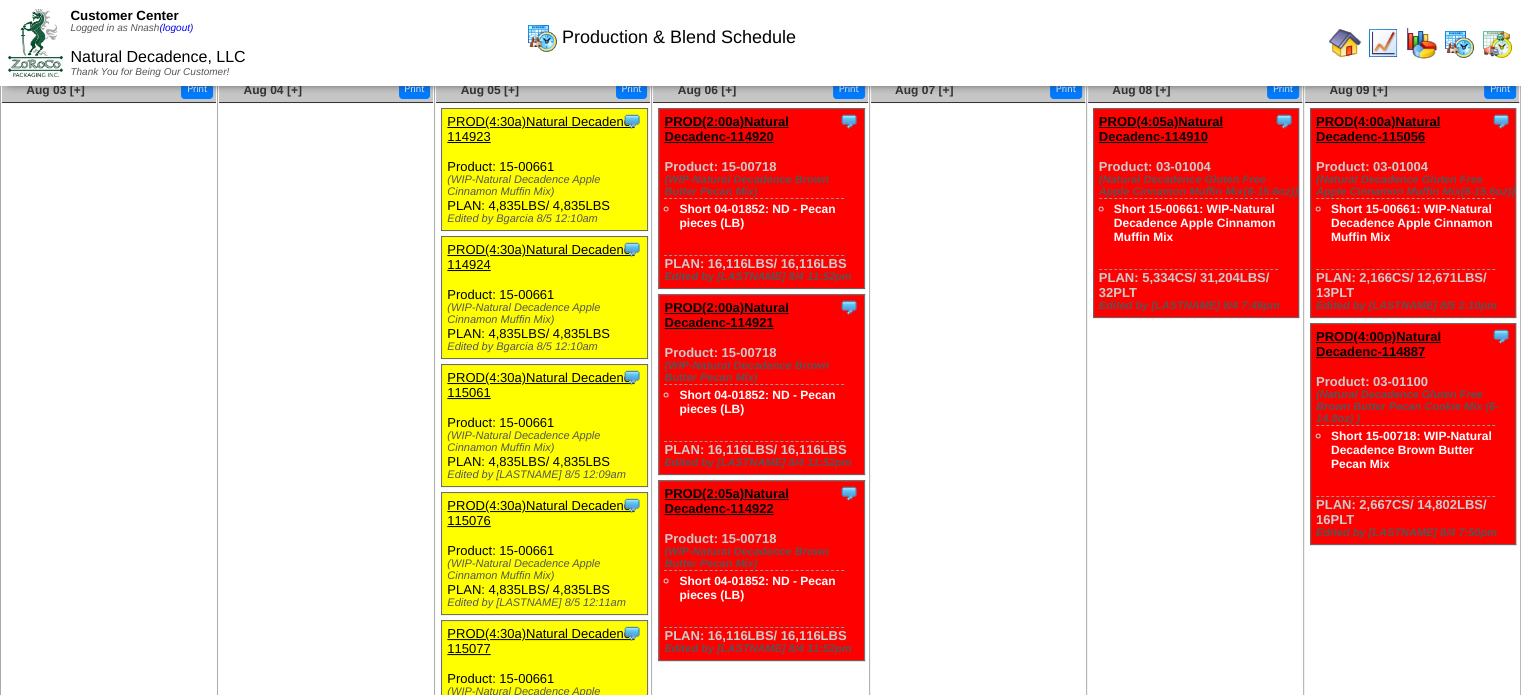 scroll, scrollTop: 63, scrollLeft: 0, axis: vertical 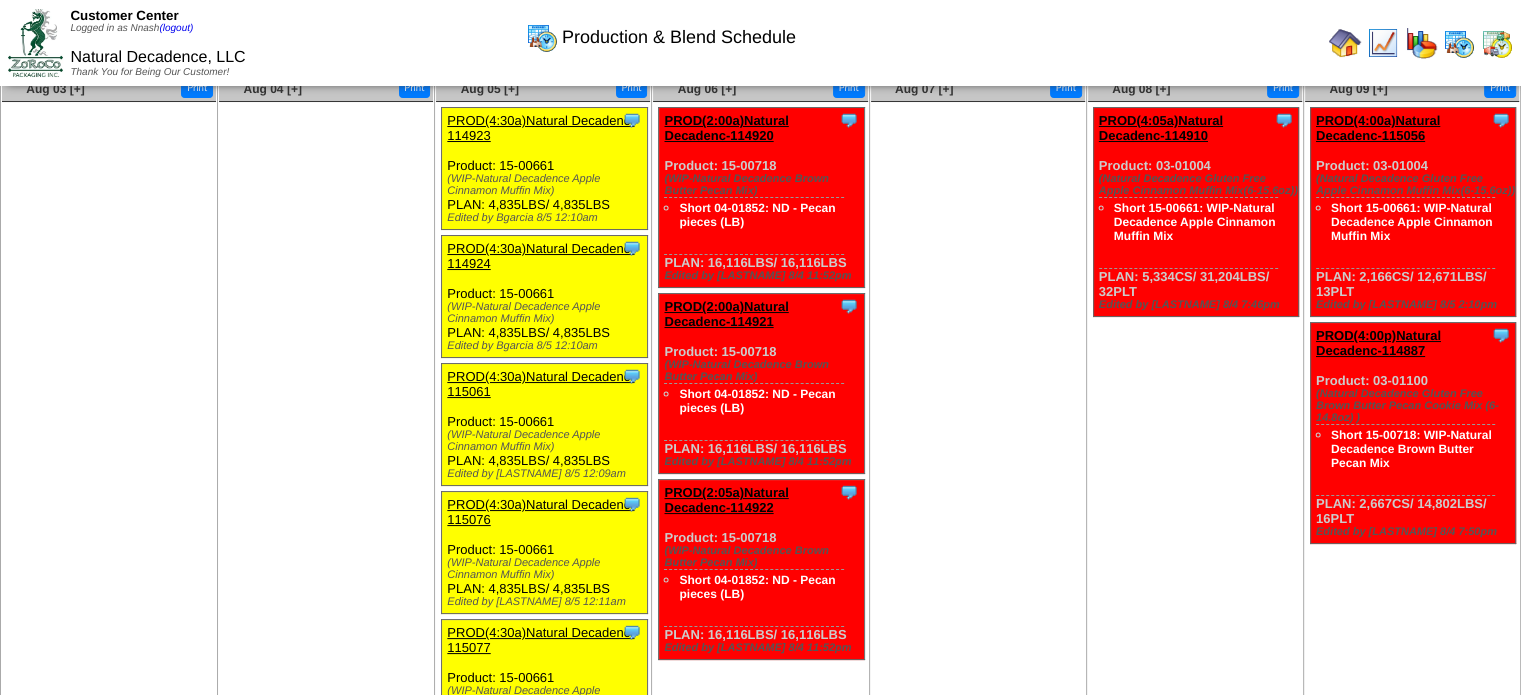 click at bounding box center (1345, 43) 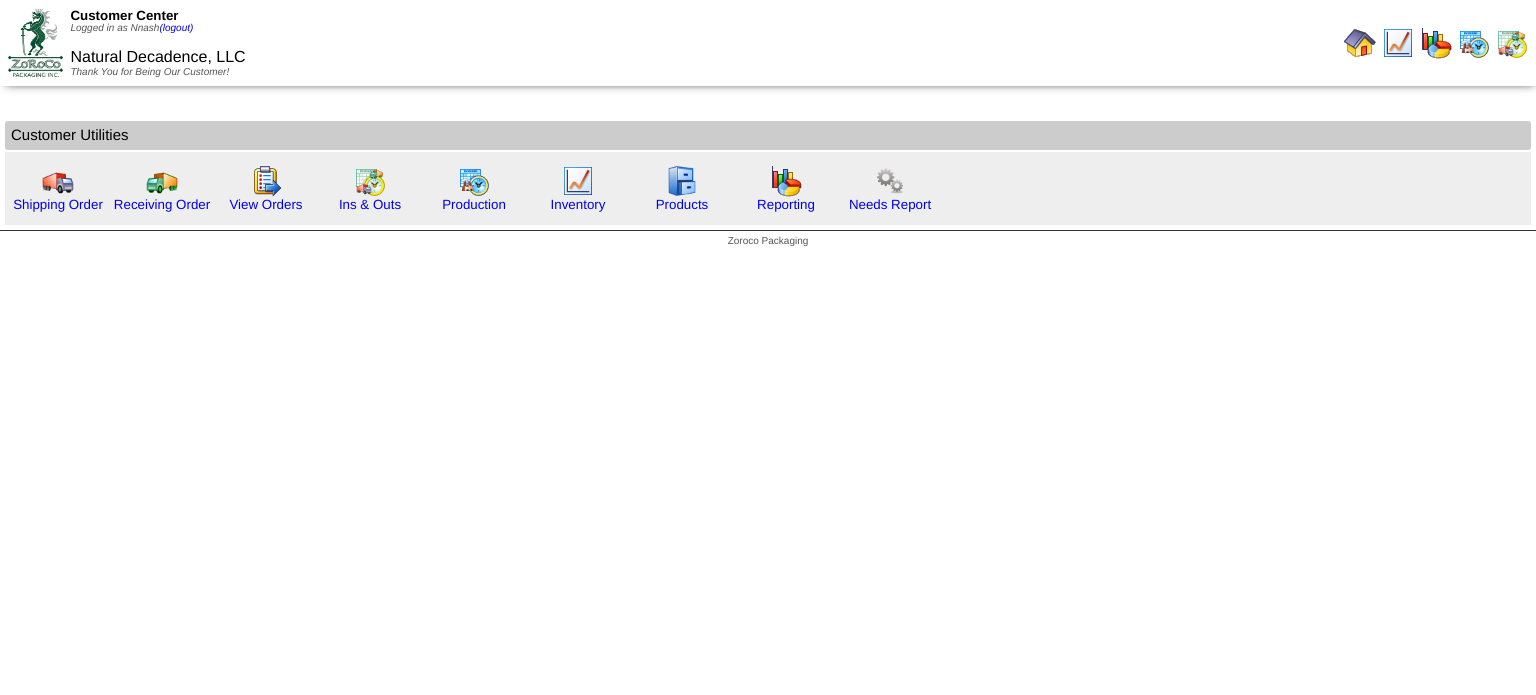 scroll, scrollTop: 0, scrollLeft: 0, axis: both 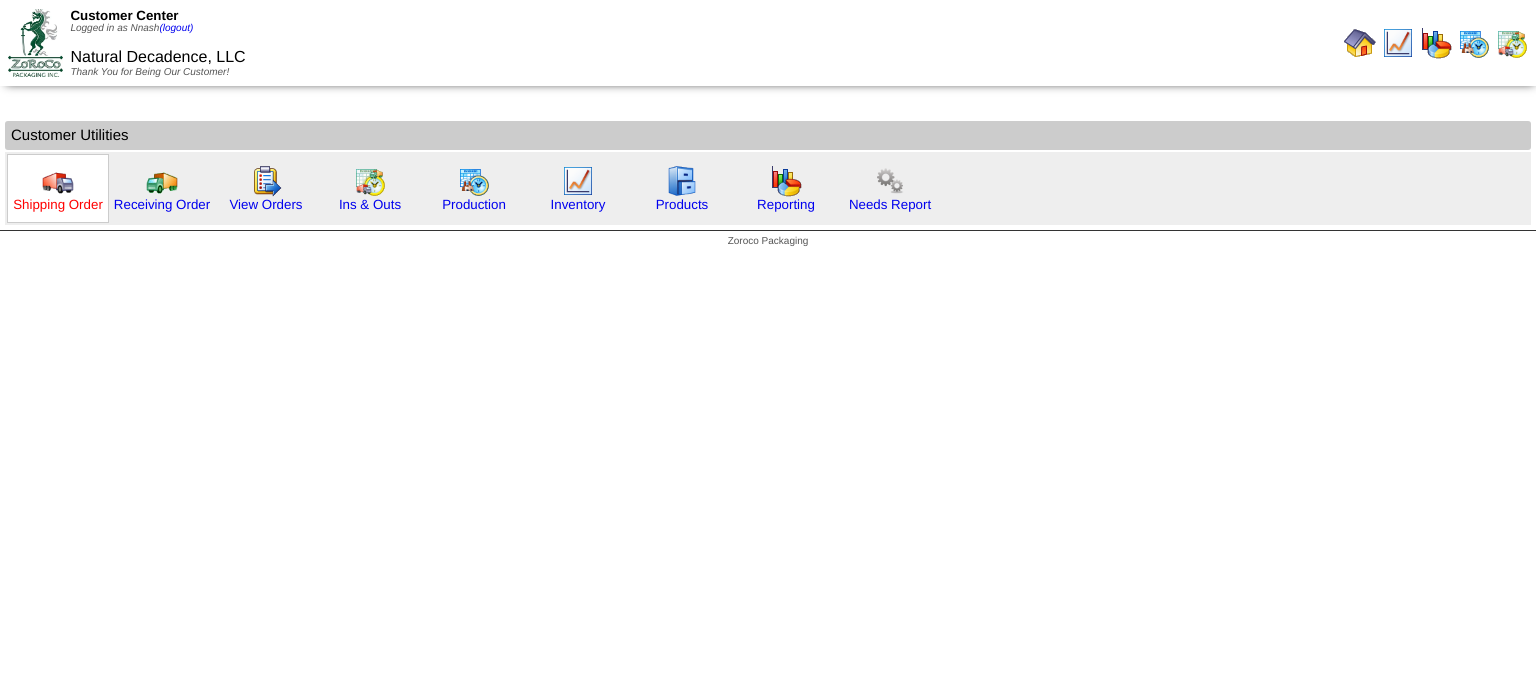 click on "Shipping Order" at bounding box center (58, 204) 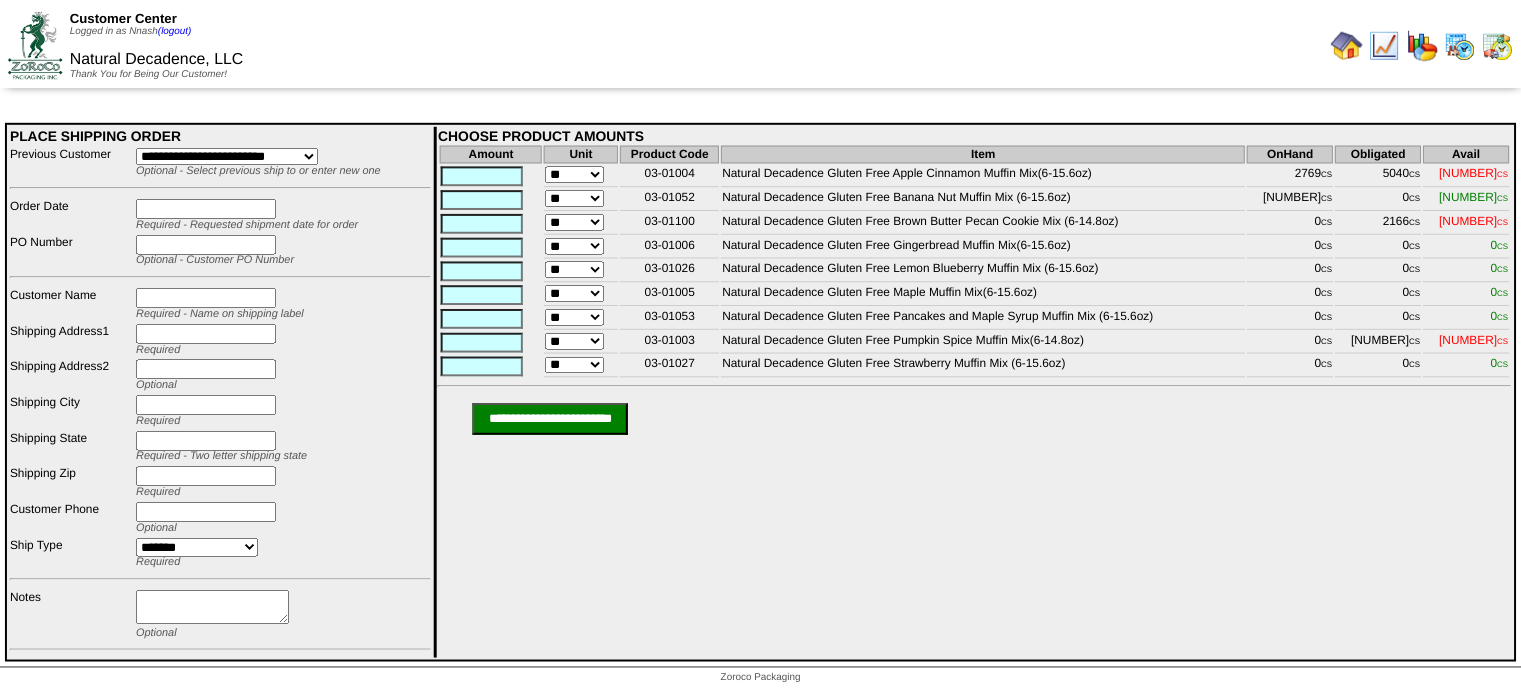 scroll, scrollTop: 0, scrollLeft: 0, axis: both 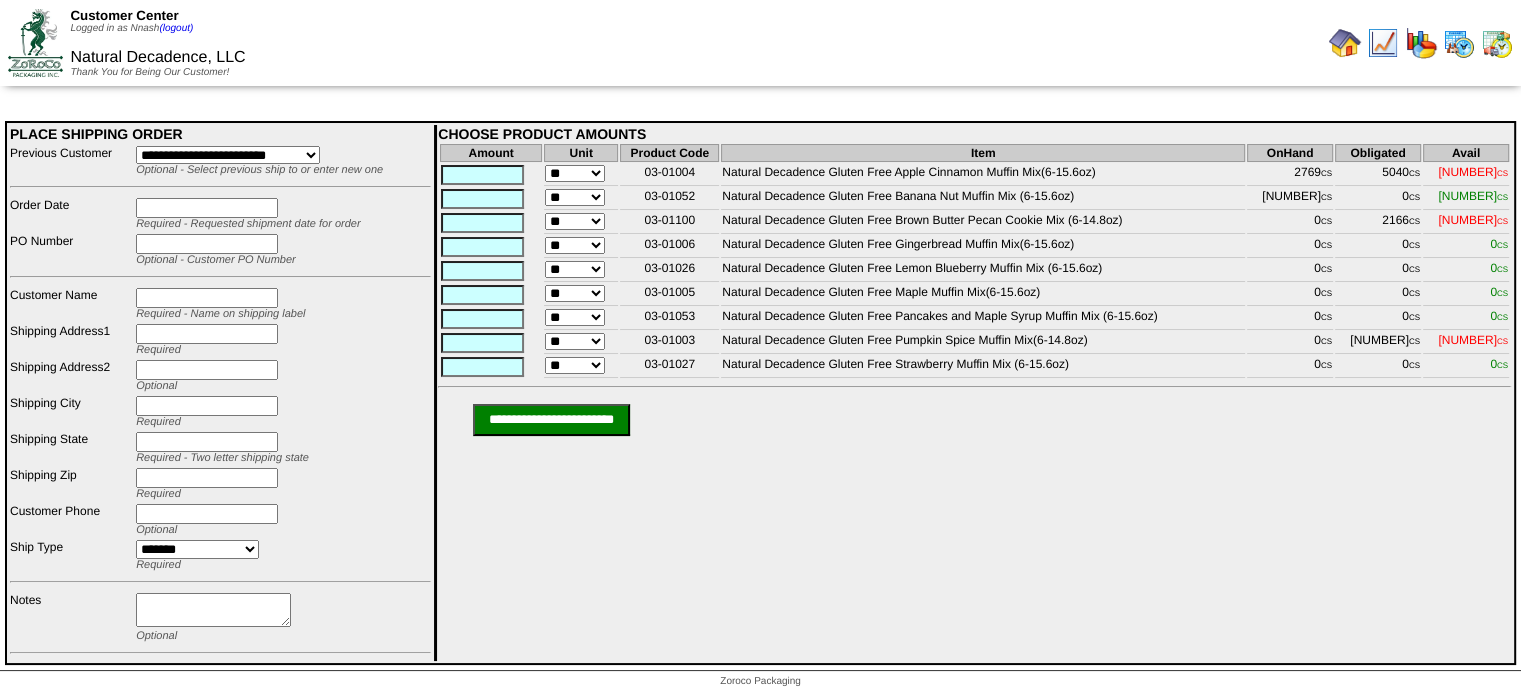 click on "**********" at bounding box center (228, 155) 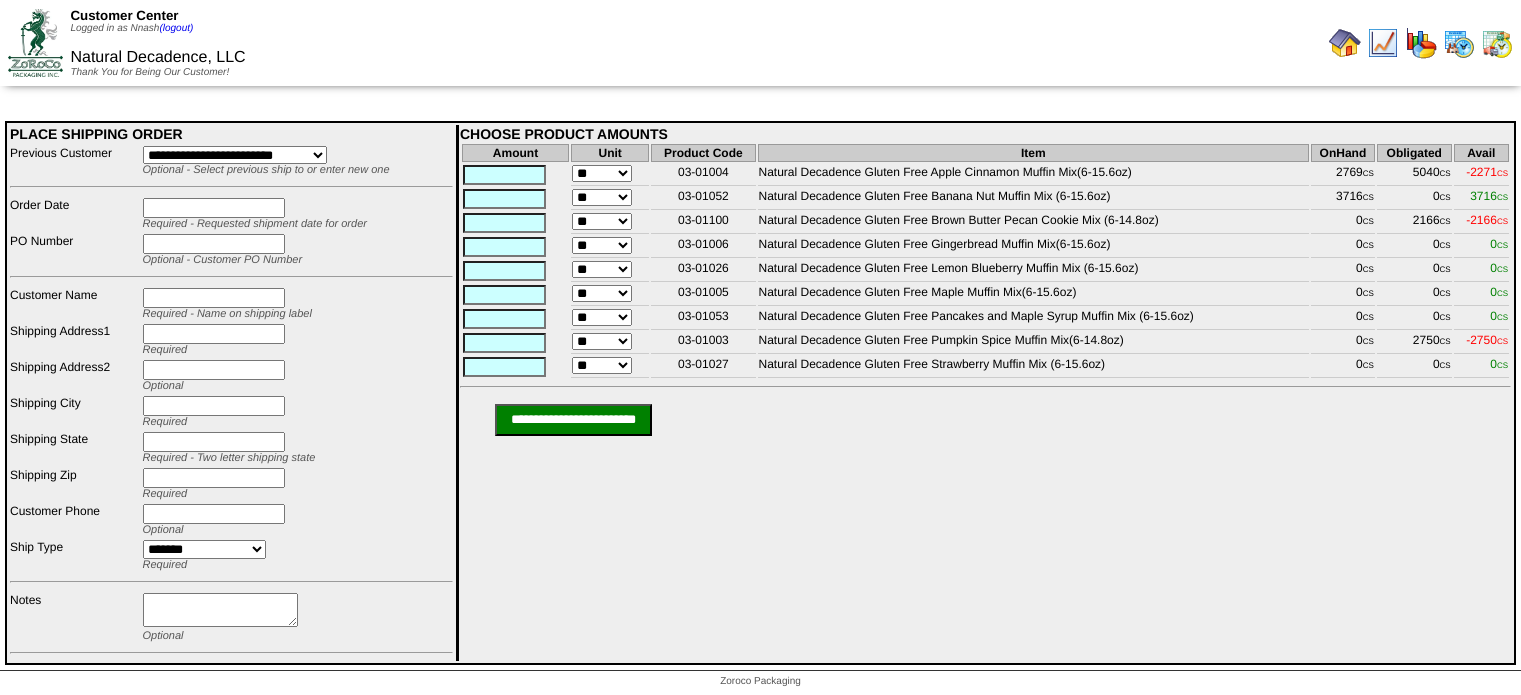 scroll, scrollTop: 0, scrollLeft: 0, axis: both 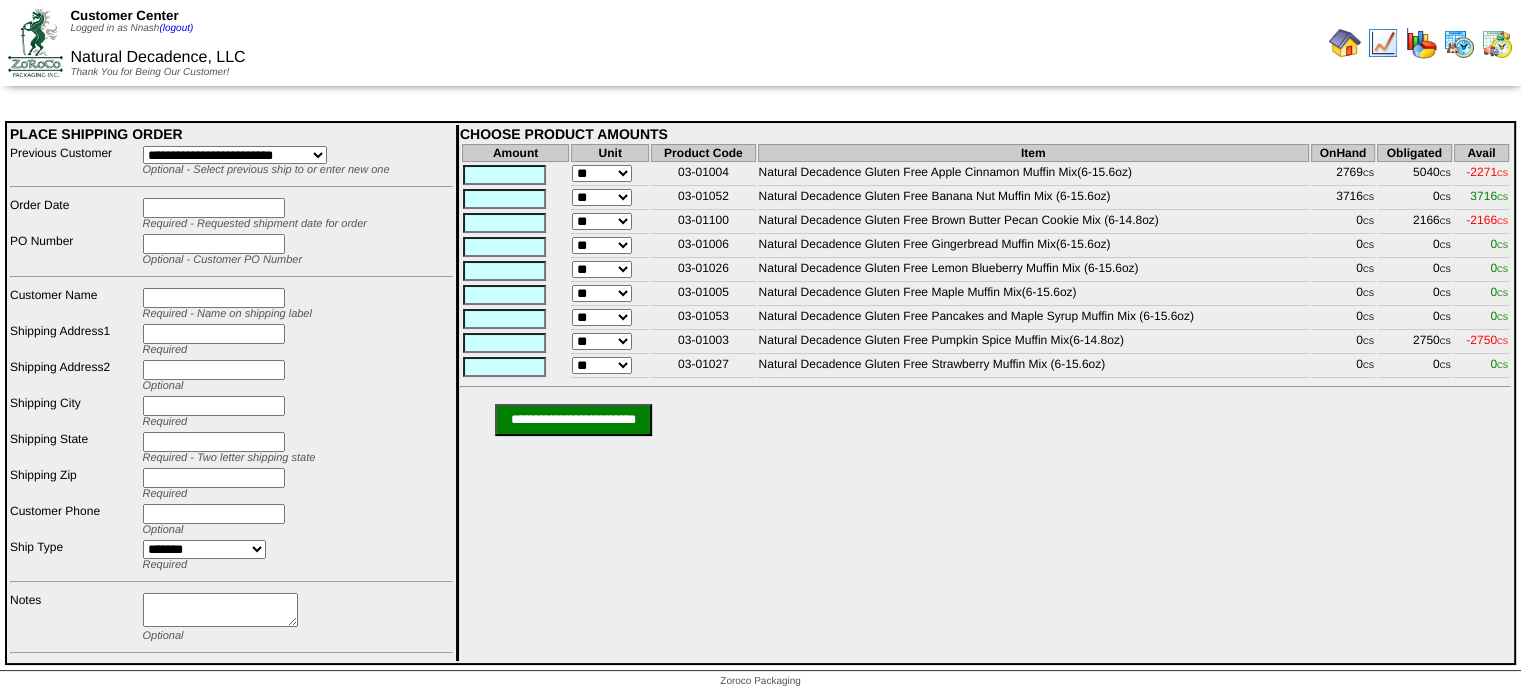 click on "**********" at bounding box center (235, 155) 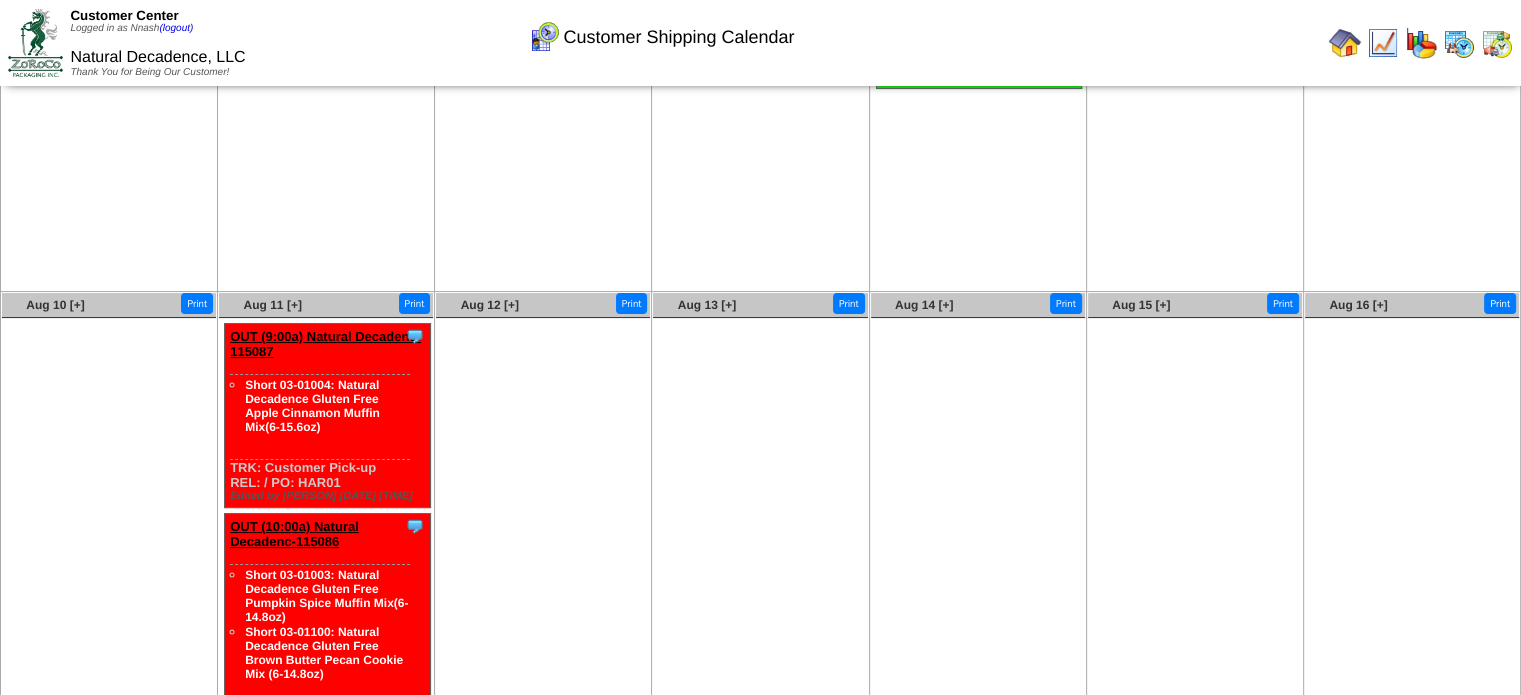 scroll, scrollTop: 272, scrollLeft: 0, axis: vertical 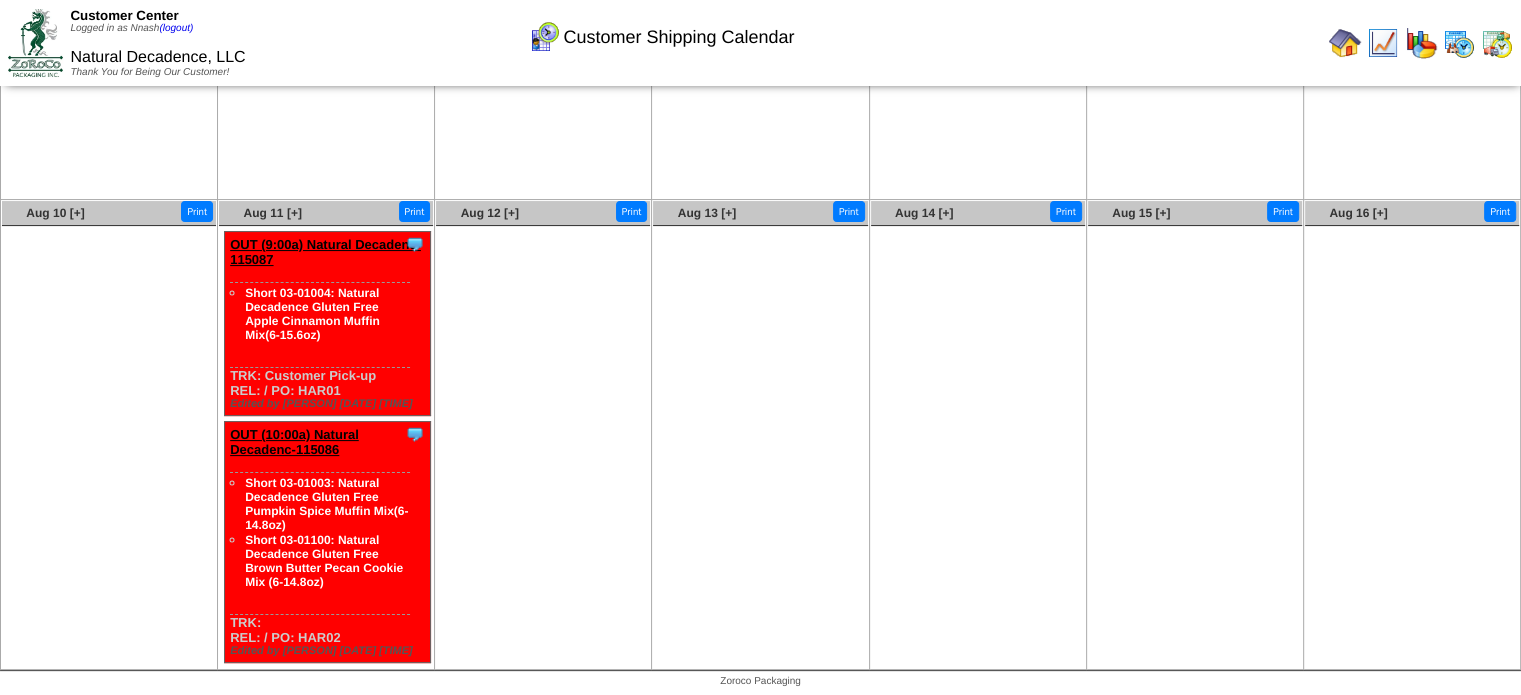 click on "OUT
(10:00a)
Natural Decadenc-115086" at bounding box center [294, 442] 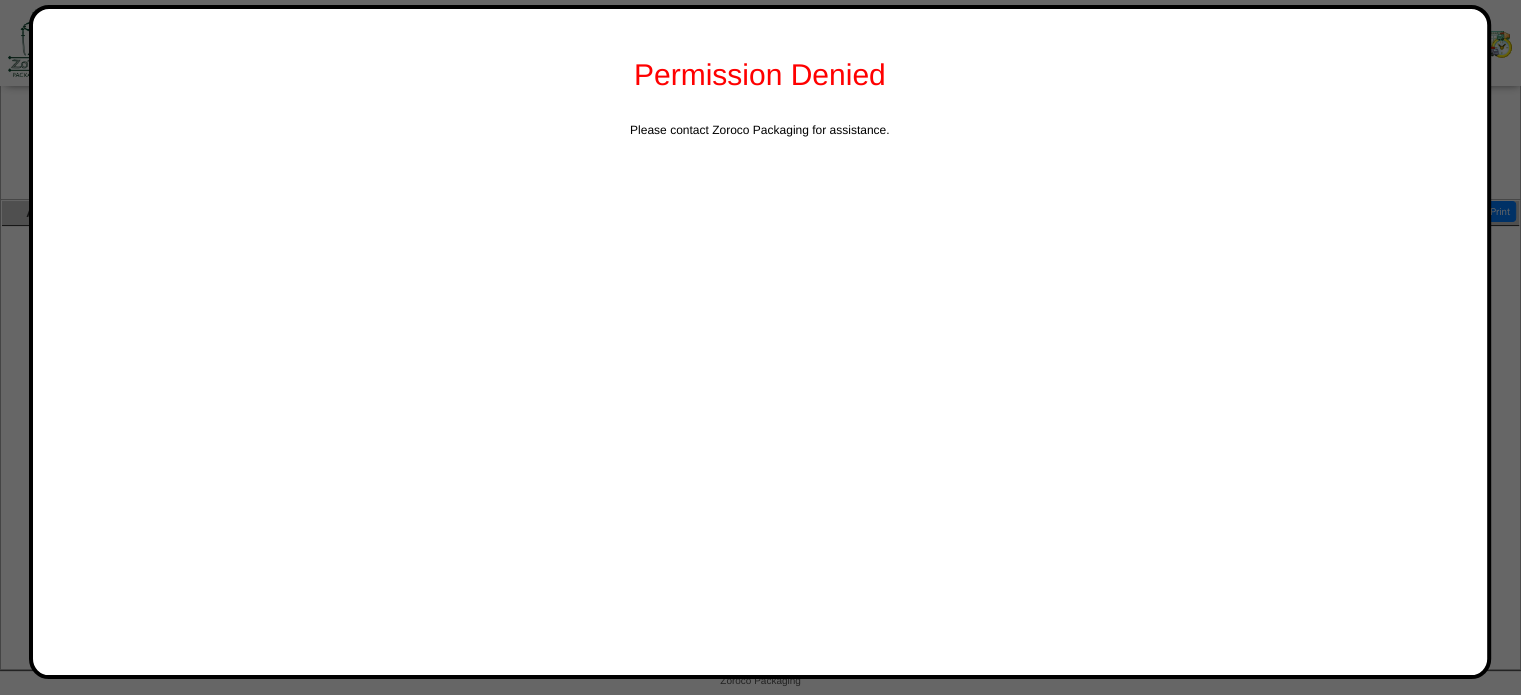 click on "Permission Denied Please contact [COMPANY] for assistance." at bounding box center [760, 342] 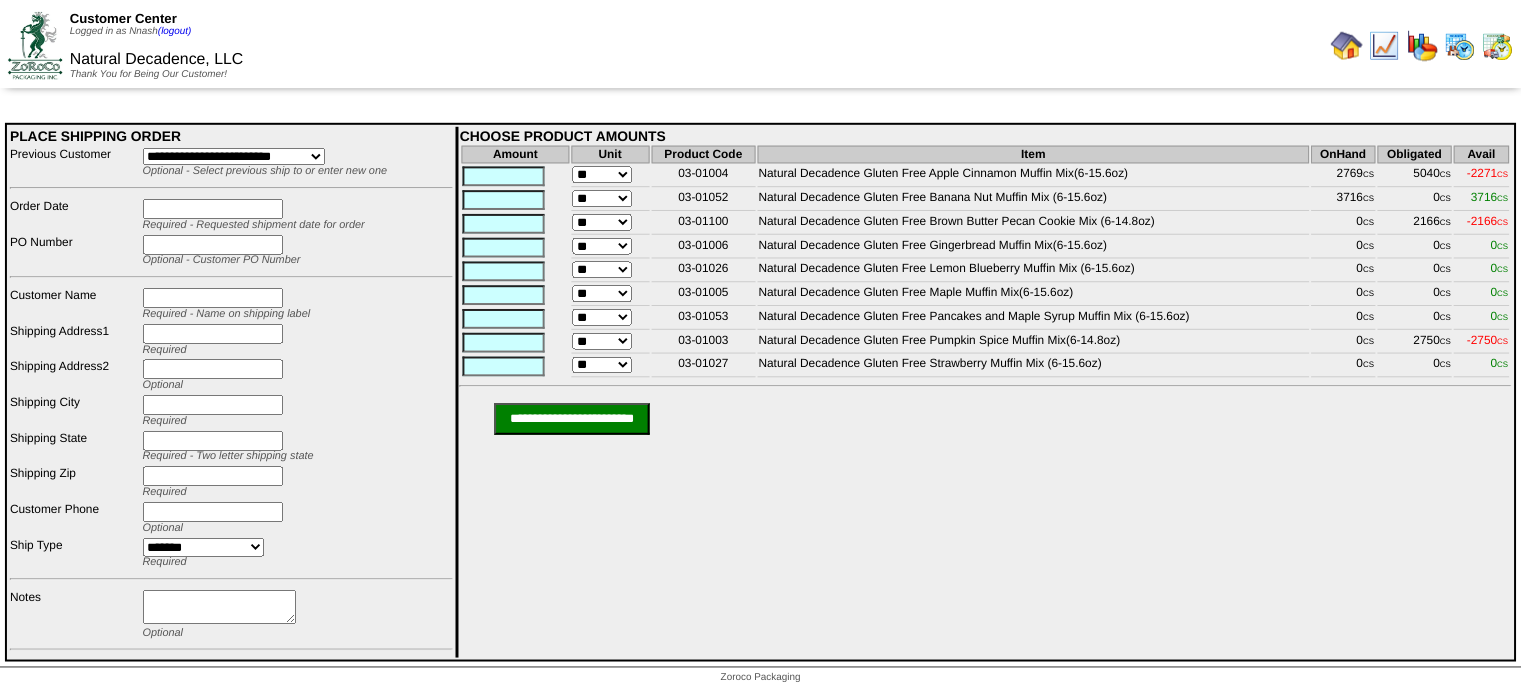 scroll, scrollTop: 0, scrollLeft: 0, axis: both 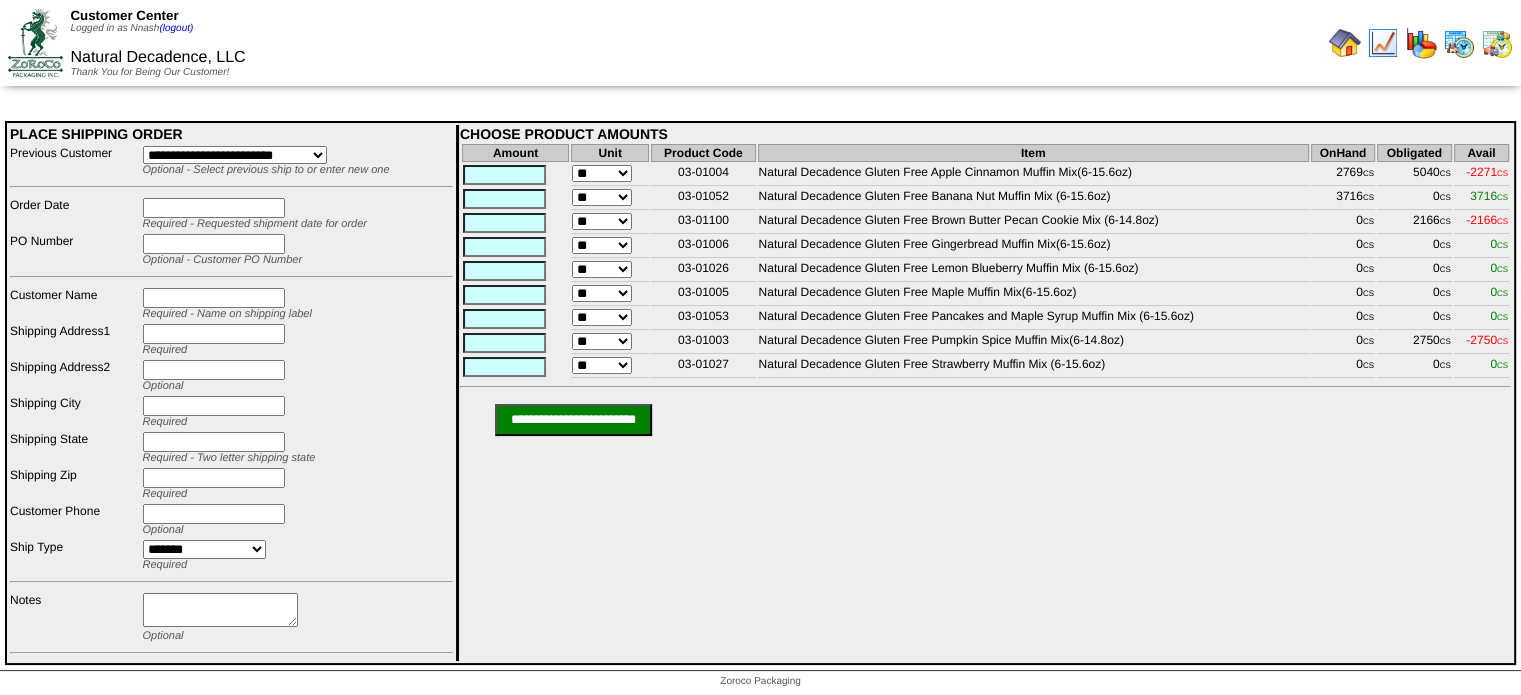 click at bounding box center [1497, 43] 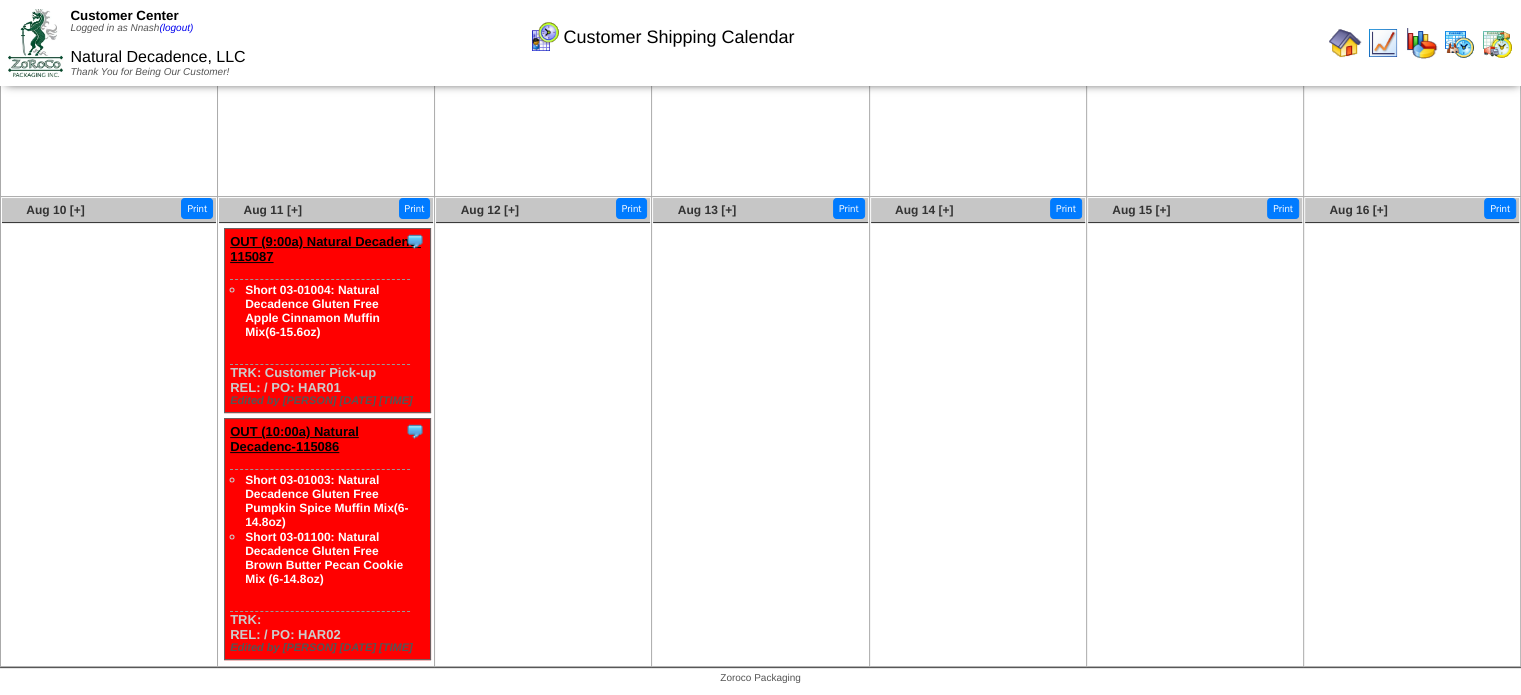 scroll, scrollTop: 272, scrollLeft: 0, axis: vertical 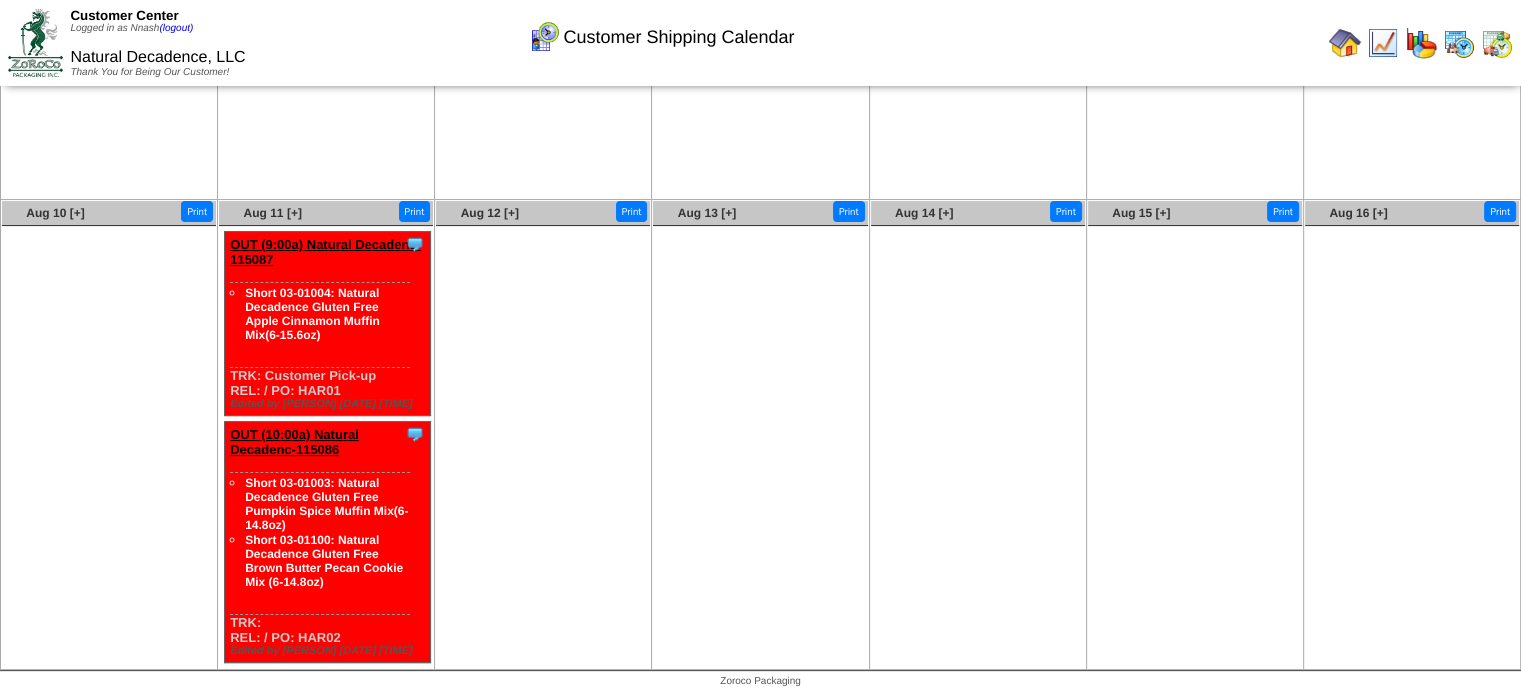 click at bounding box center [1345, 43] 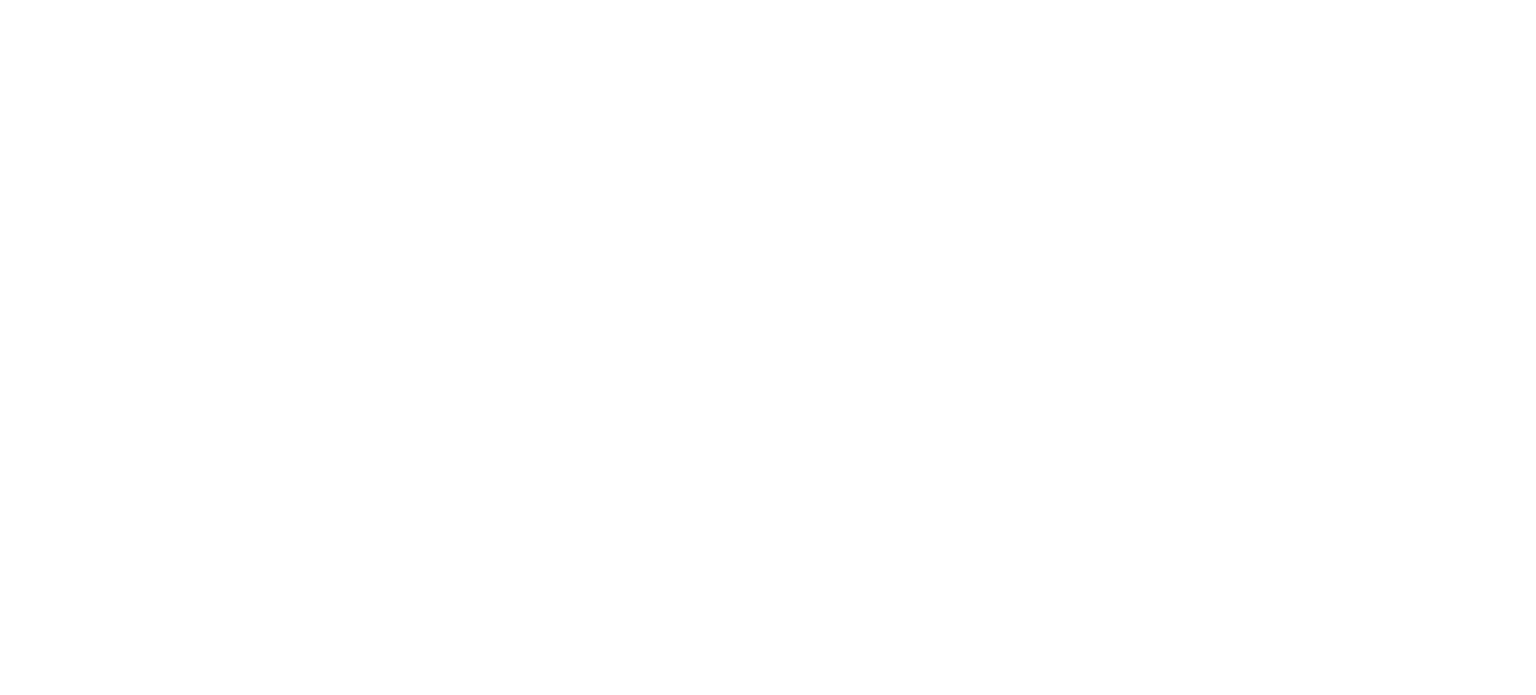 scroll, scrollTop: 0, scrollLeft: 0, axis: both 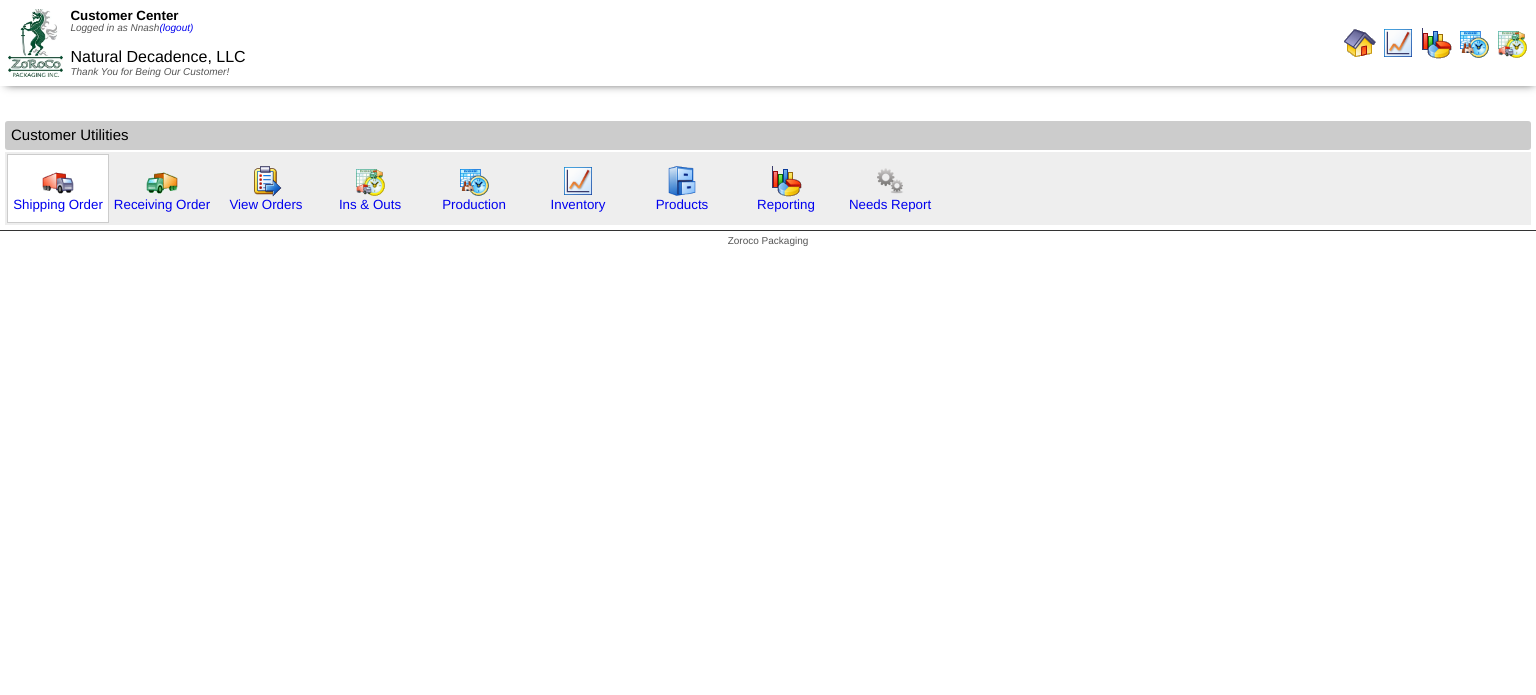 click at bounding box center [58, 181] 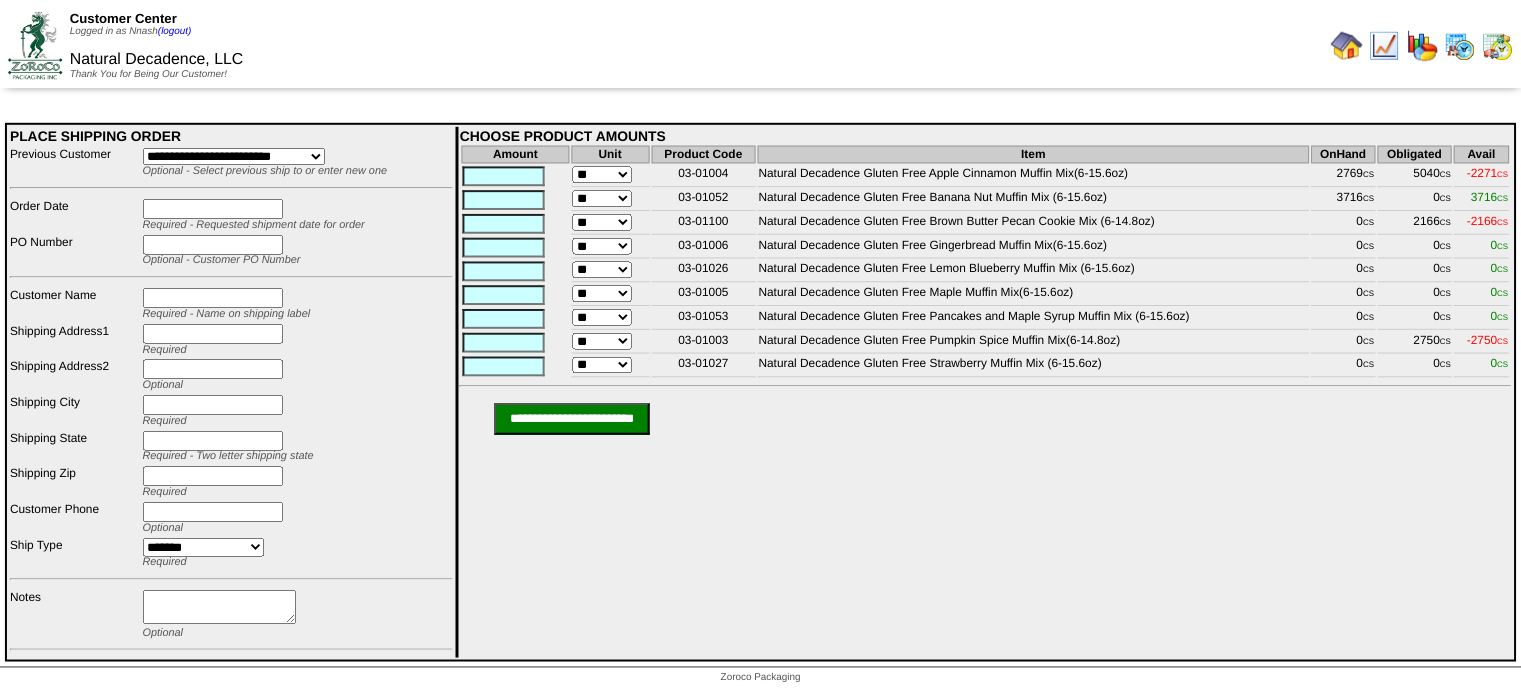 scroll, scrollTop: 0, scrollLeft: 0, axis: both 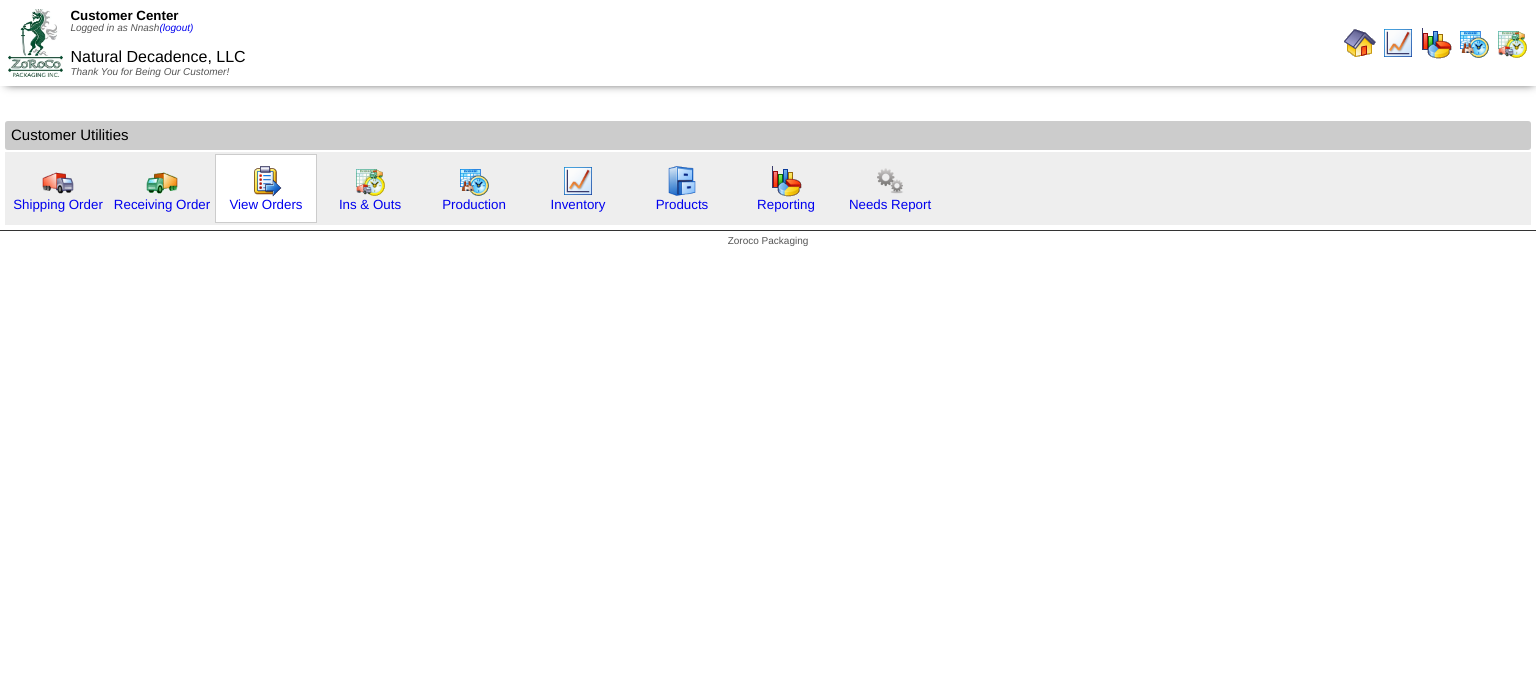 click at bounding box center [266, 181] 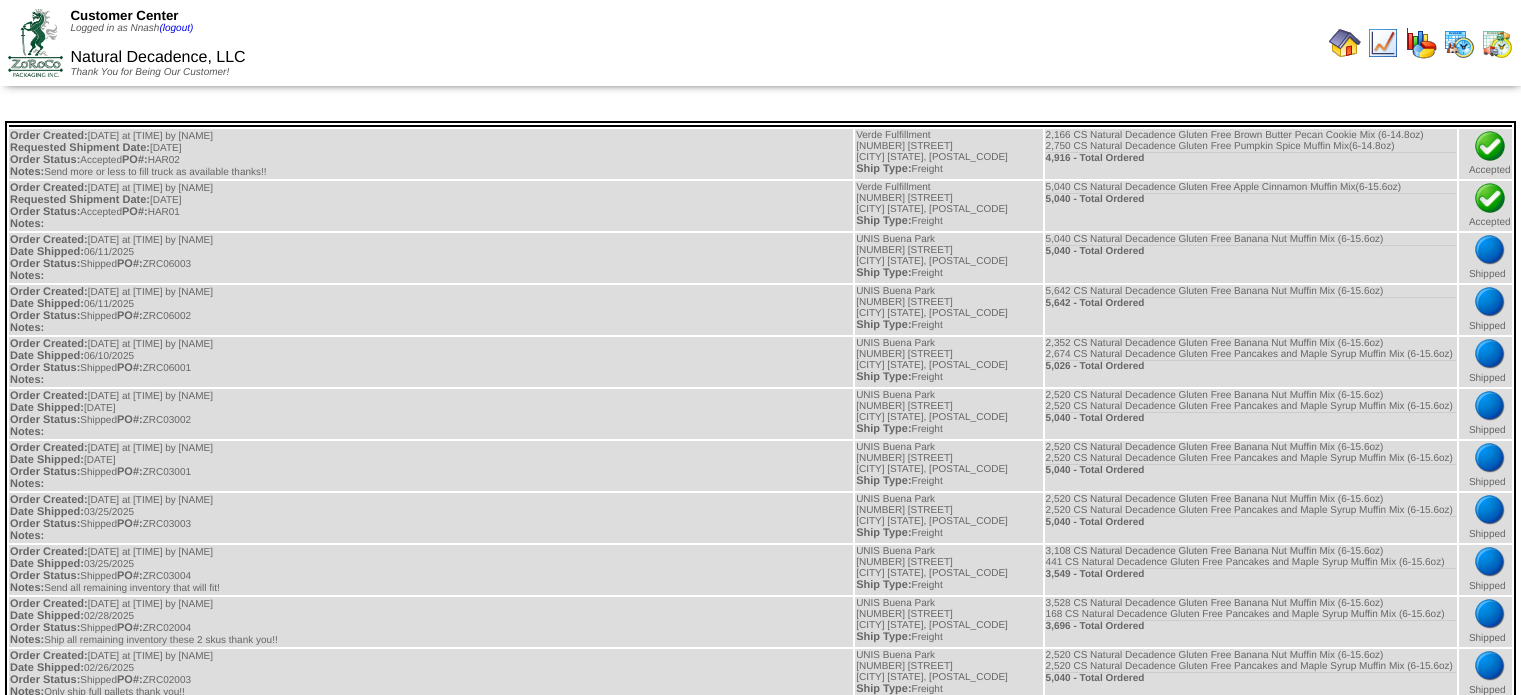scroll, scrollTop: 0, scrollLeft: 0, axis: both 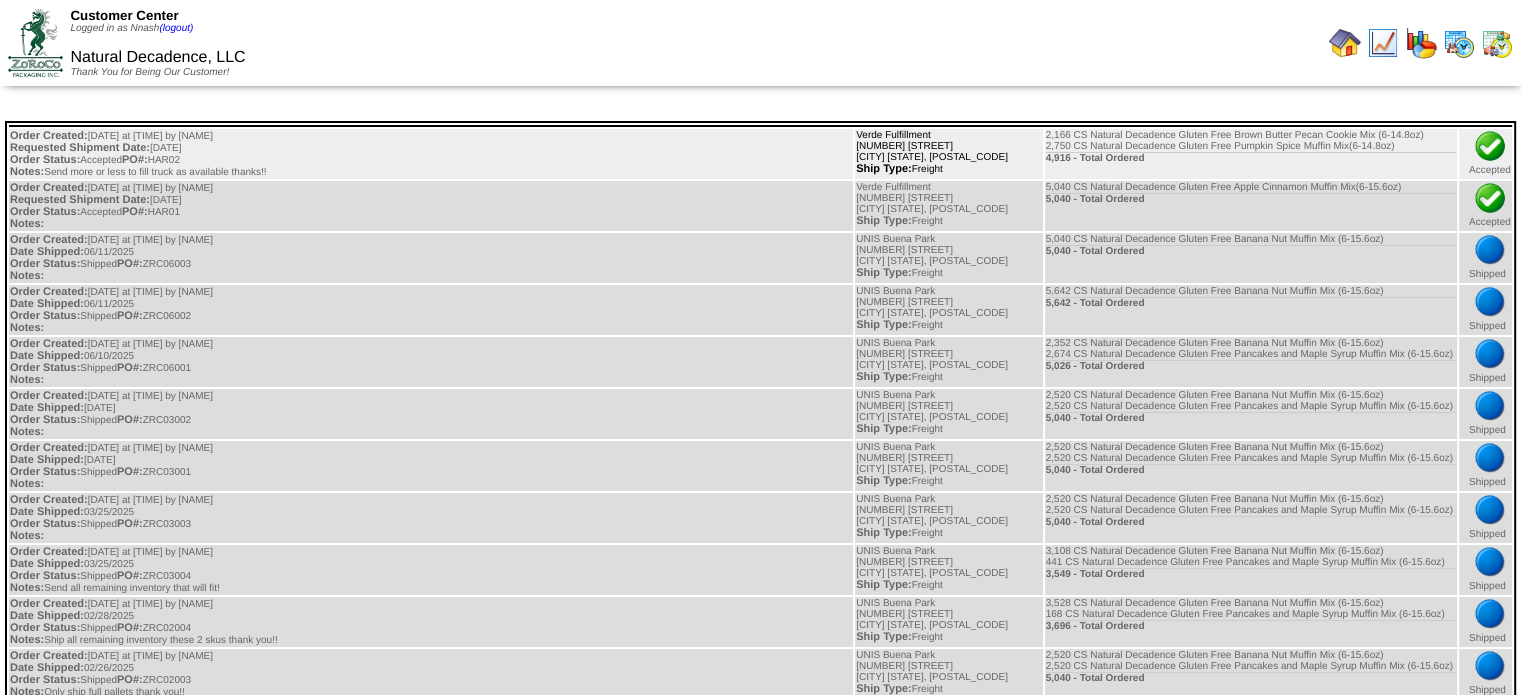 drag, startPoint x: 965, startPoint y: 157, endPoint x: 888, endPoint y: 135, distance: 80.08121 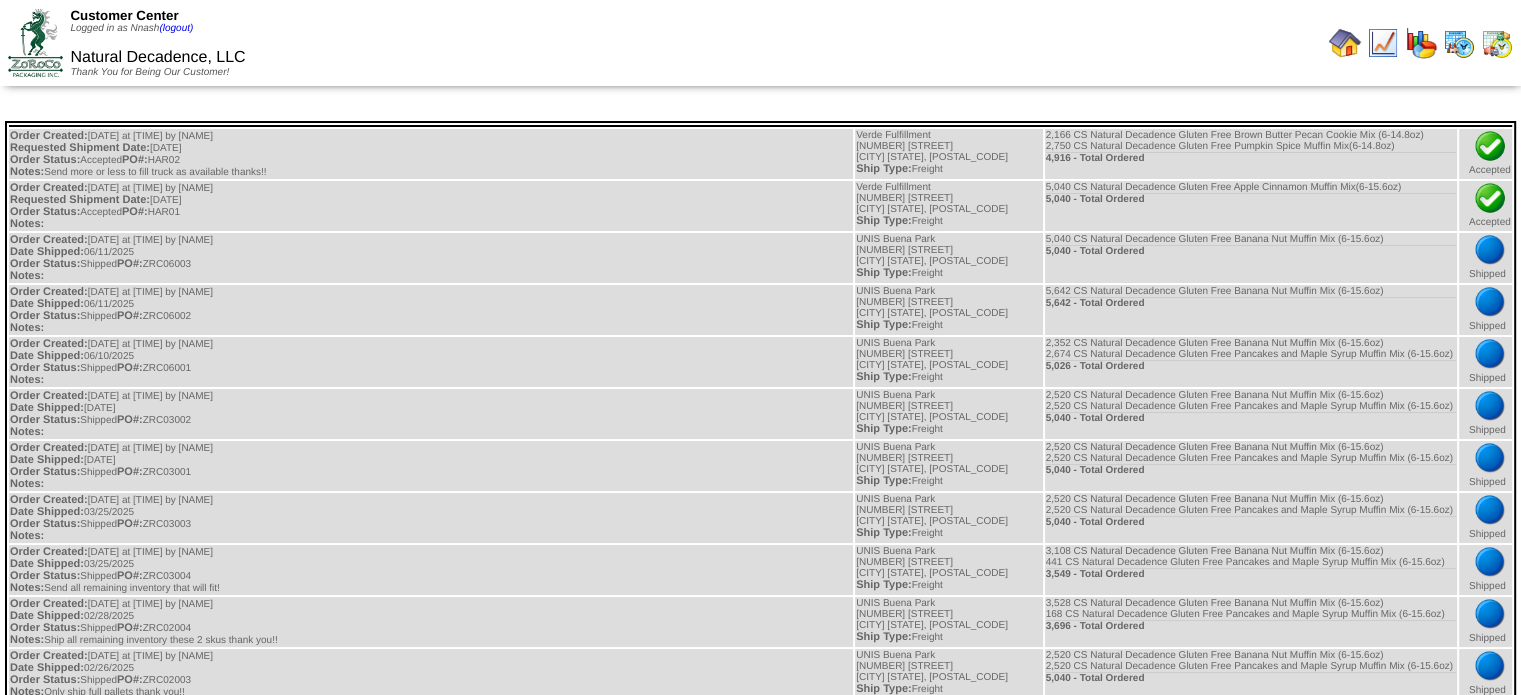 click at bounding box center (1345, 43) 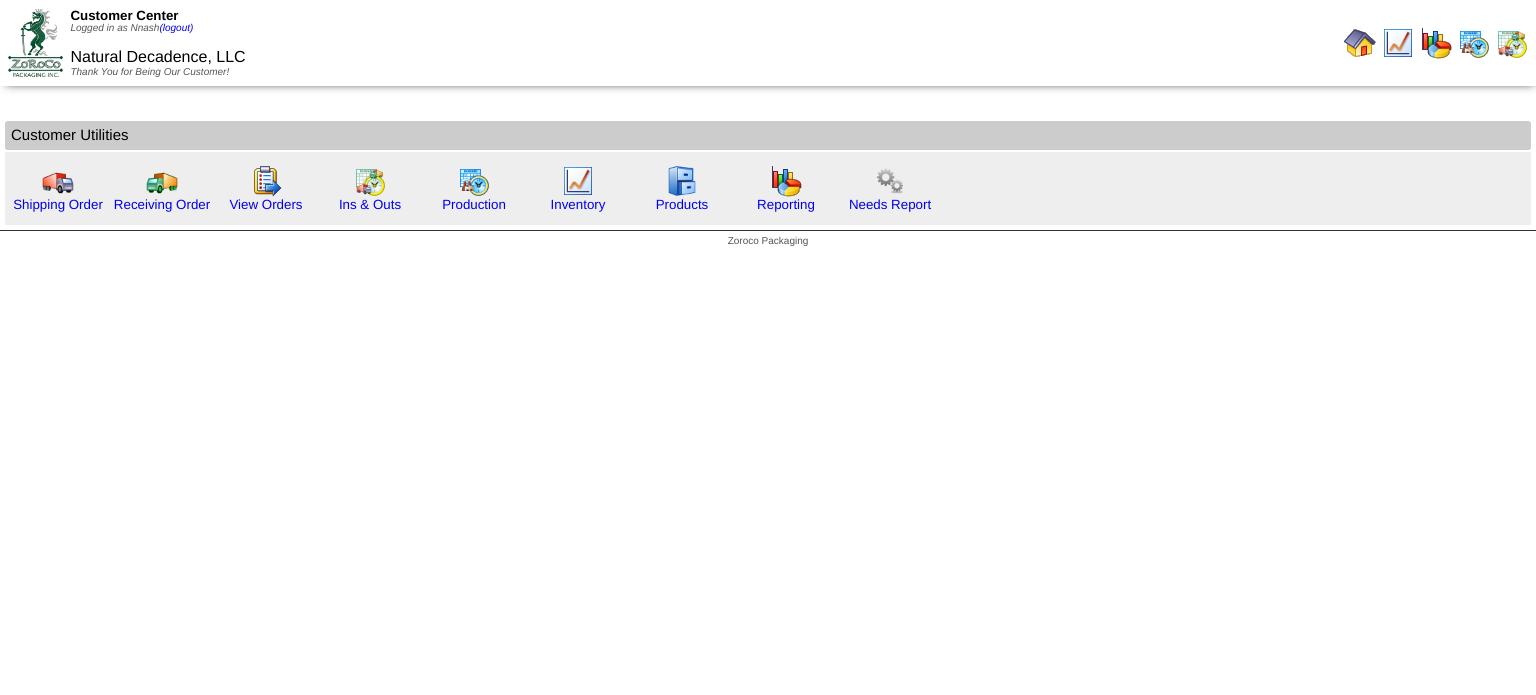 scroll, scrollTop: 0, scrollLeft: 0, axis: both 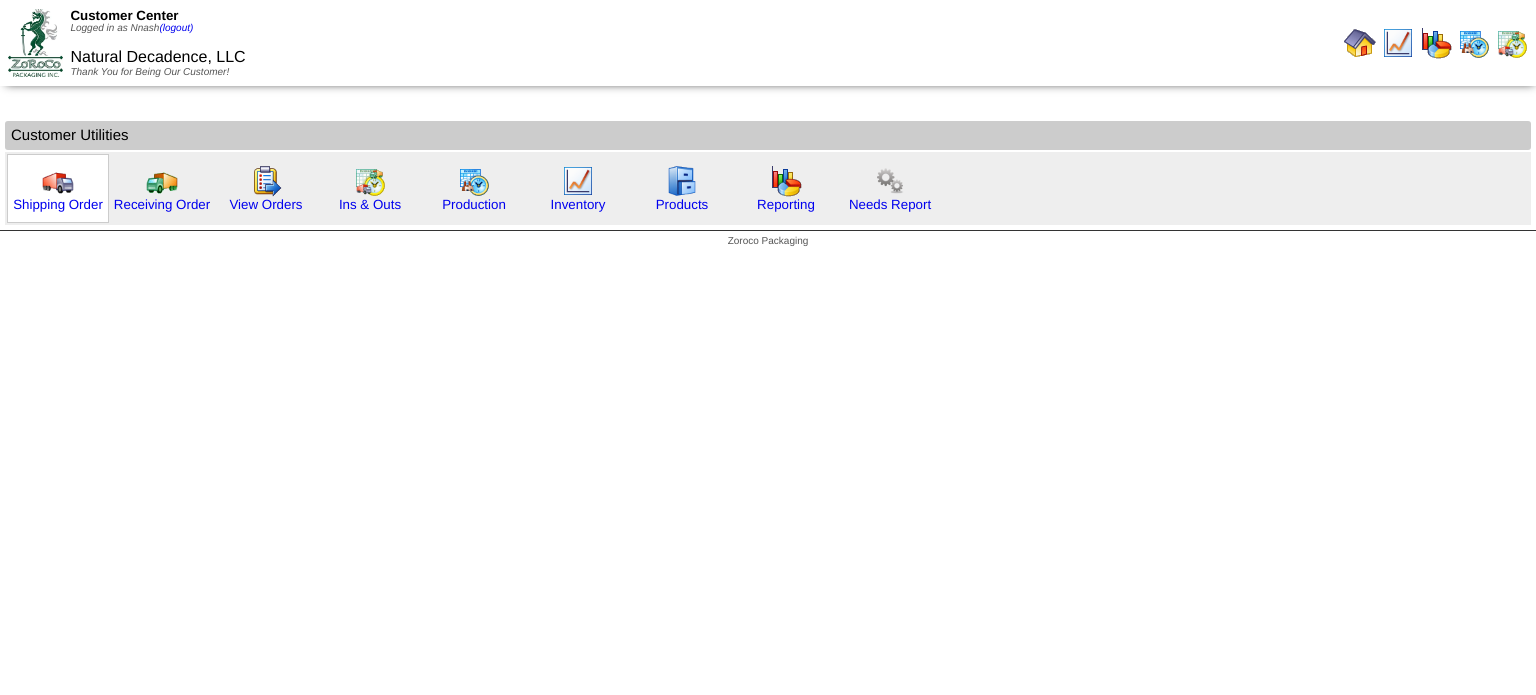 click at bounding box center (58, 181) 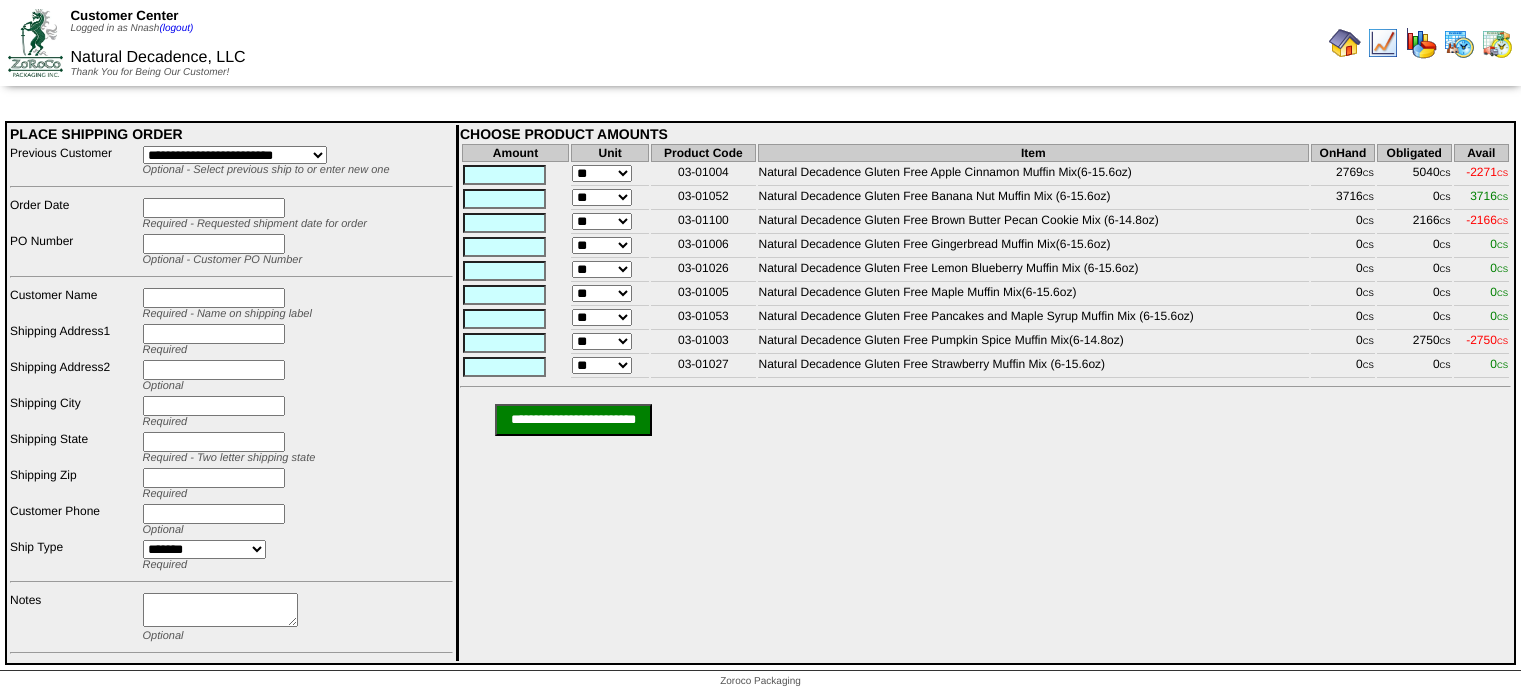 scroll, scrollTop: 0, scrollLeft: 0, axis: both 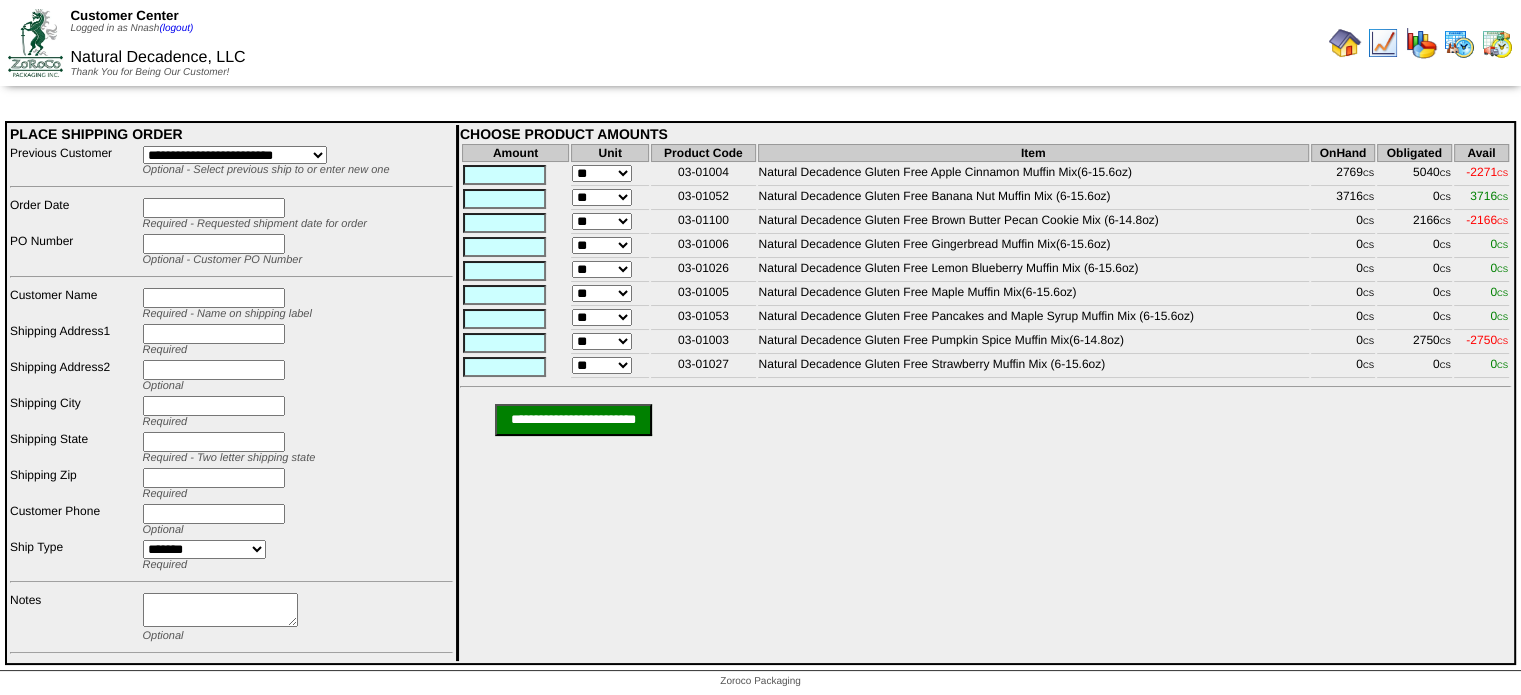 click at bounding box center (214, 208) 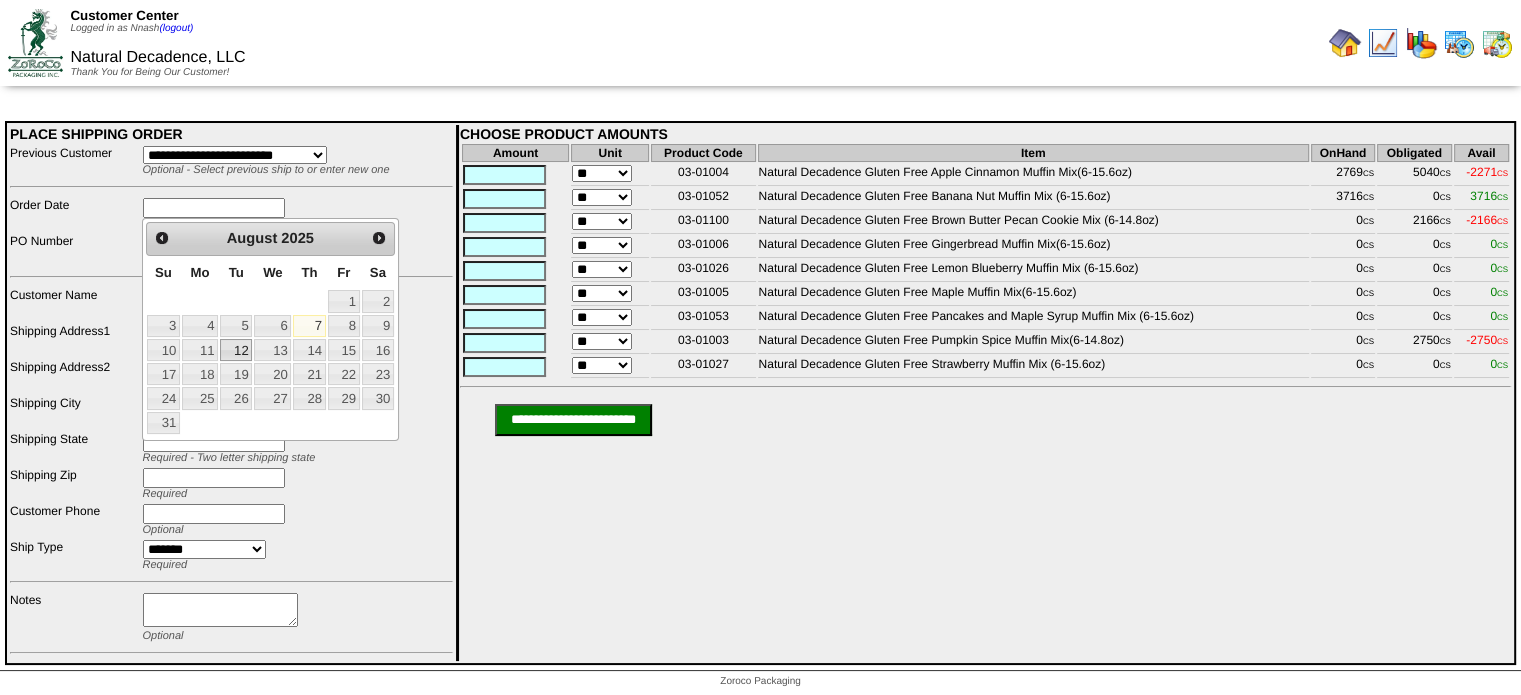 click on "12" at bounding box center (236, 350) 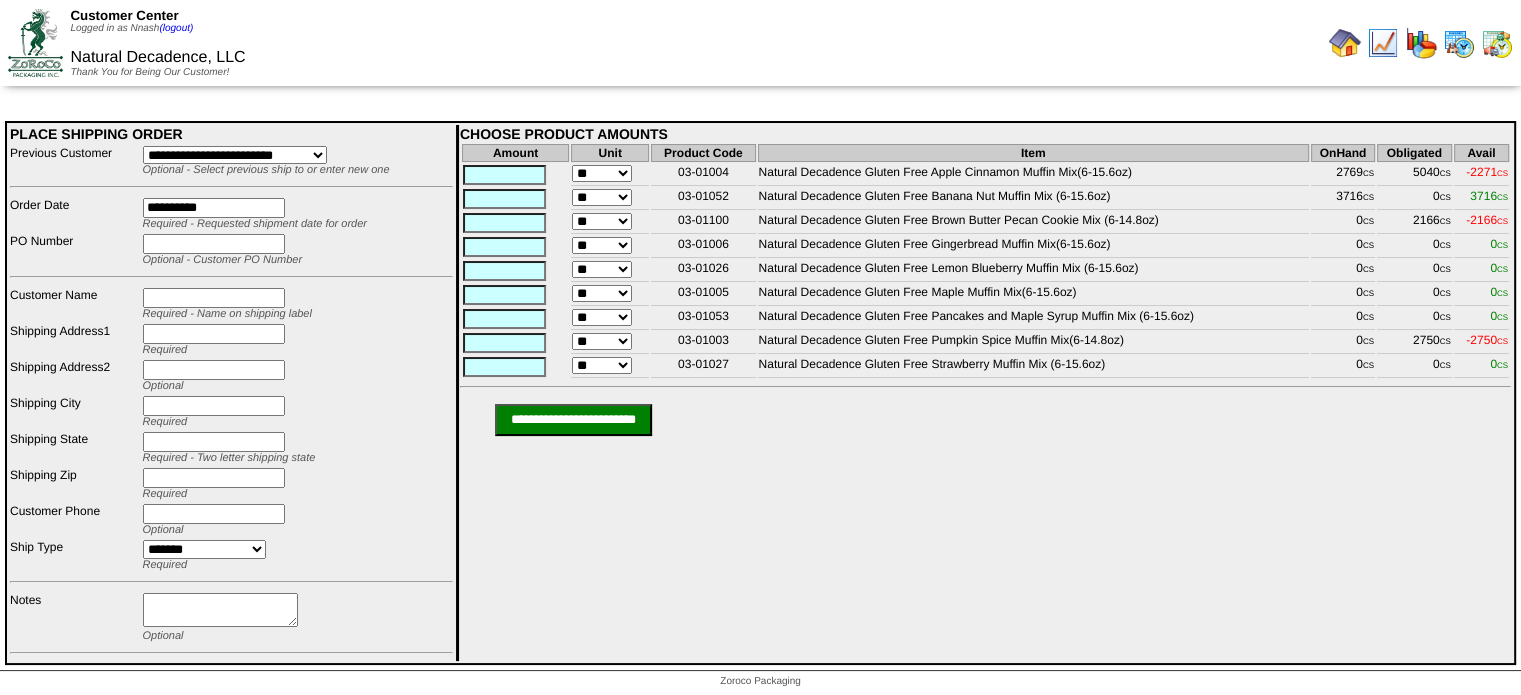 click at bounding box center (214, 244) 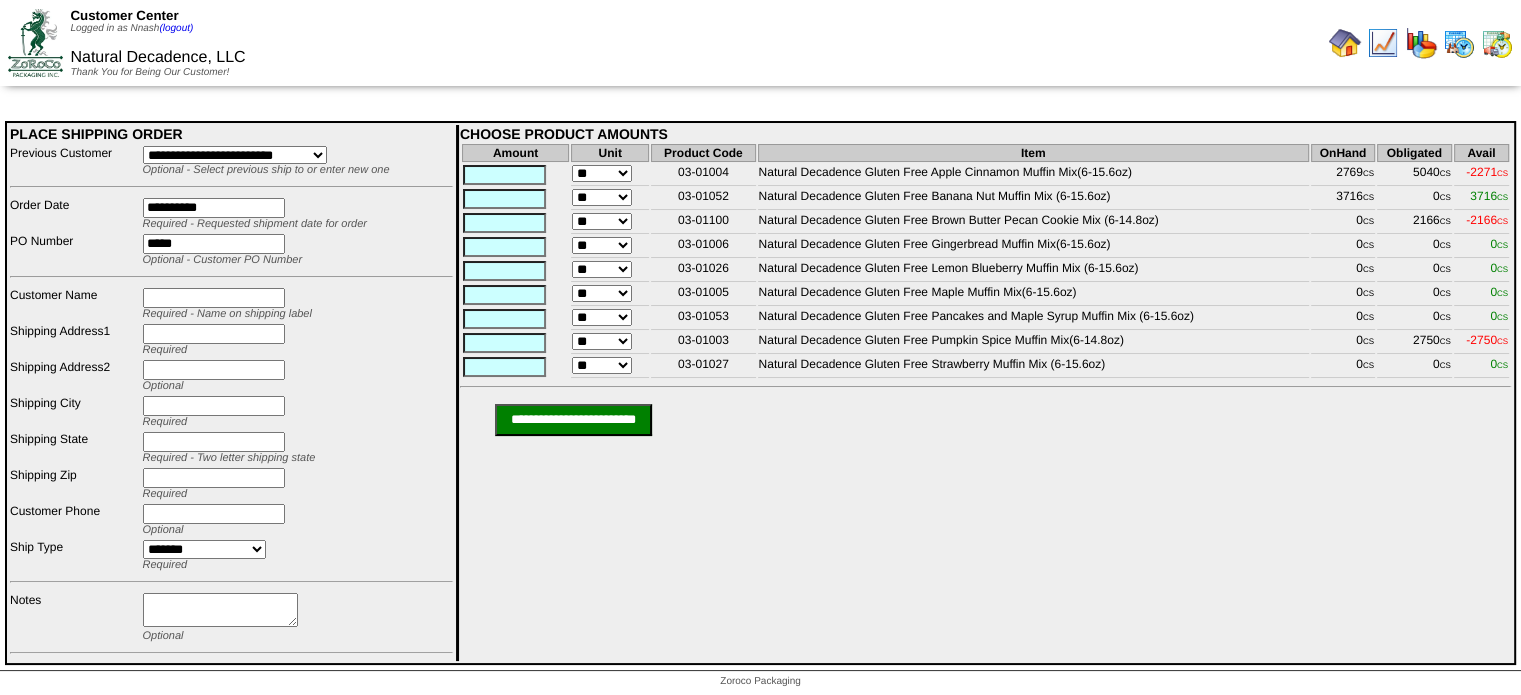 type on "*****" 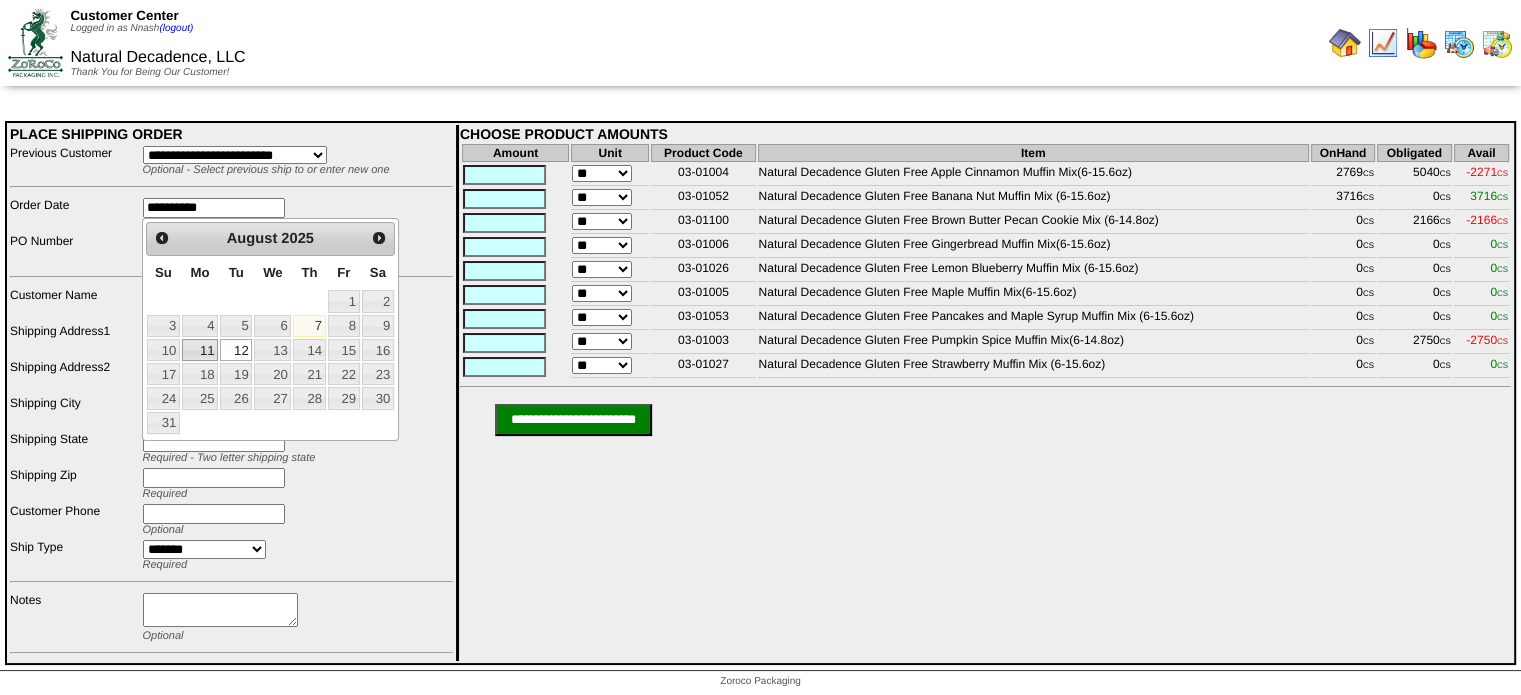 click on "11" at bounding box center [200, 350] 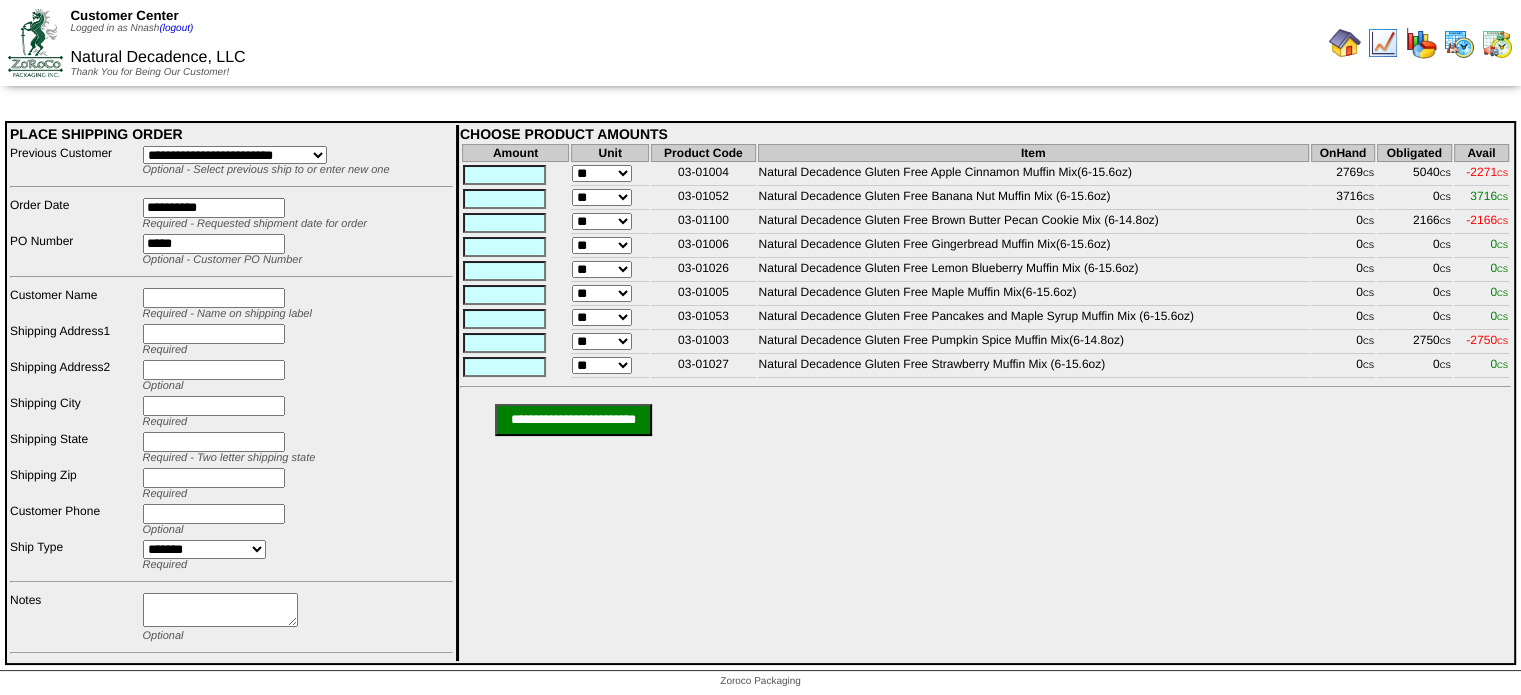 click at bounding box center [214, 298] 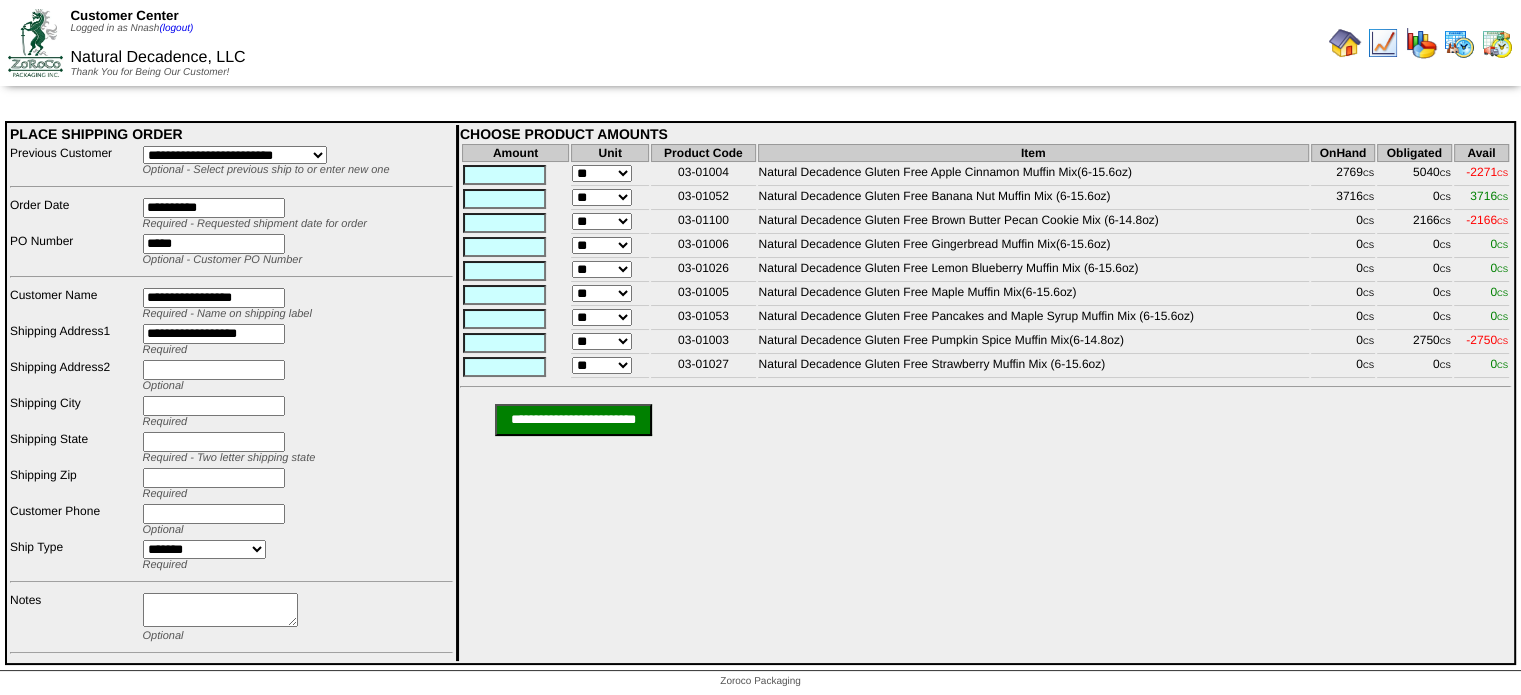 type on "*****" 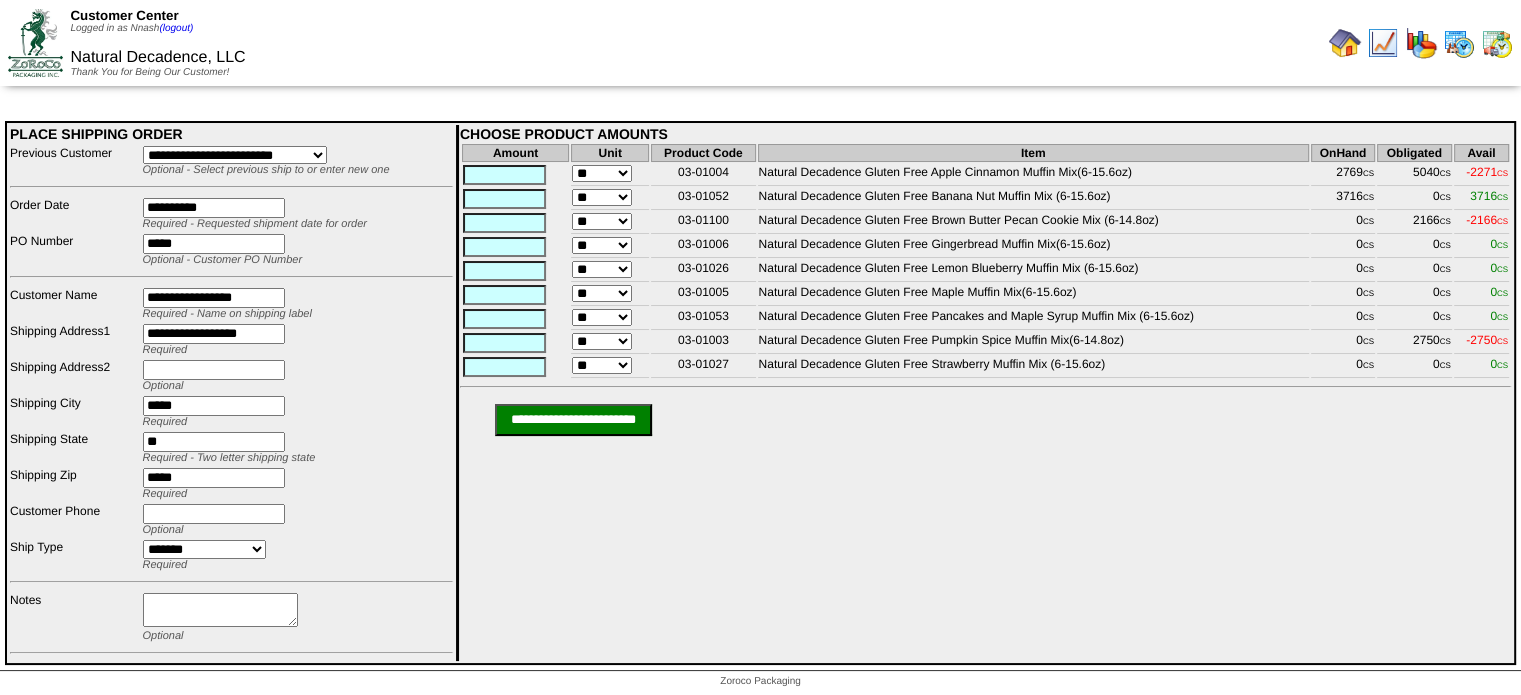 click at bounding box center (220, 610) 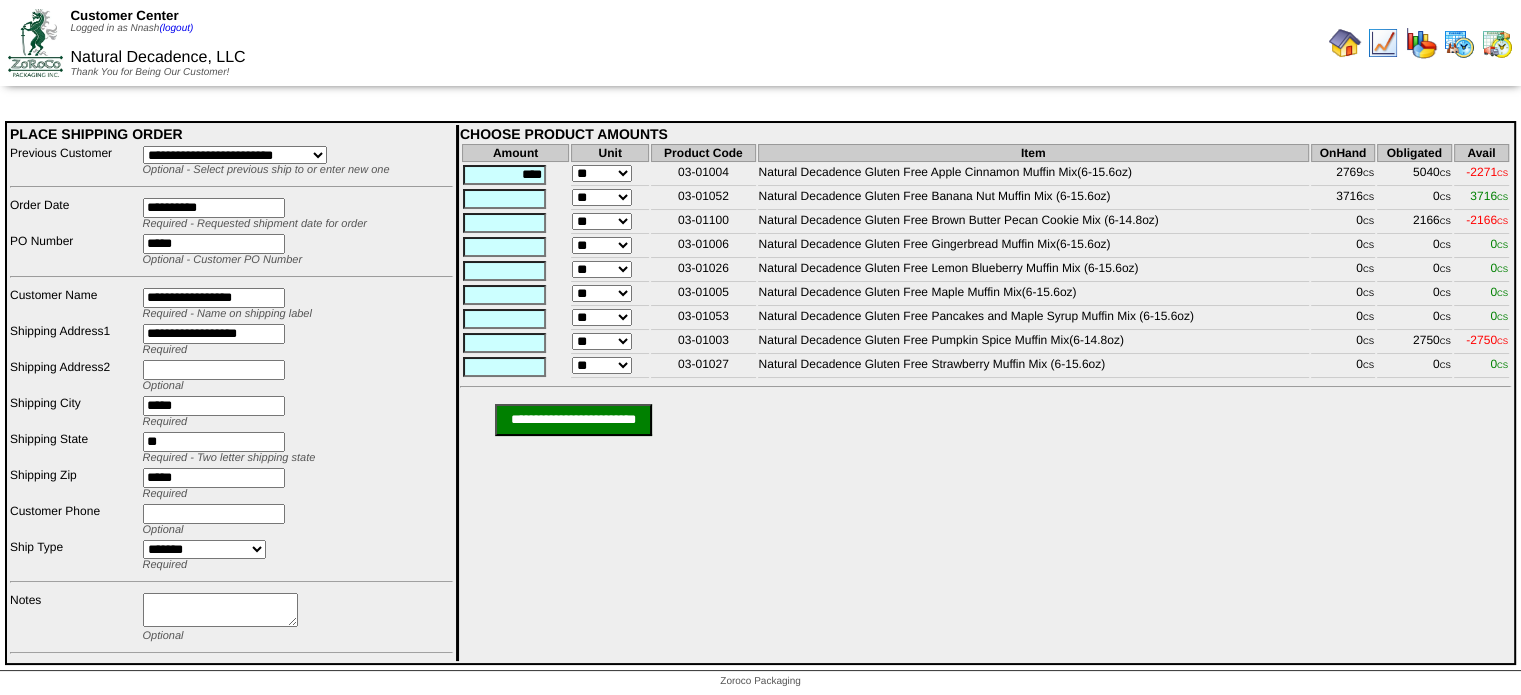 type on "****" 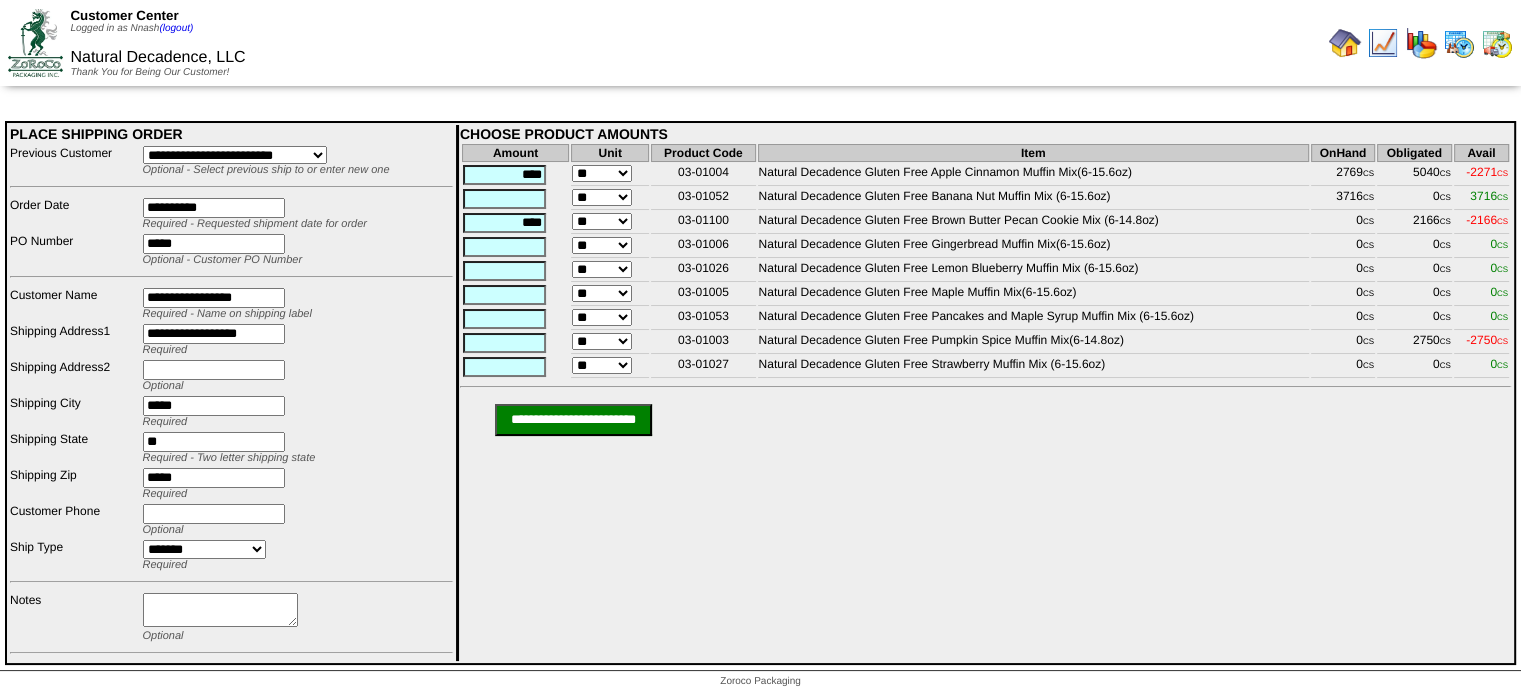 type on "****" 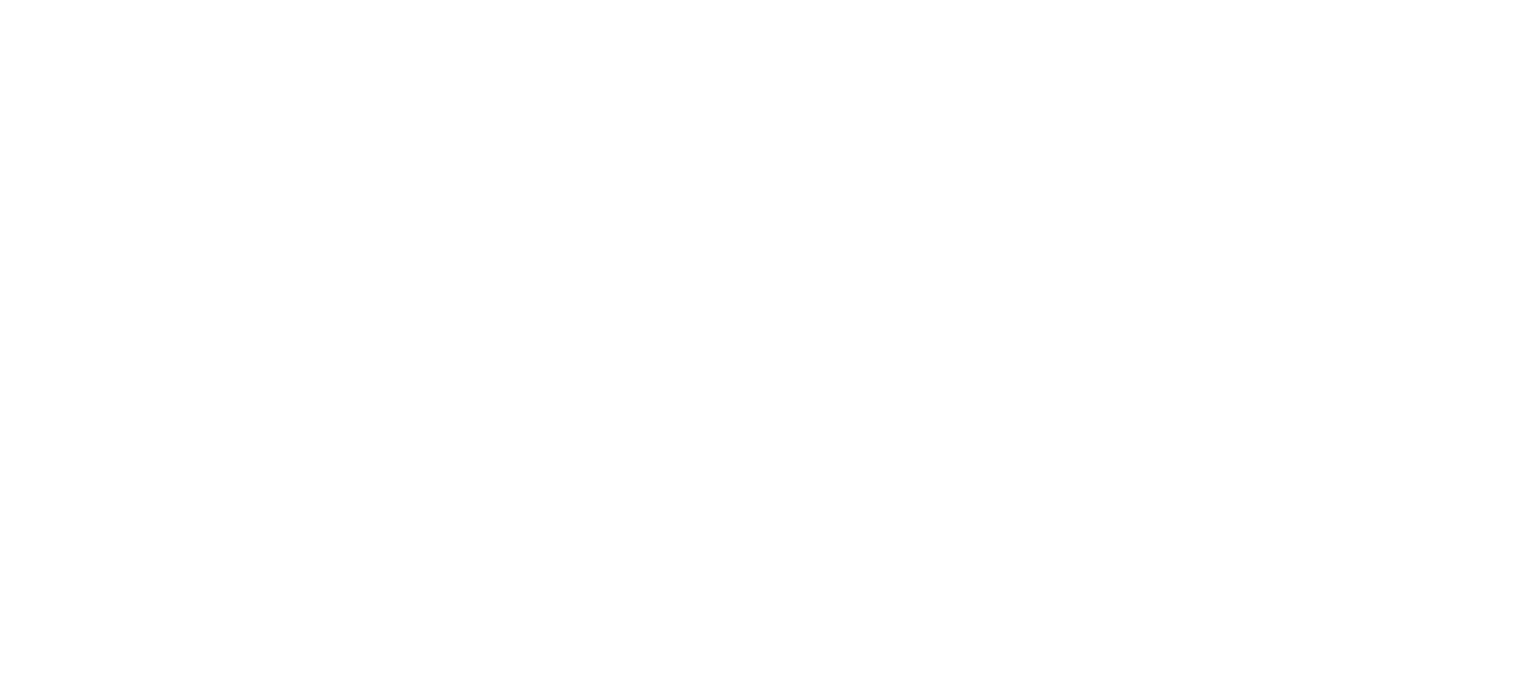 scroll, scrollTop: 0, scrollLeft: 0, axis: both 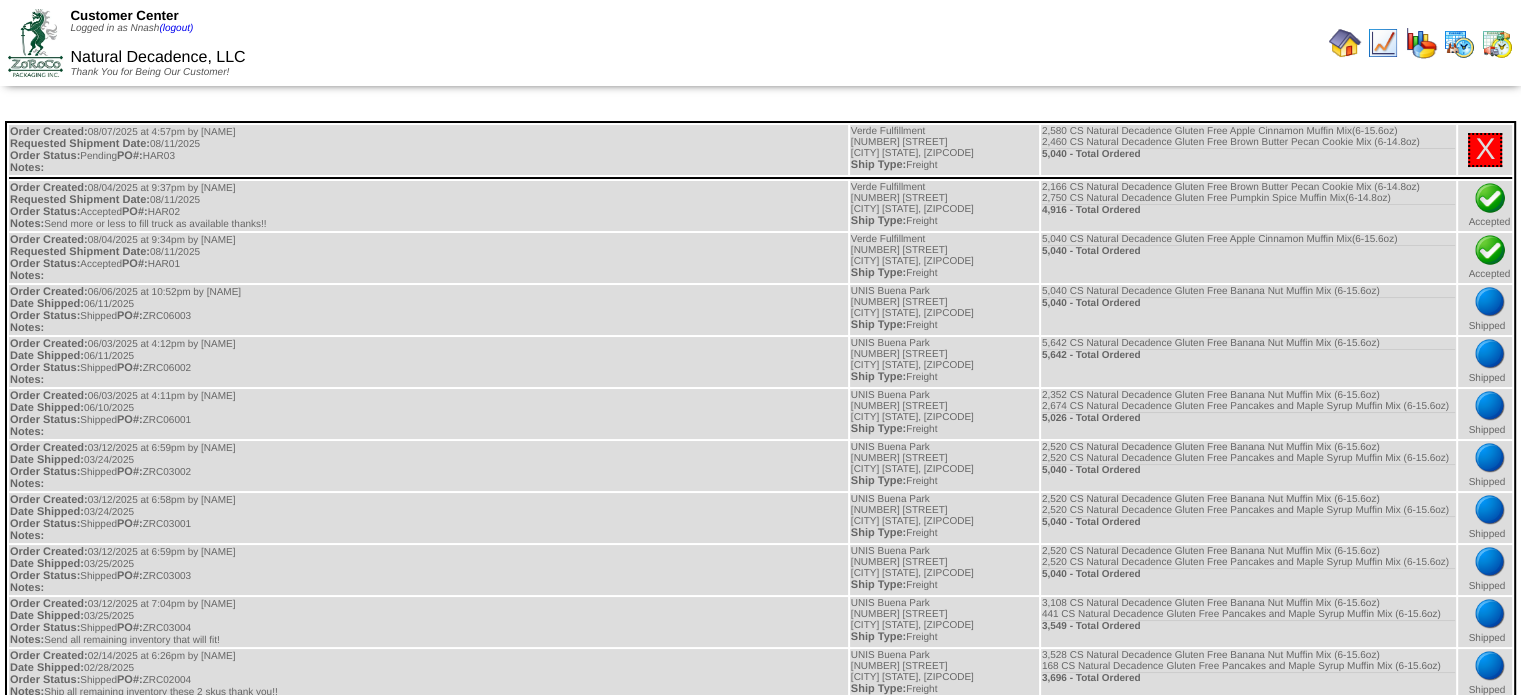 click at bounding box center [1345, 43] 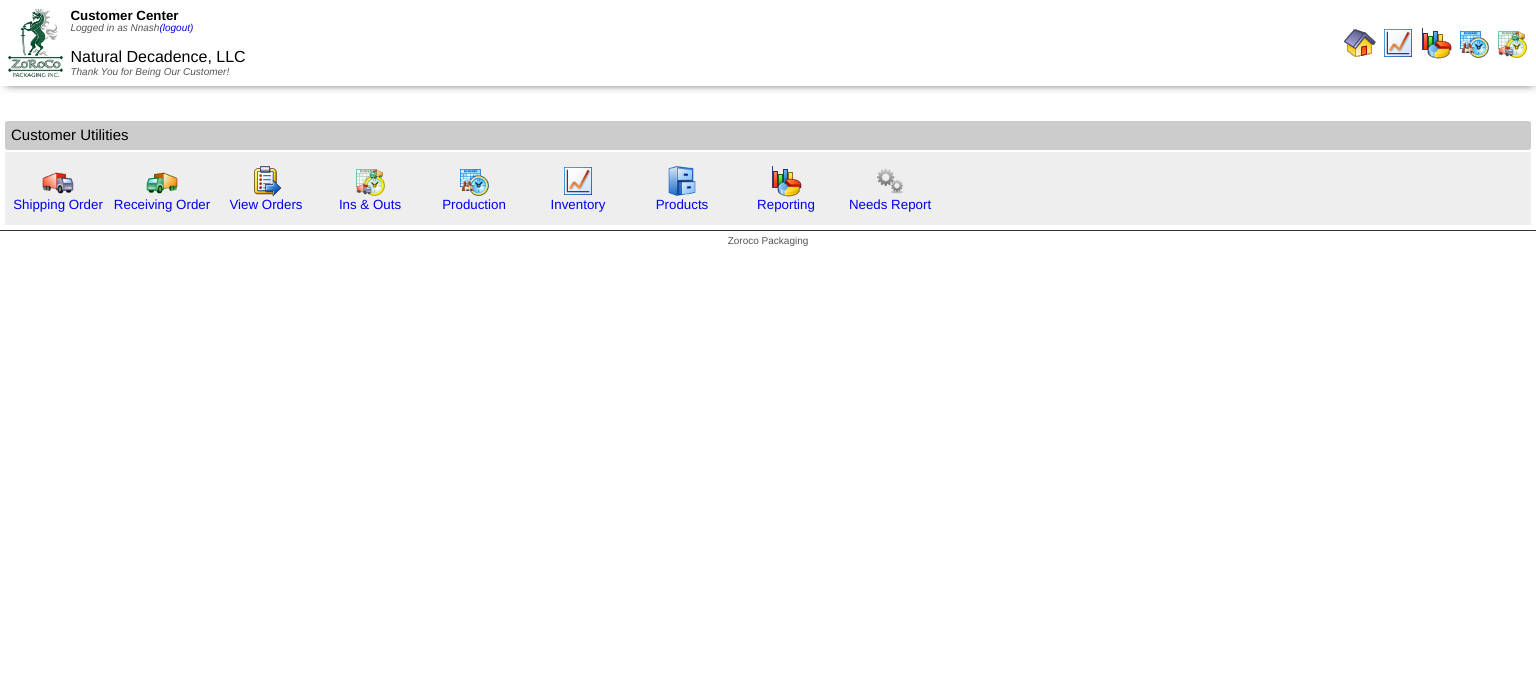 scroll, scrollTop: 0, scrollLeft: 0, axis: both 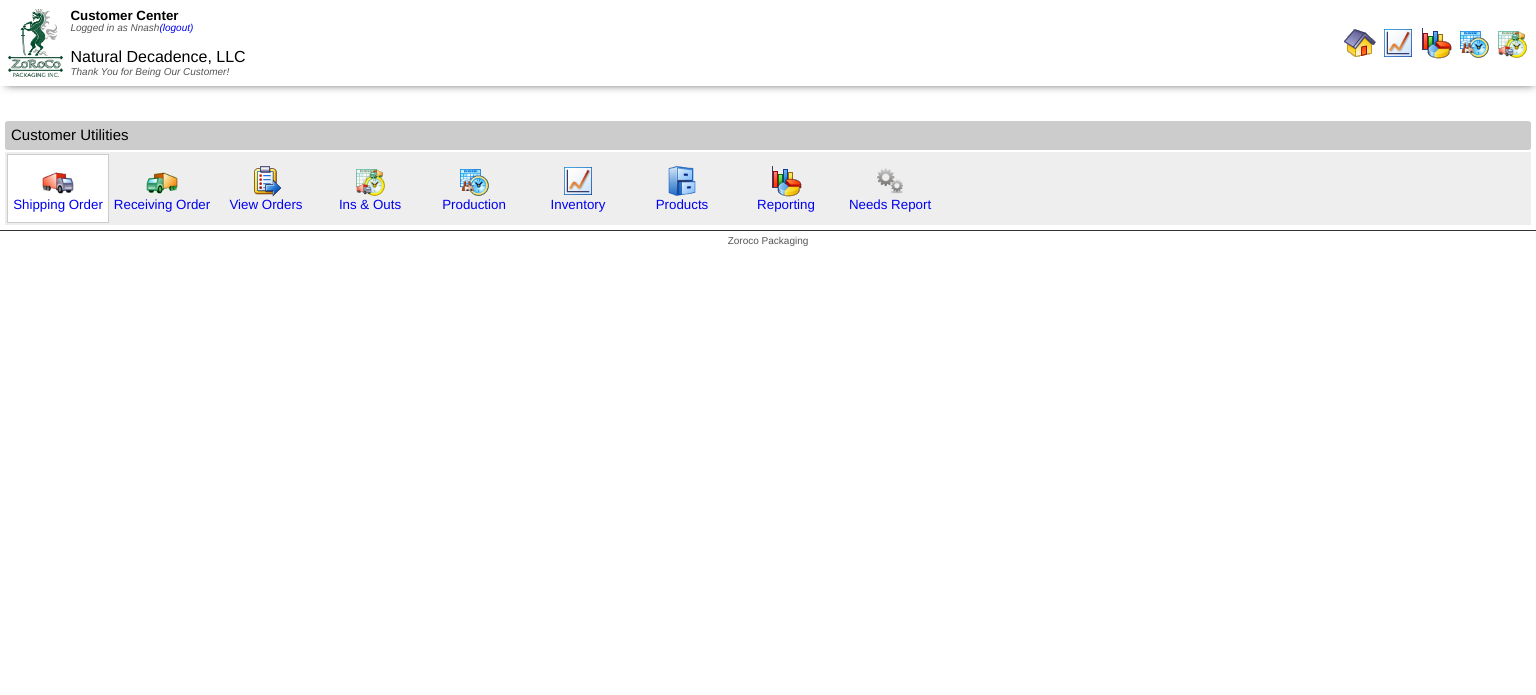 click at bounding box center [58, 181] 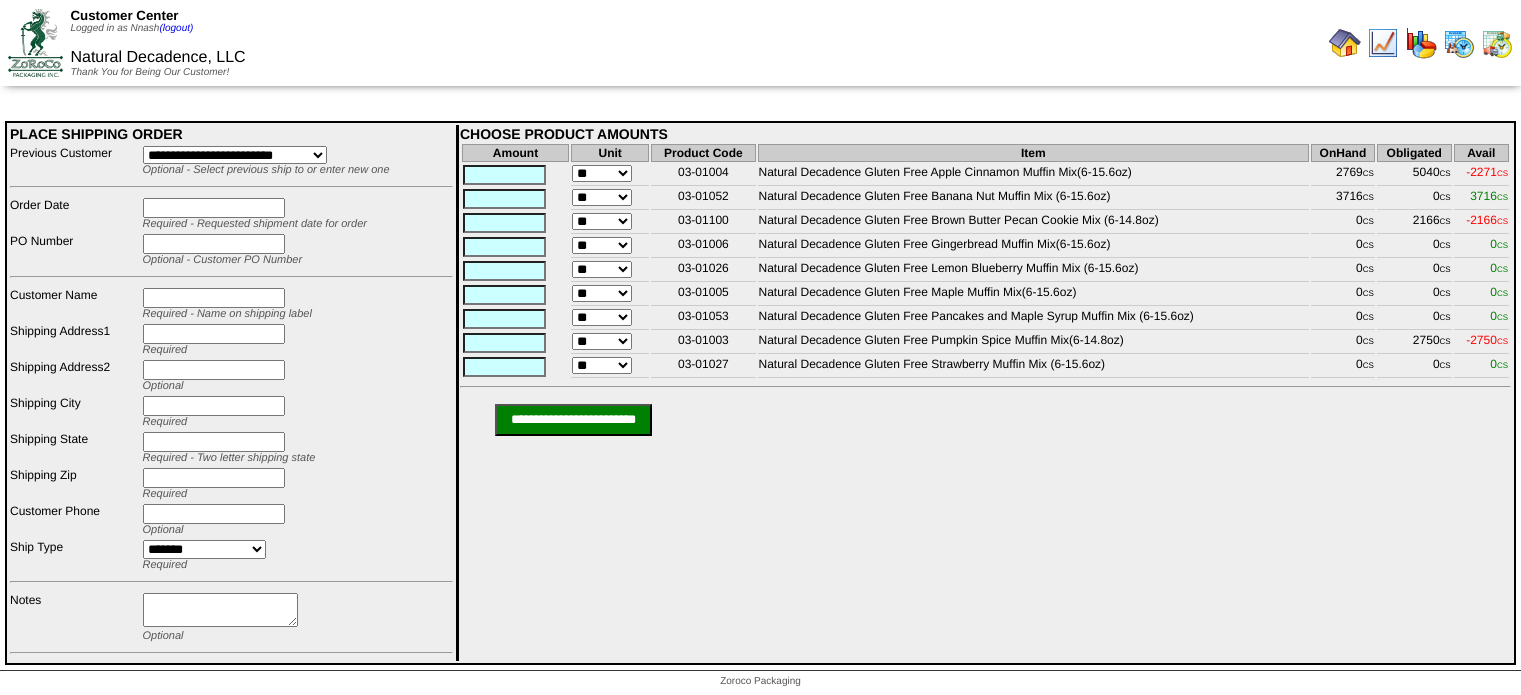 scroll, scrollTop: 0, scrollLeft: 0, axis: both 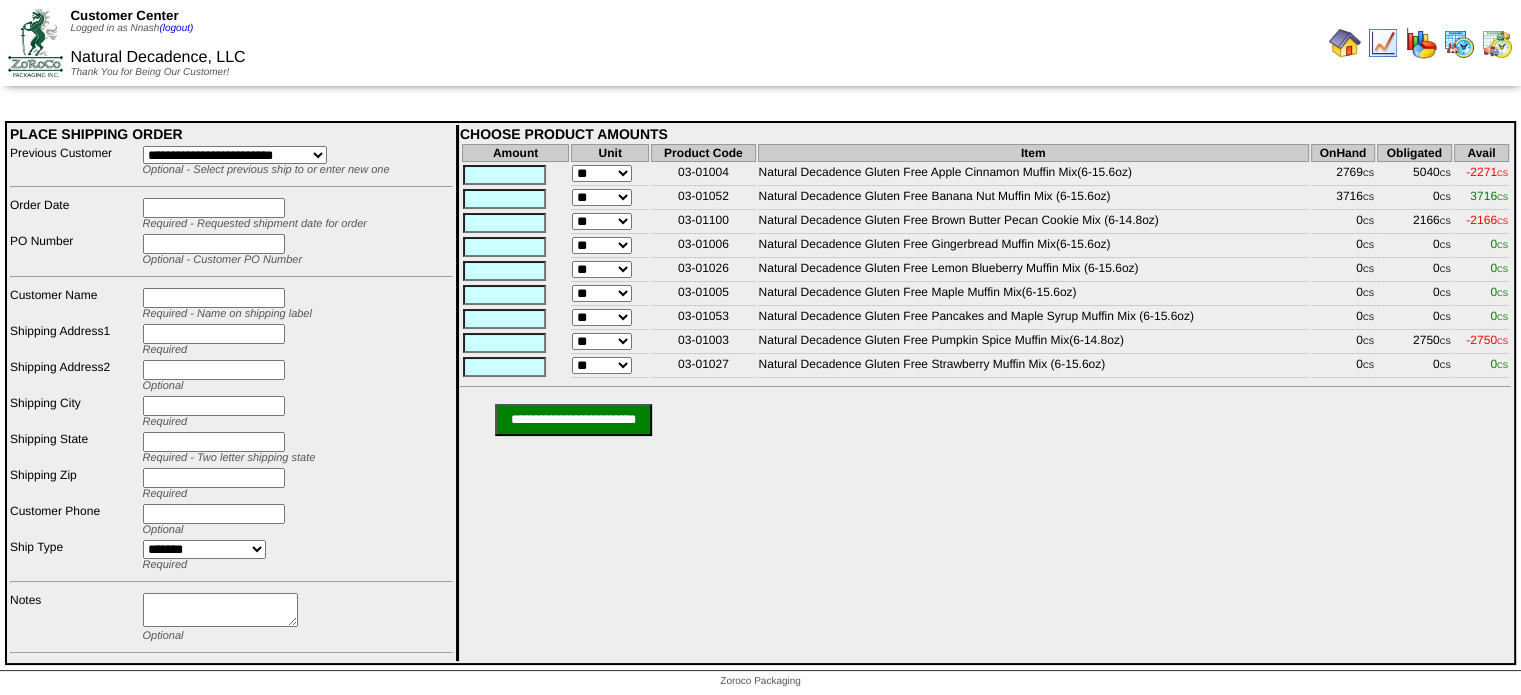 click on "**********" at bounding box center [235, 155] 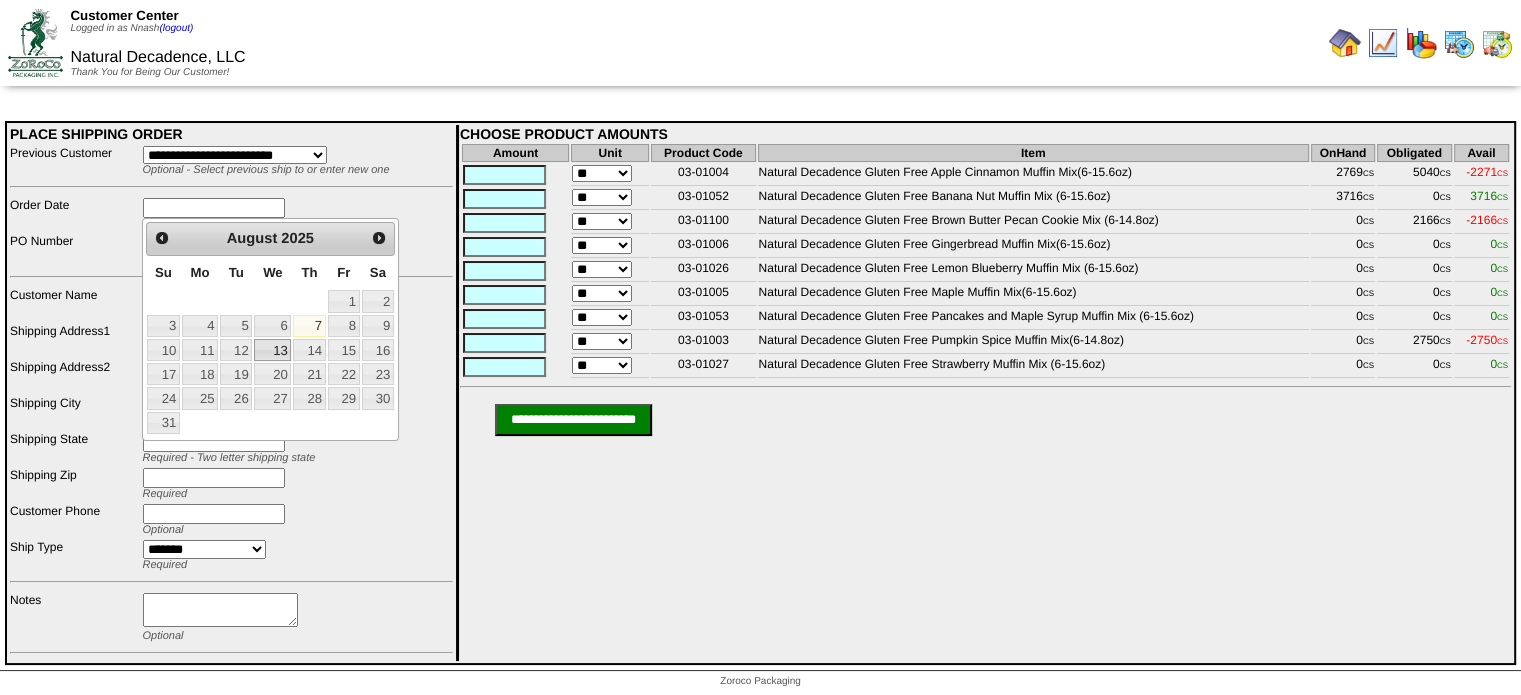 click on "13" at bounding box center (272, 350) 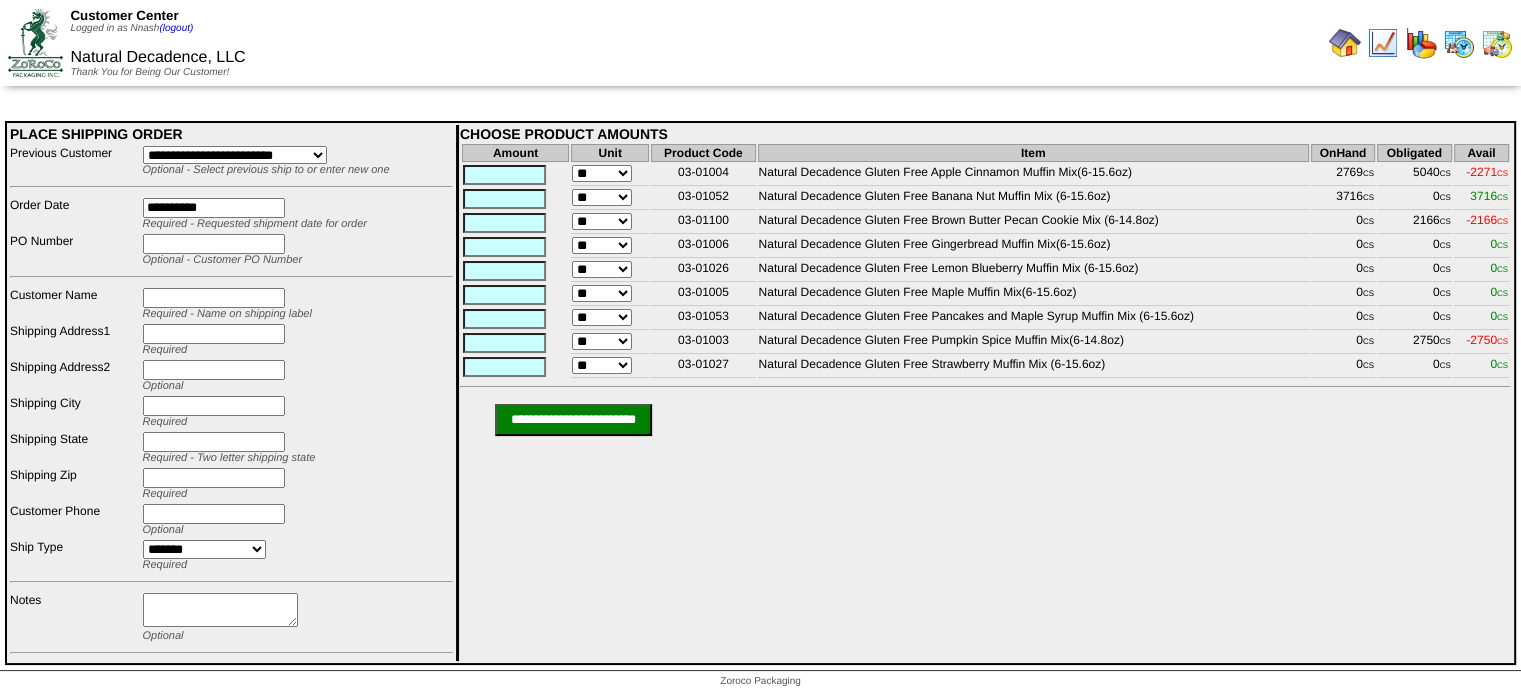 click on "**********" at bounding box center [214, 208] 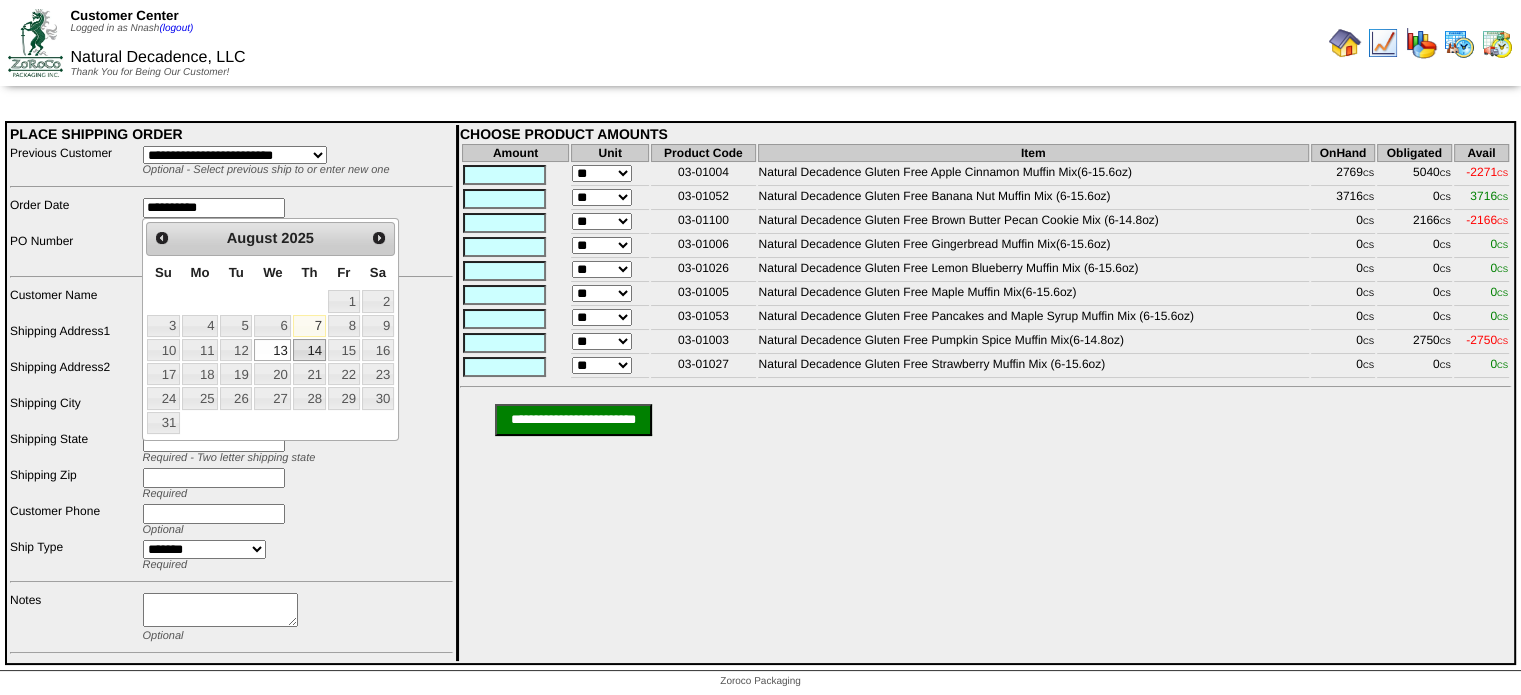 click on "14" at bounding box center (309, 350) 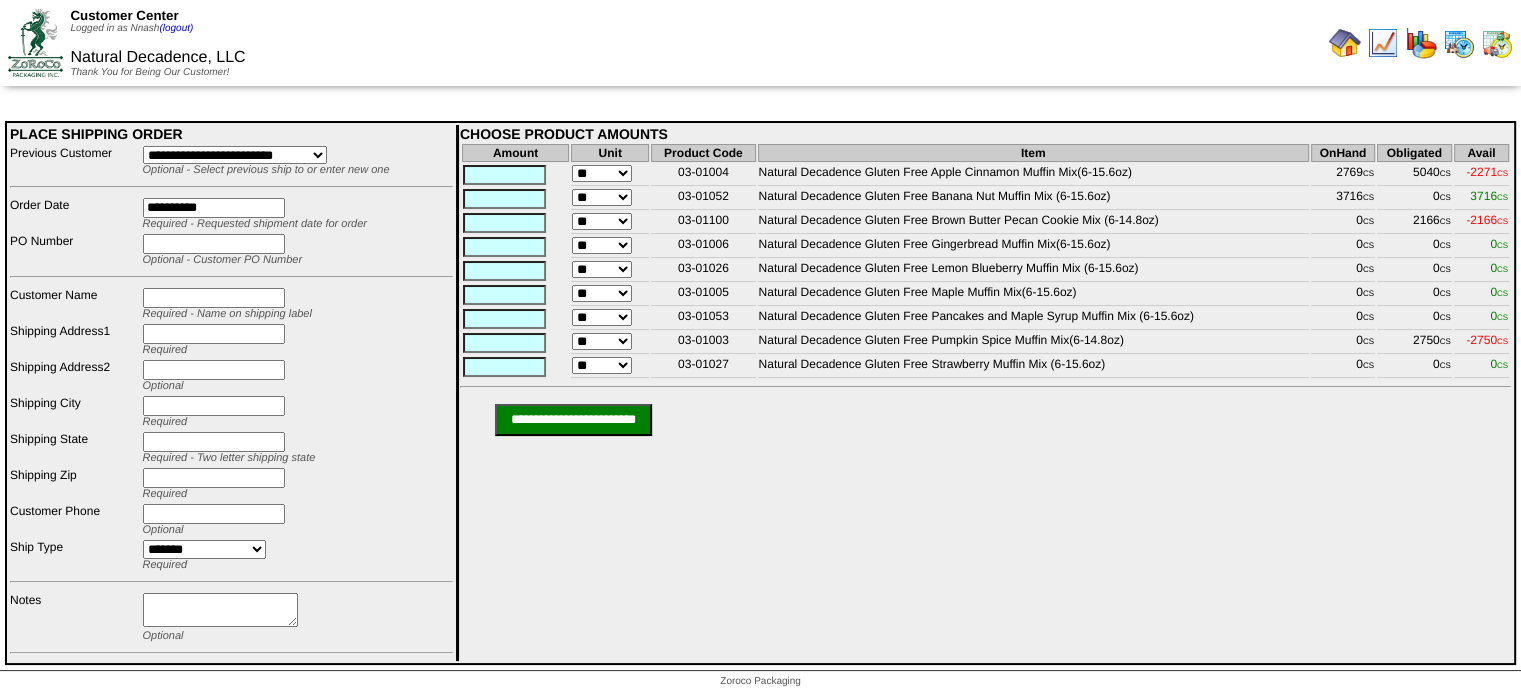 click at bounding box center [214, 244] 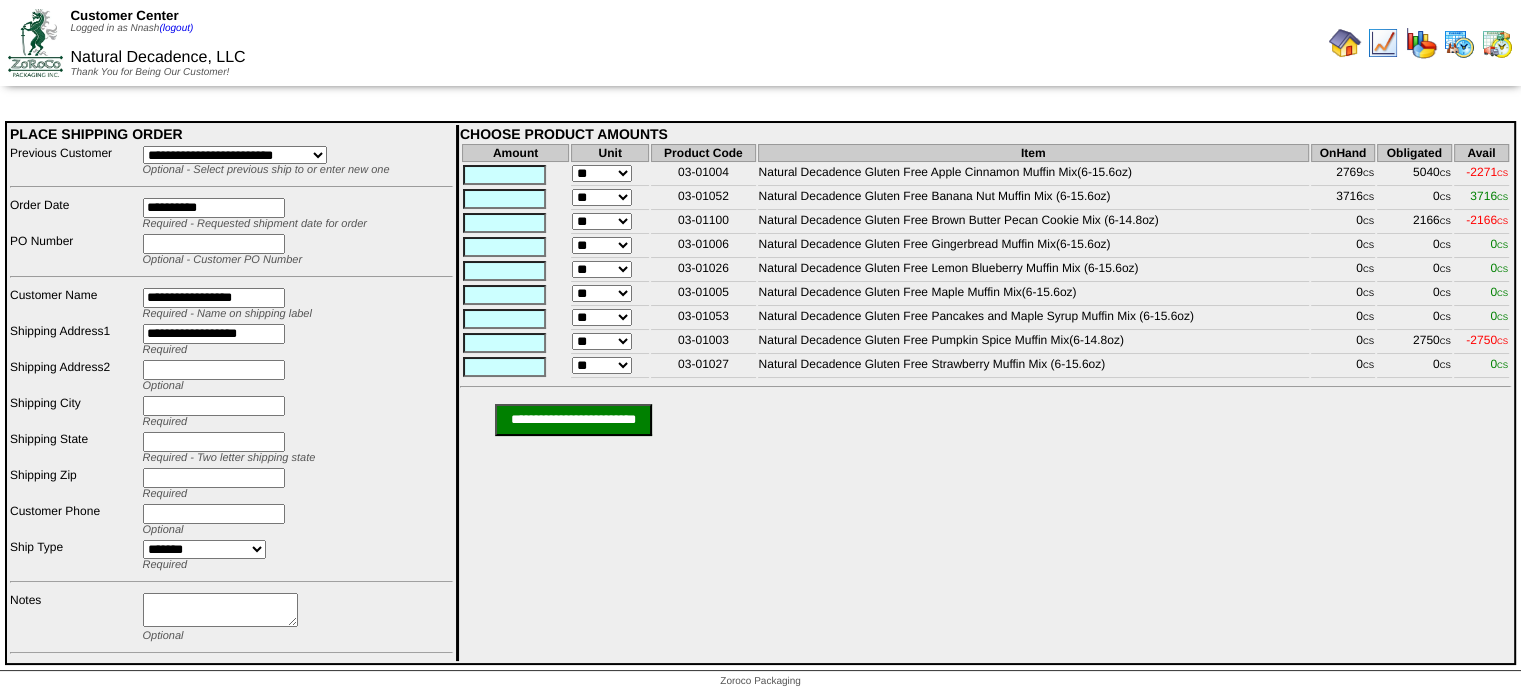 type on "*****" 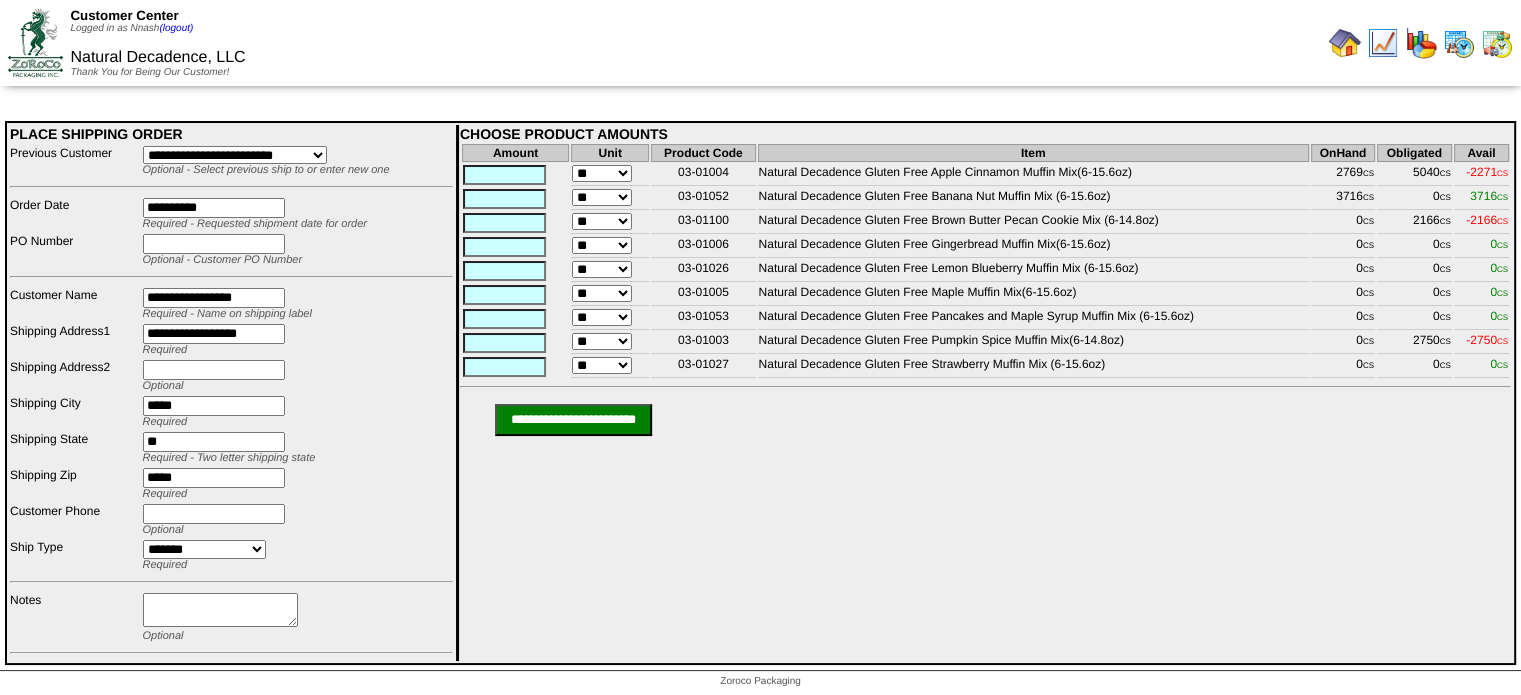 click at bounding box center (214, 244) 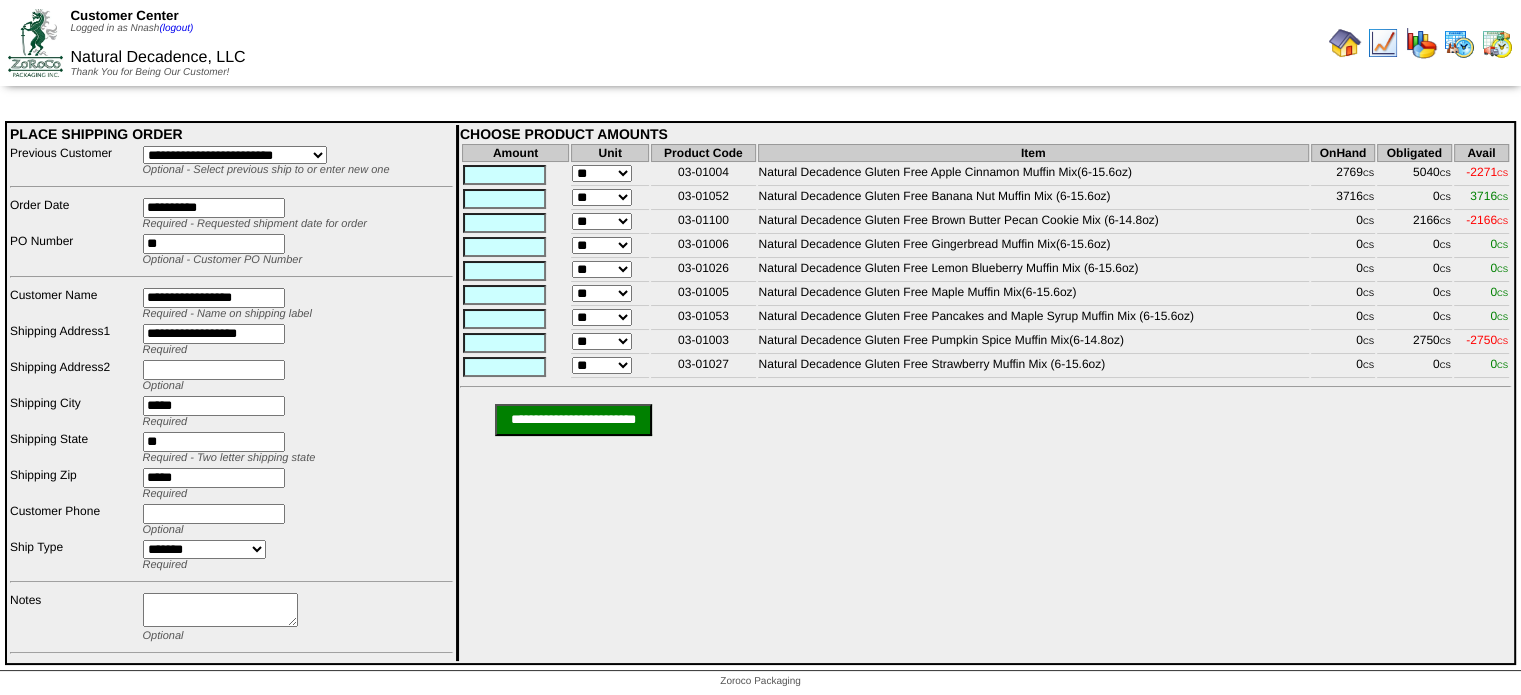 type on "*" 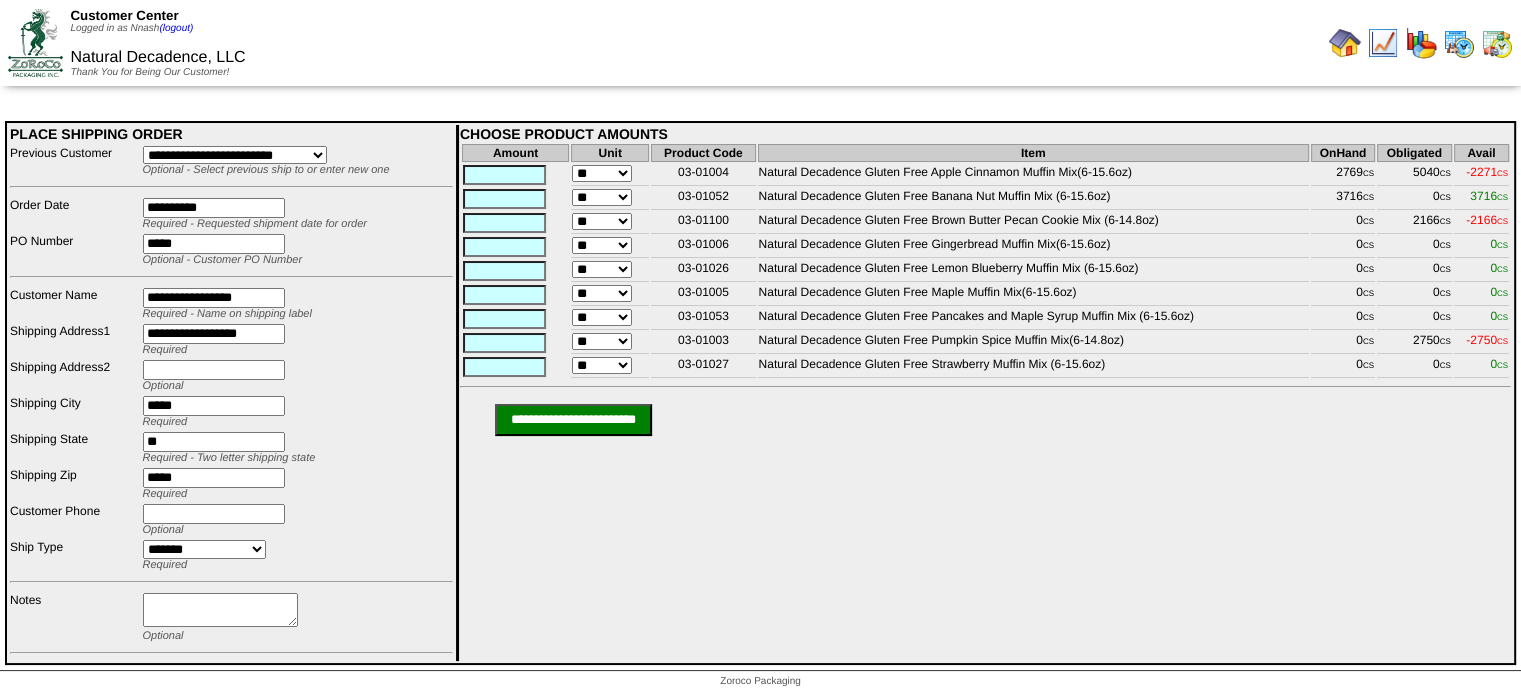 type on "*****" 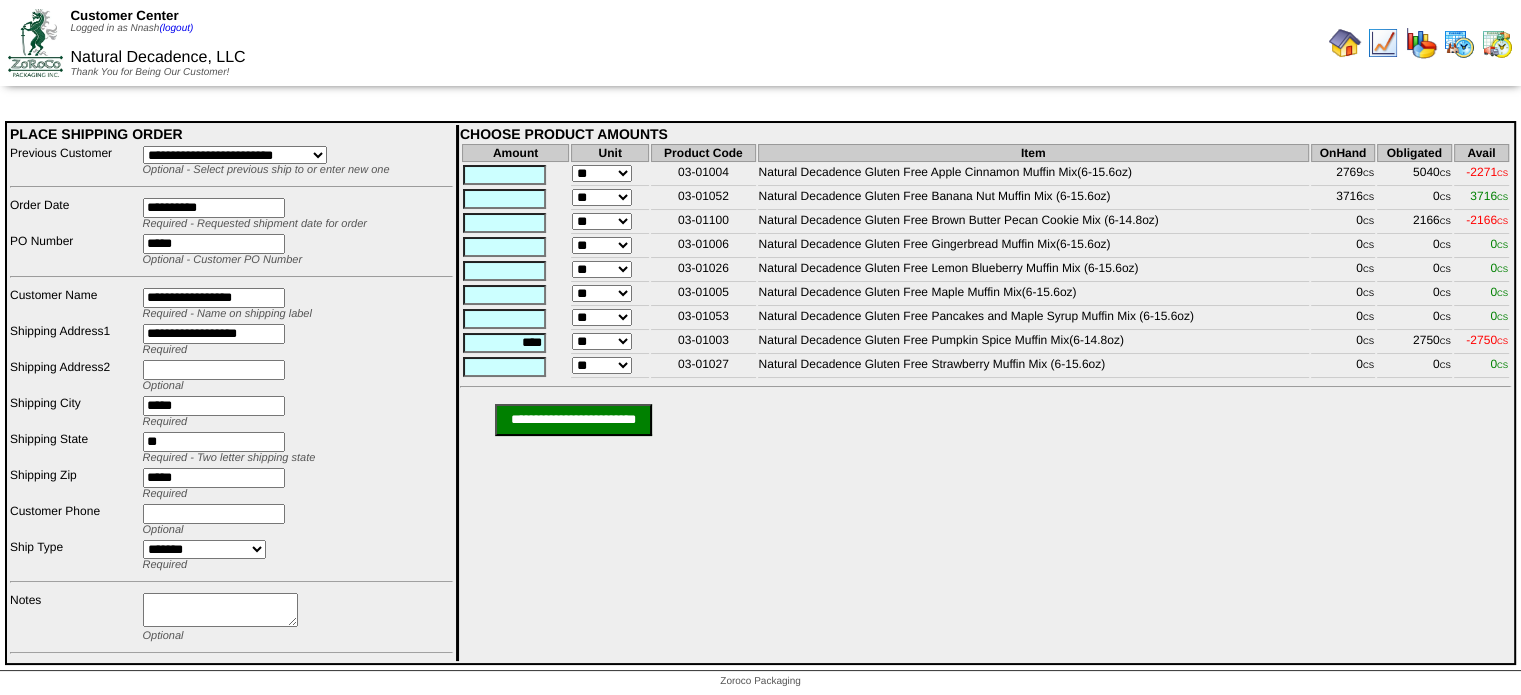 type on "****" 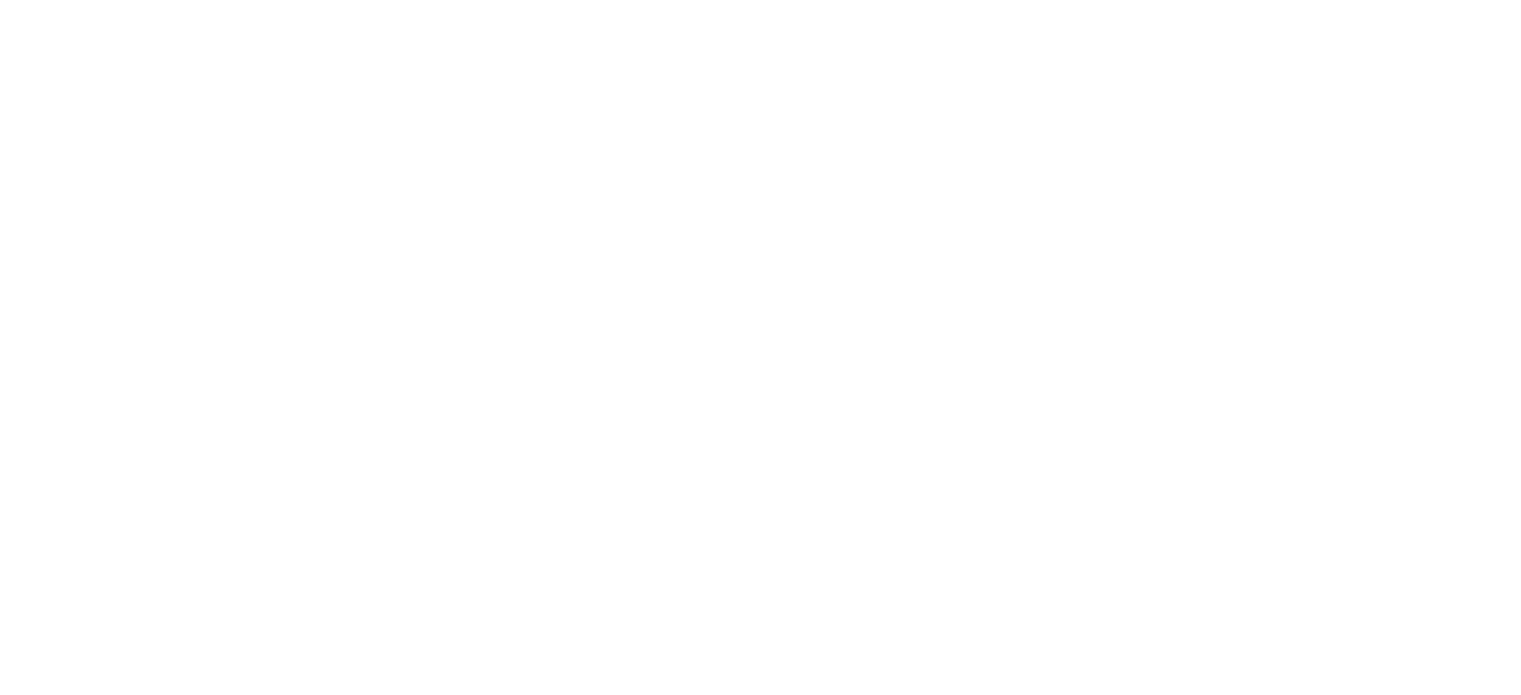 scroll, scrollTop: 0, scrollLeft: 0, axis: both 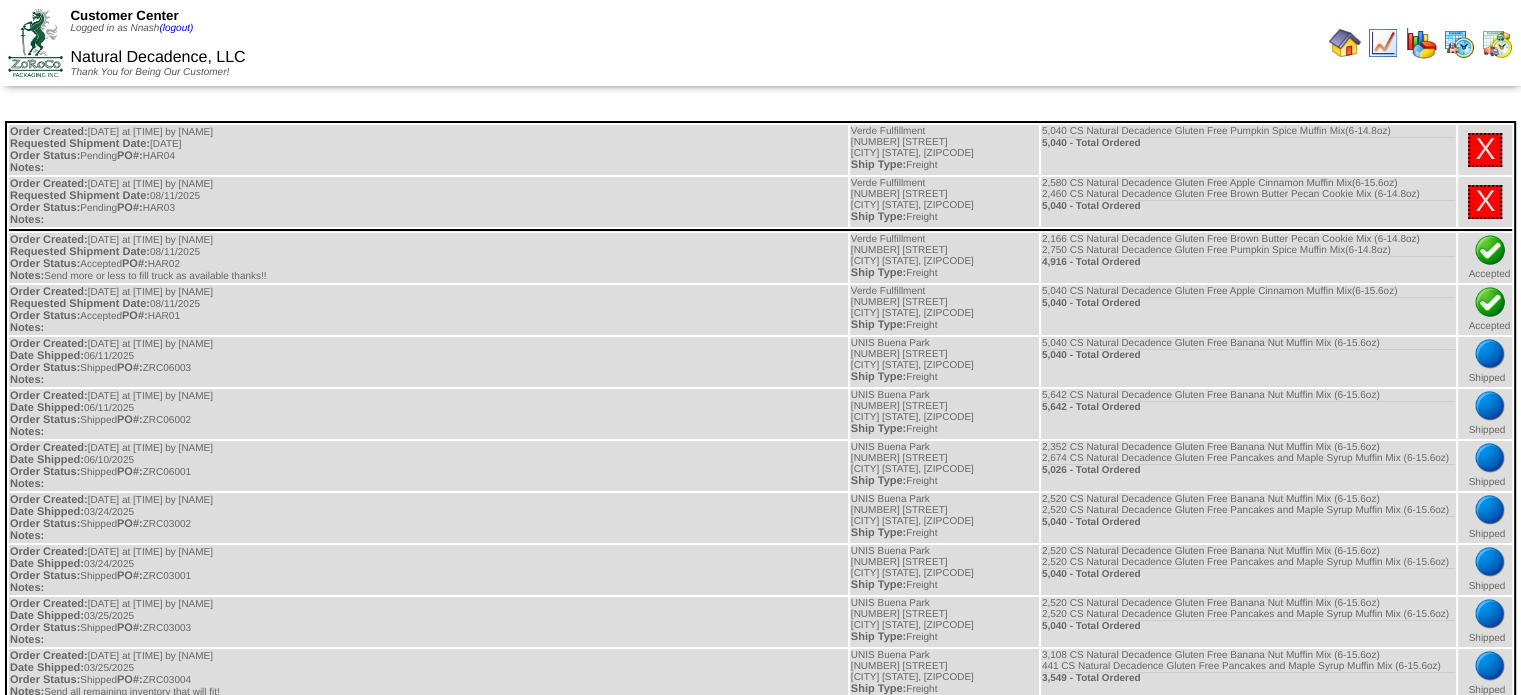 click at bounding box center [1345, 43] 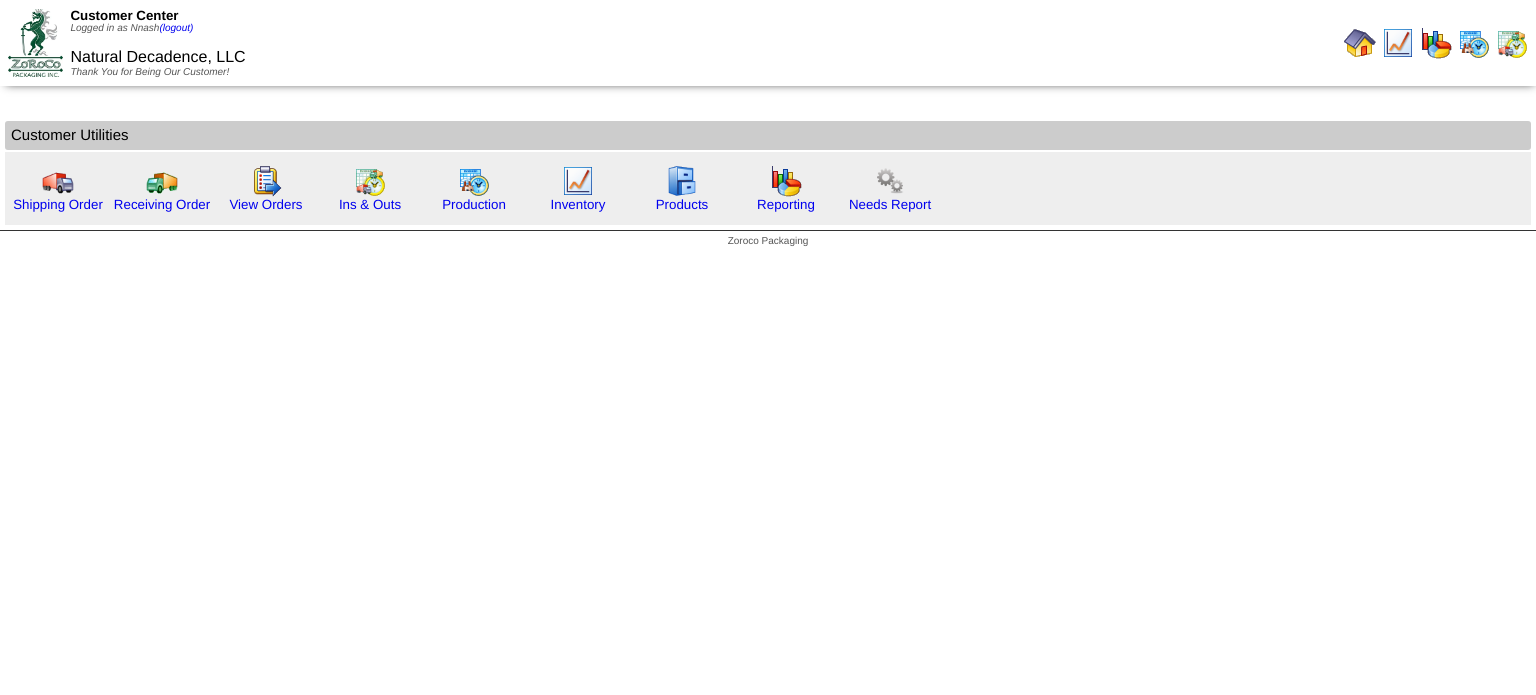 scroll, scrollTop: 0, scrollLeft: 0, axis: both 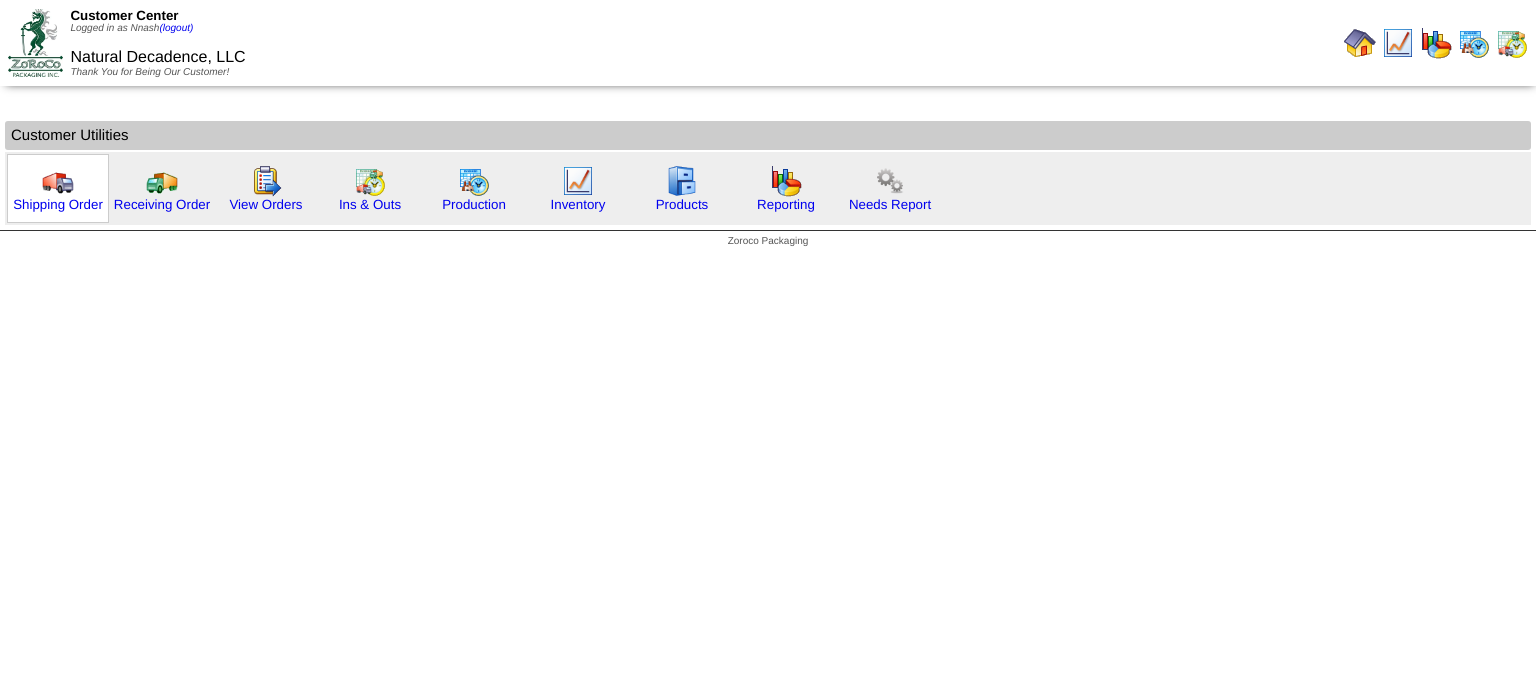 click at bounding box center (58, 181) 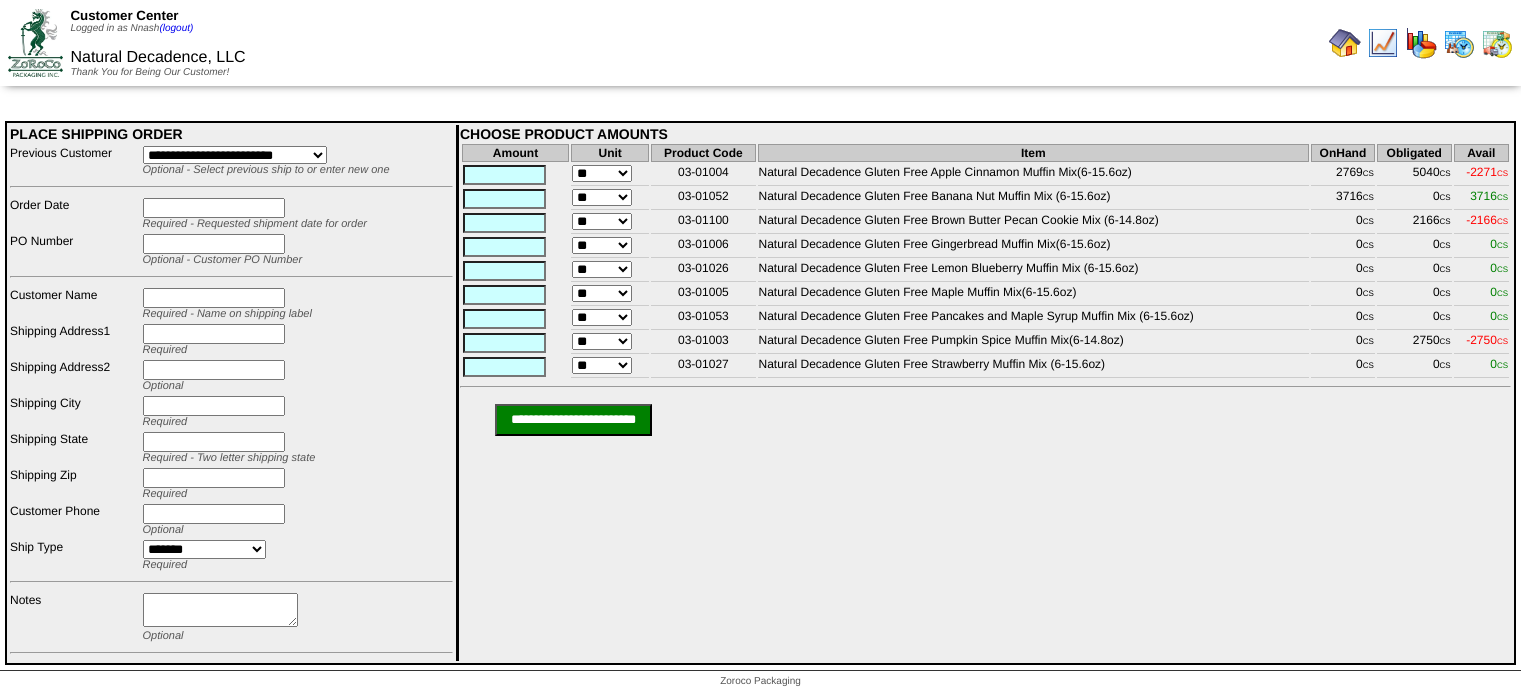scroll, scrollTop: 0, scrollLeft: 0, axis: both 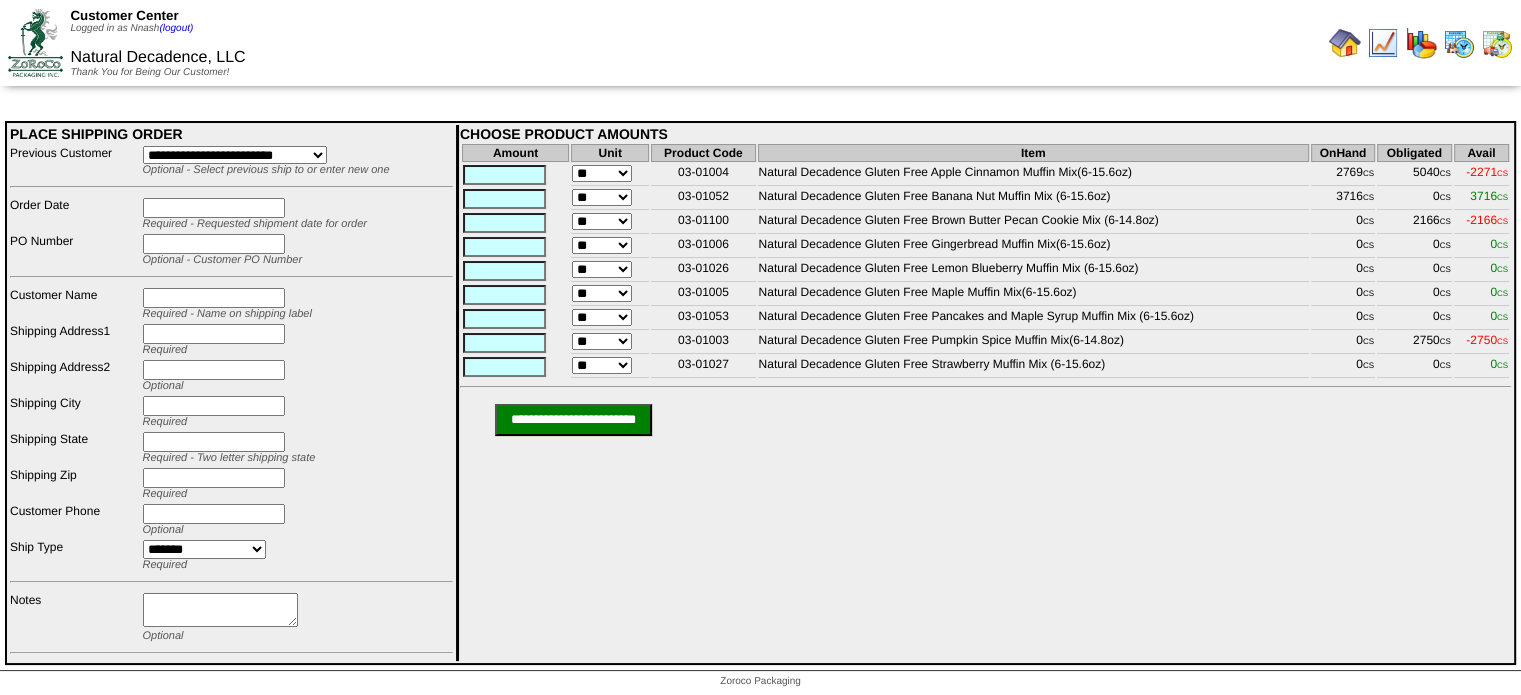 click at bounding box center [214, 208] 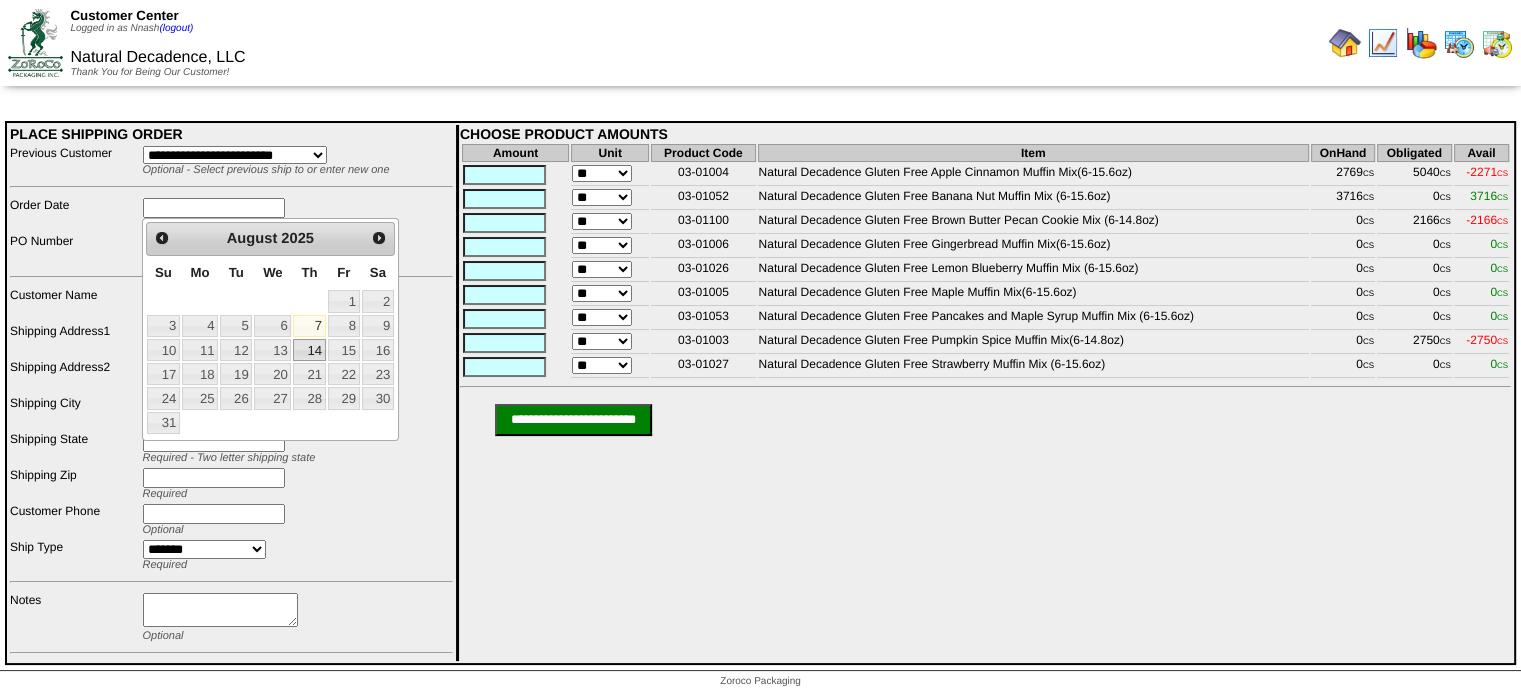 click on "14" at bounding box center [309, 350] 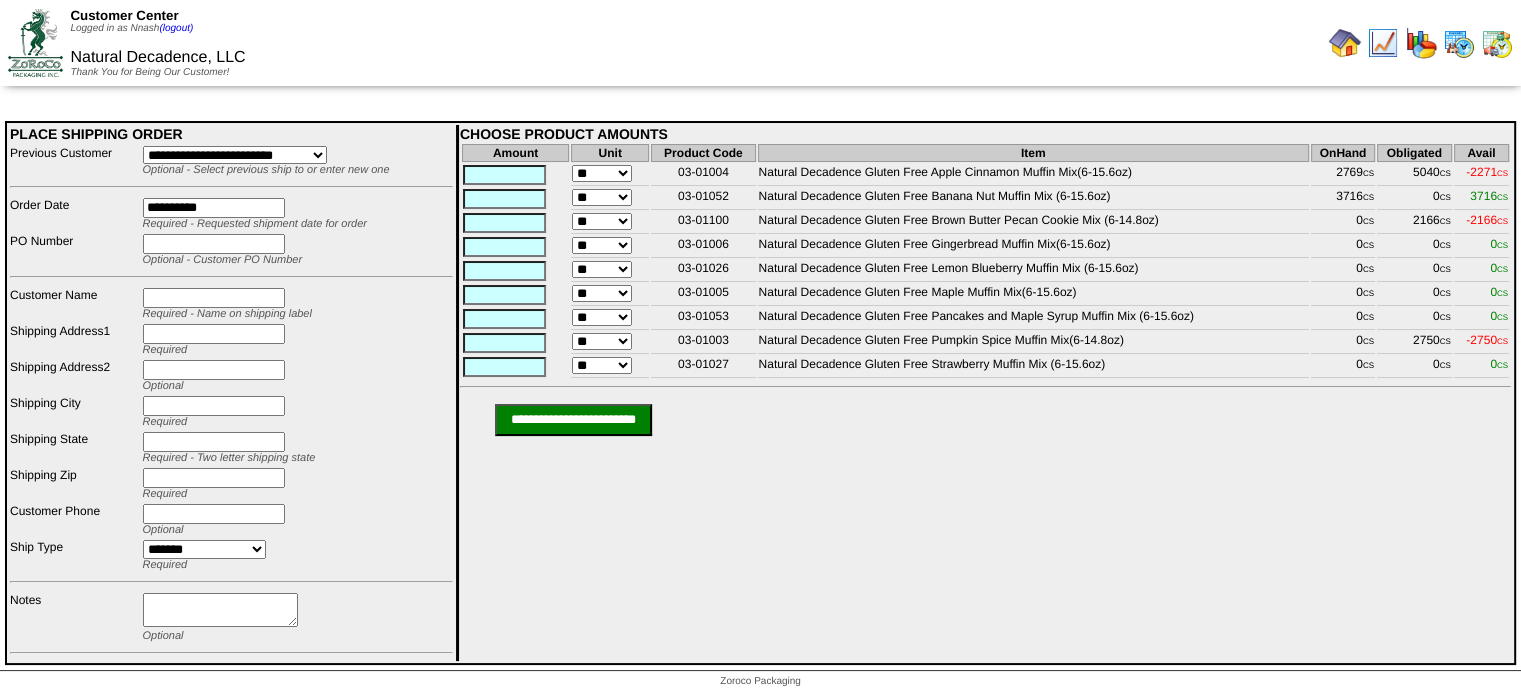 click at bounding box center (214, 244) 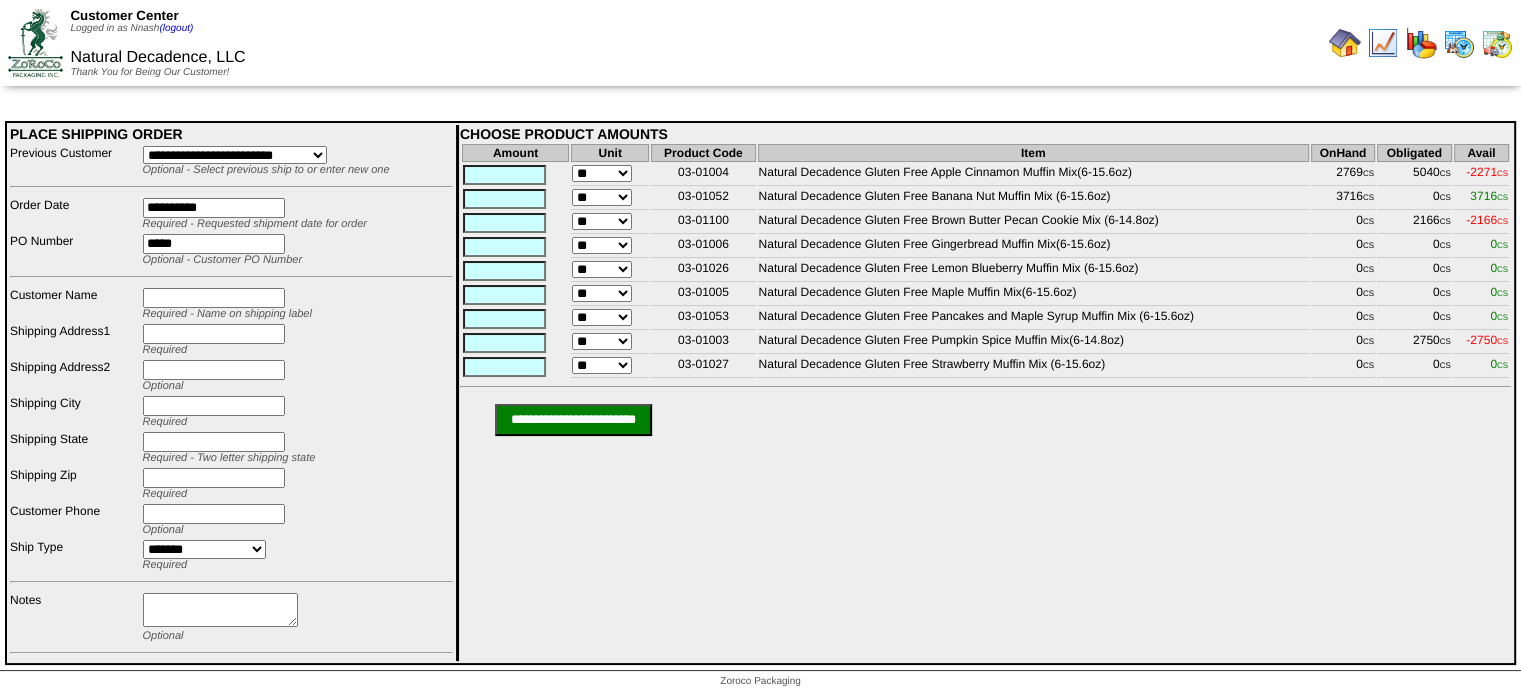 type on "*****" 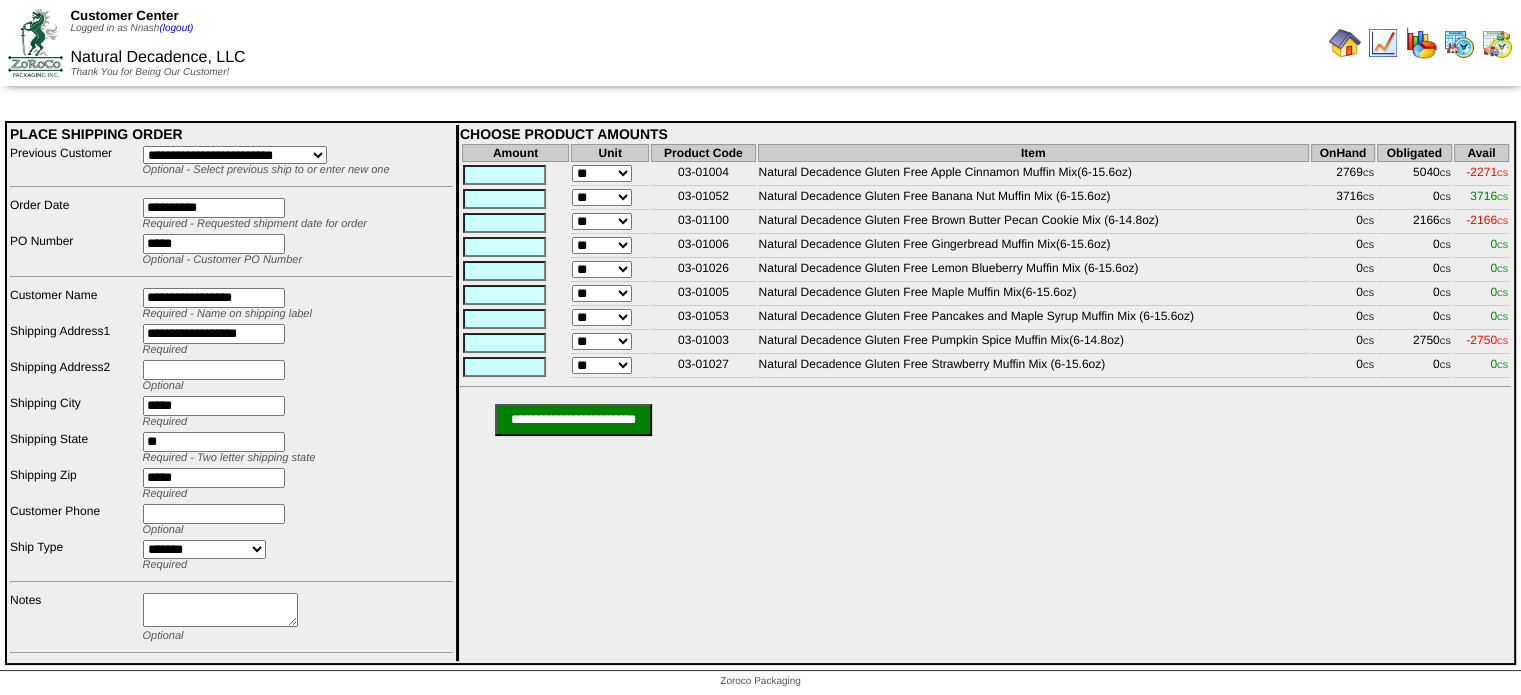 click on "**********" at bounding box center [204, 549] 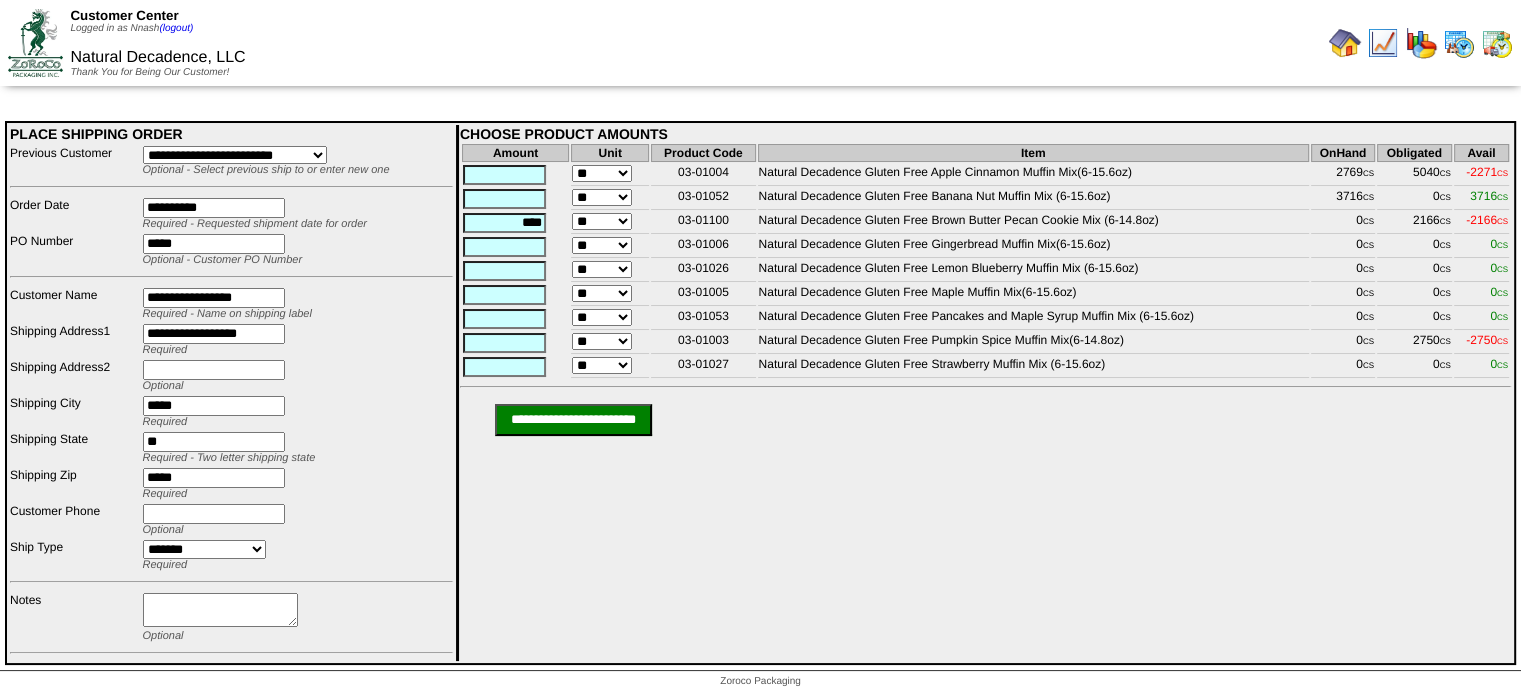type on "****" 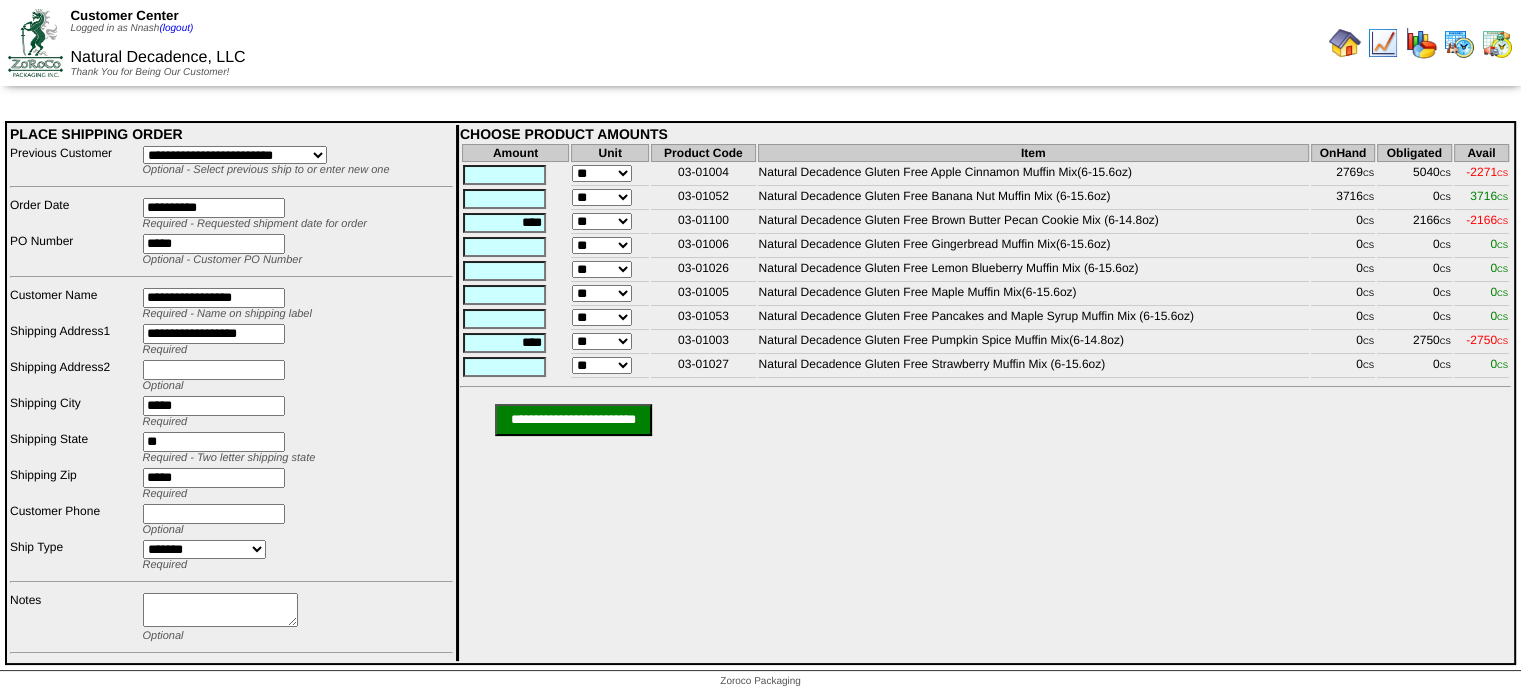 type on "****" 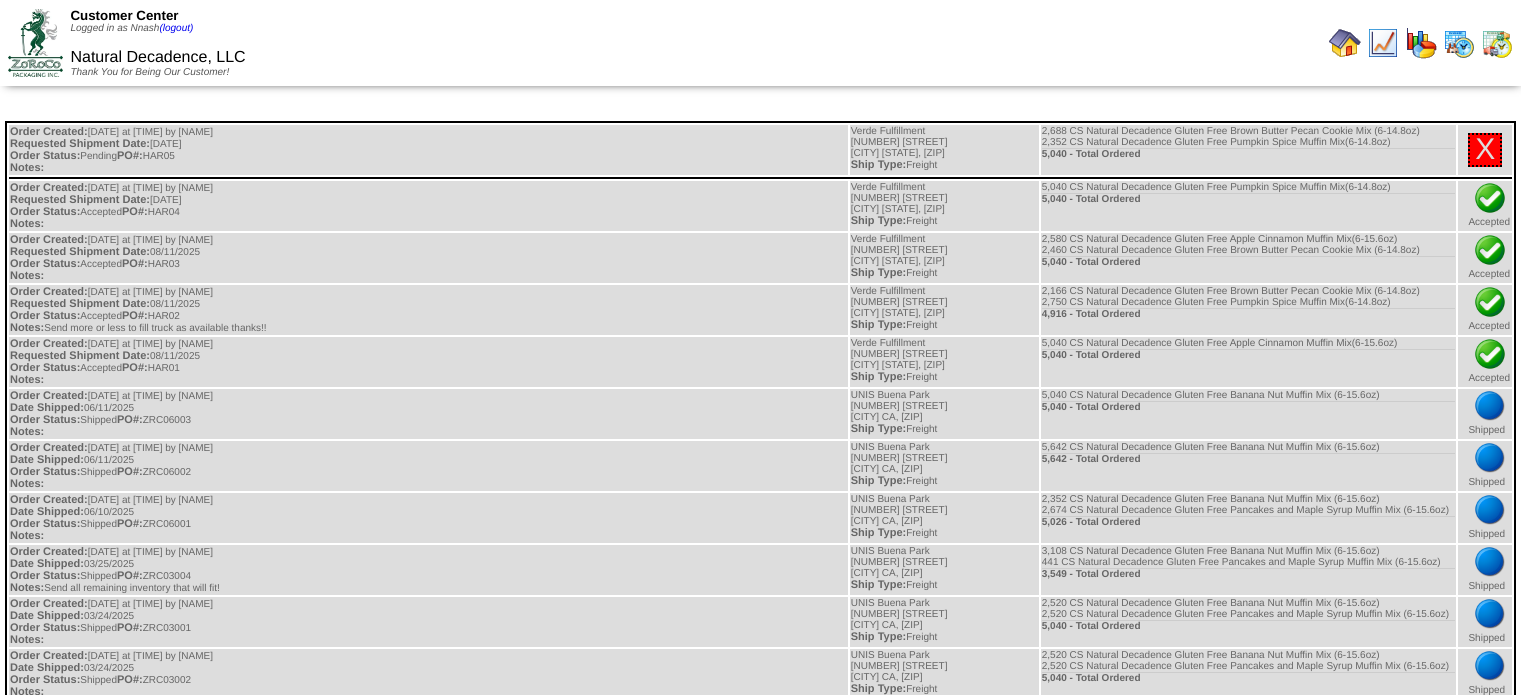 scroll, scrollTop: 0, scrollLeft: 0, axis: both 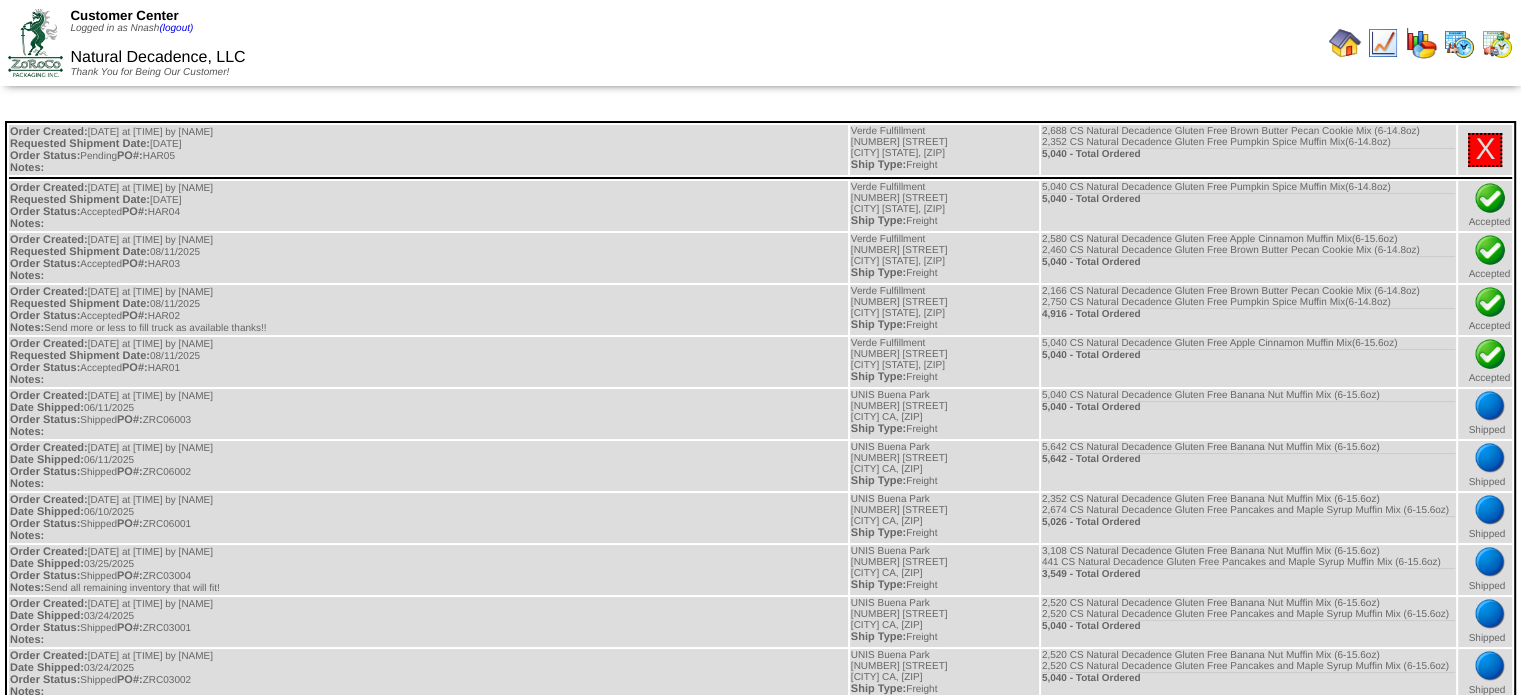 click at bounding box center (1345, 43) 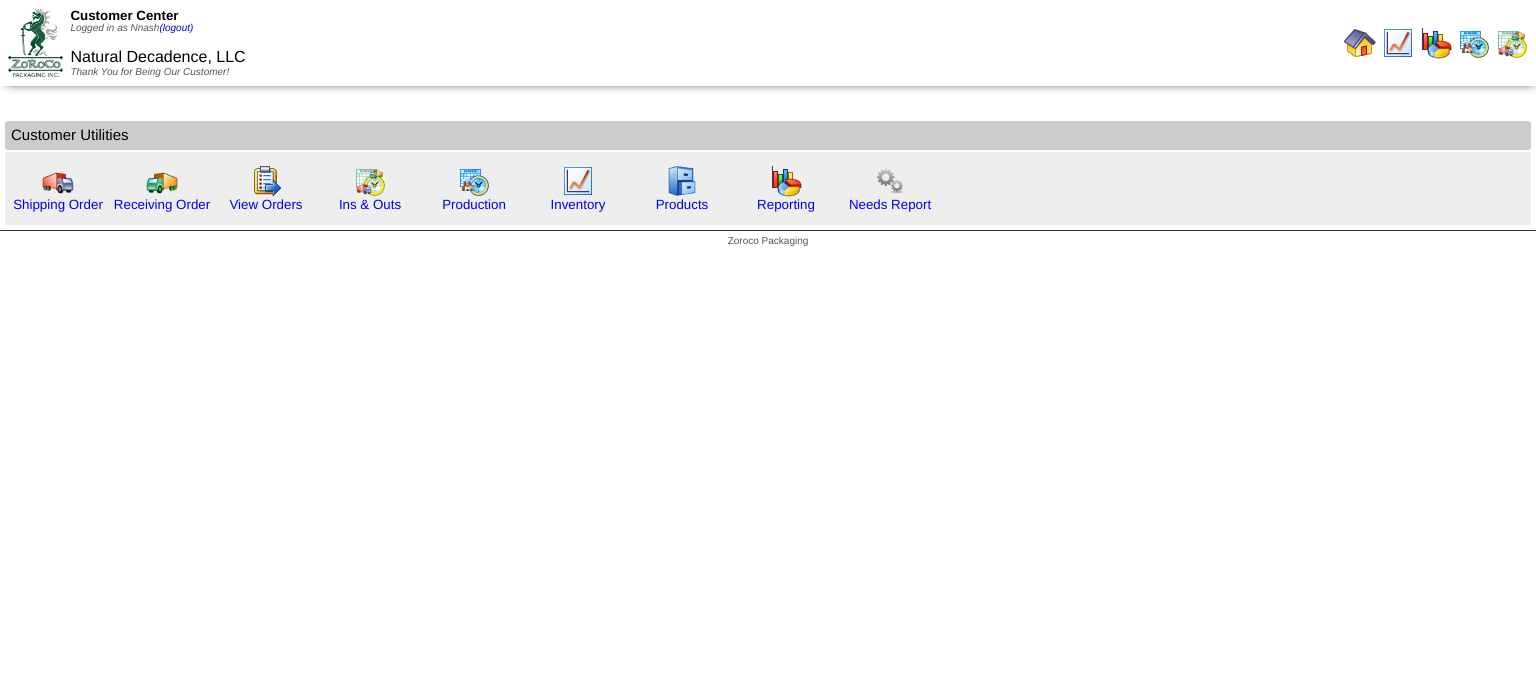 scroll, scrollTop: 0, scrollLeft: 0, axis: both 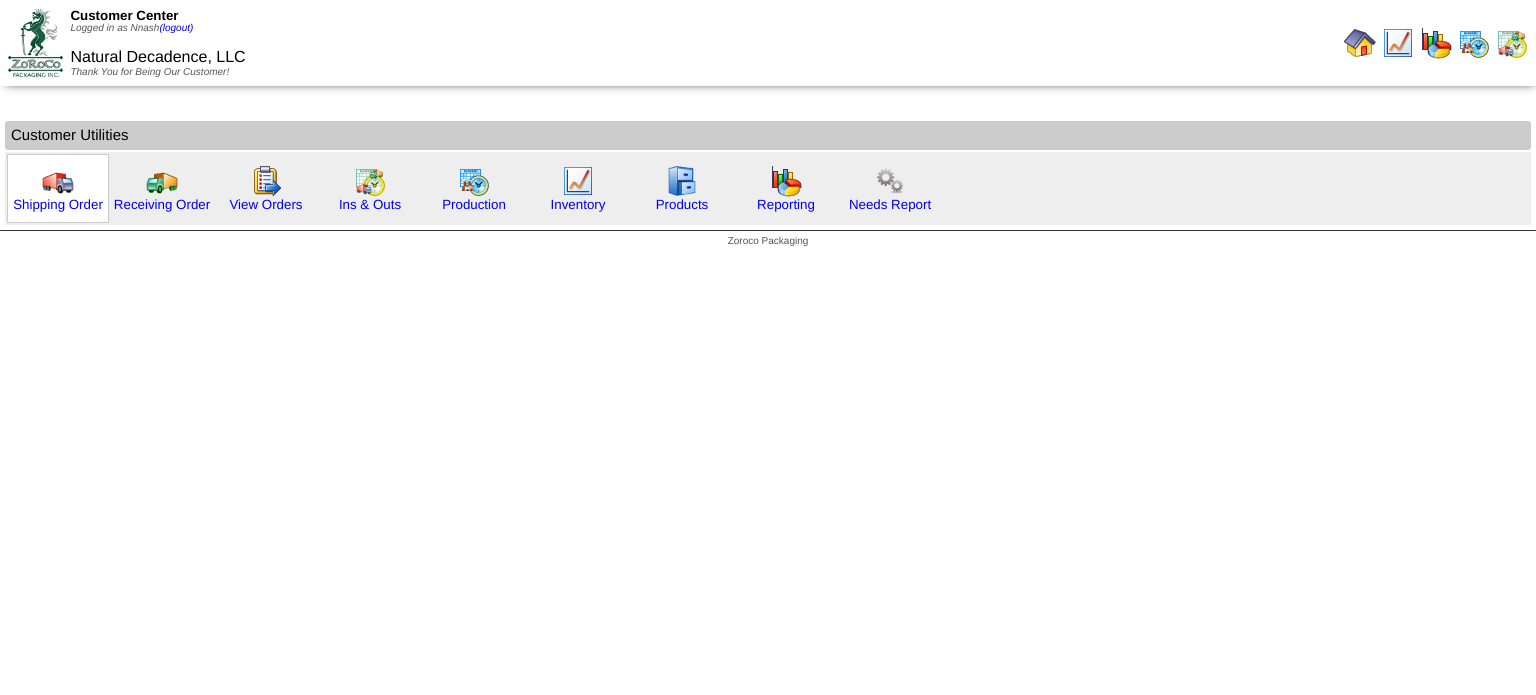 click at bounding box center (58, 181) 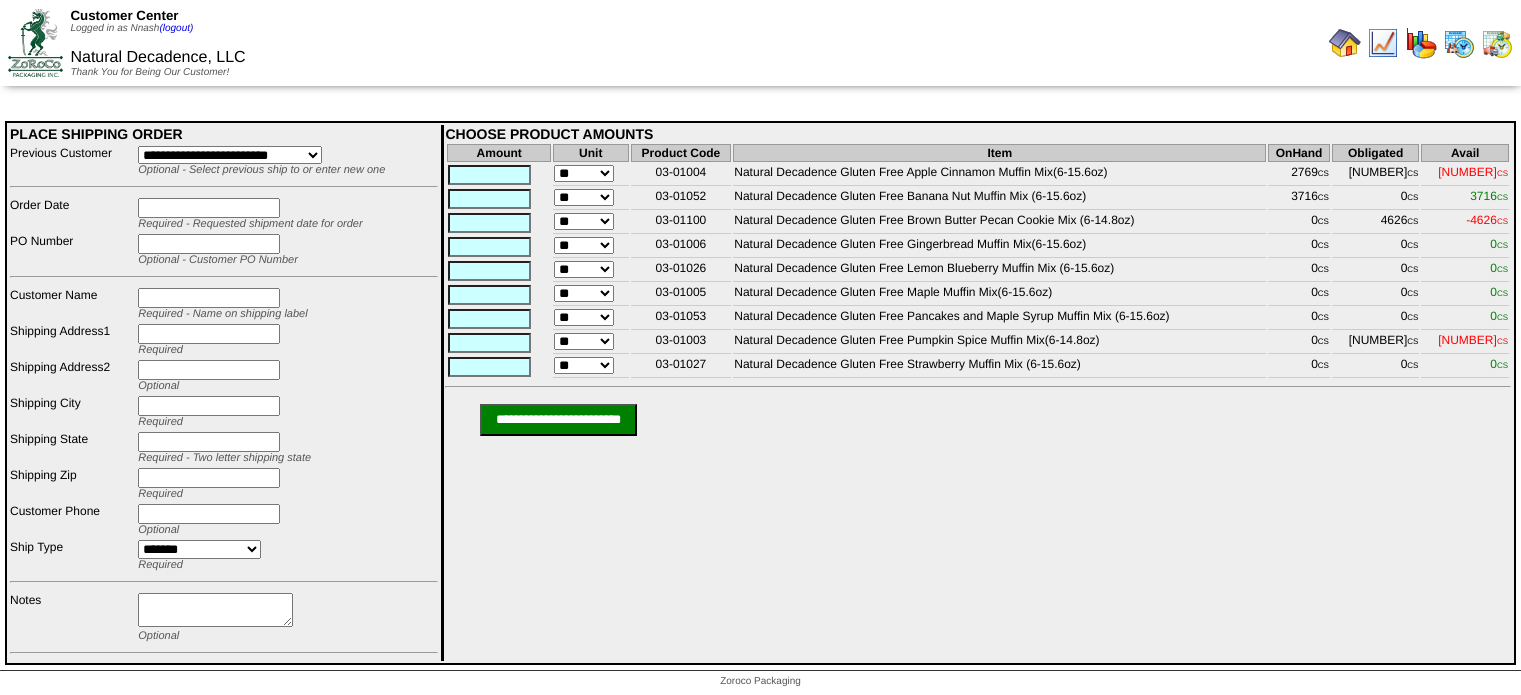 scroll, scrollTop: 0, scrollLeft: 0, axis: both 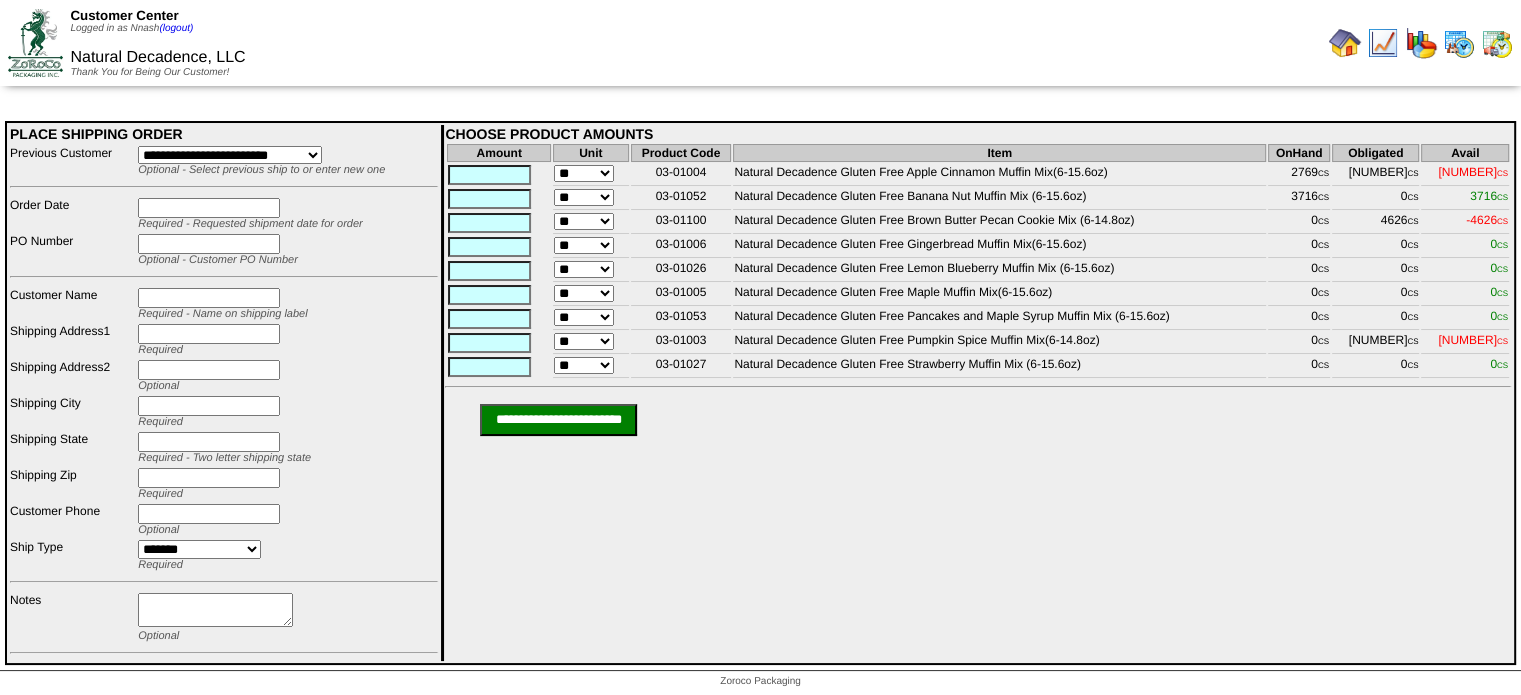 click at bounding box center (209, 208) 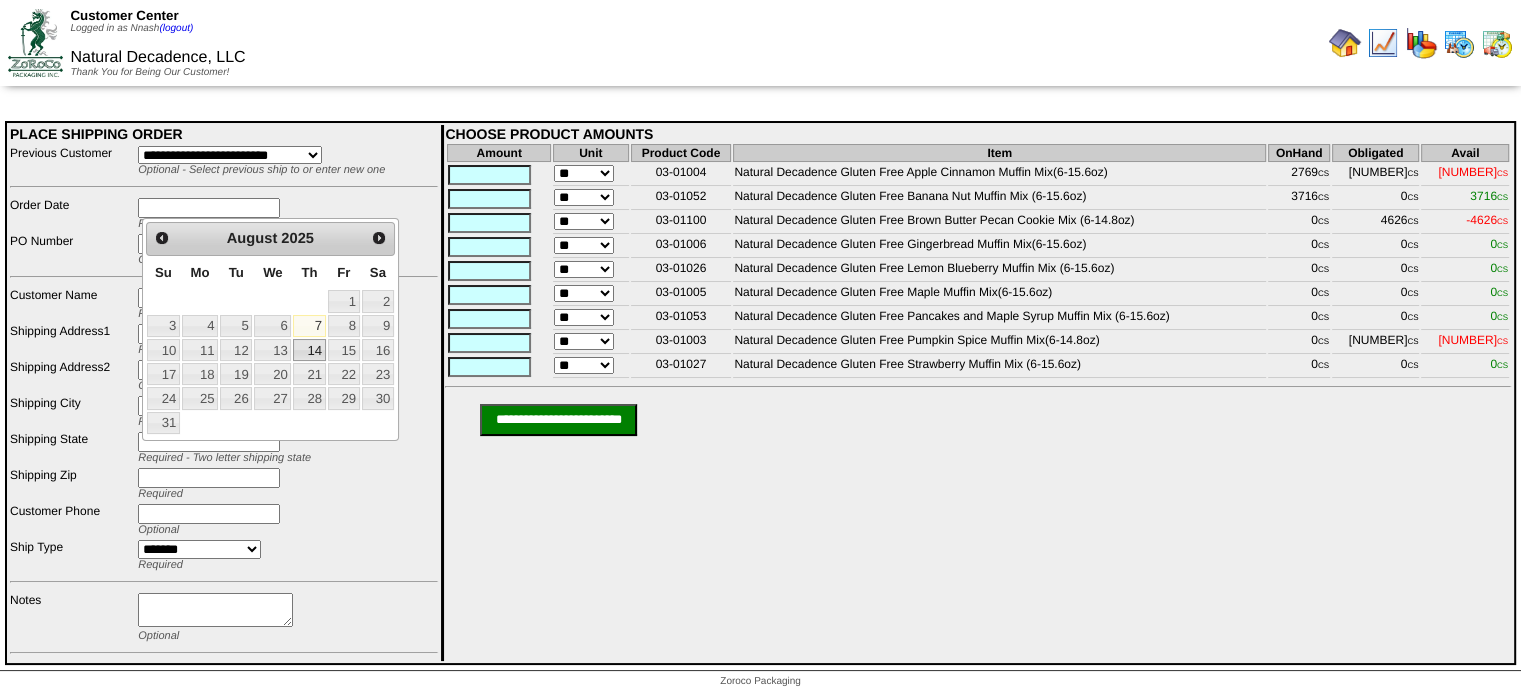click on "14" at bounding box center (309, 350) 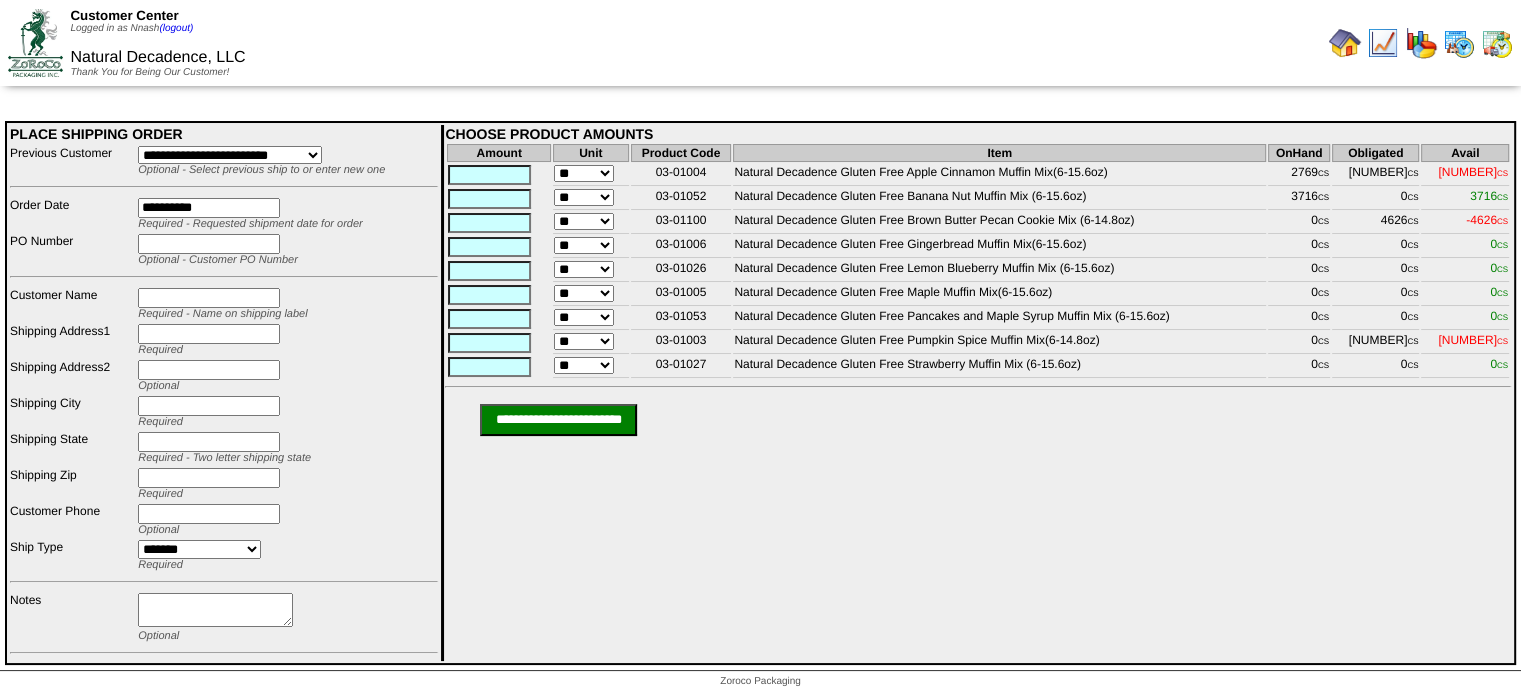 click at bounding box center [209, 244] 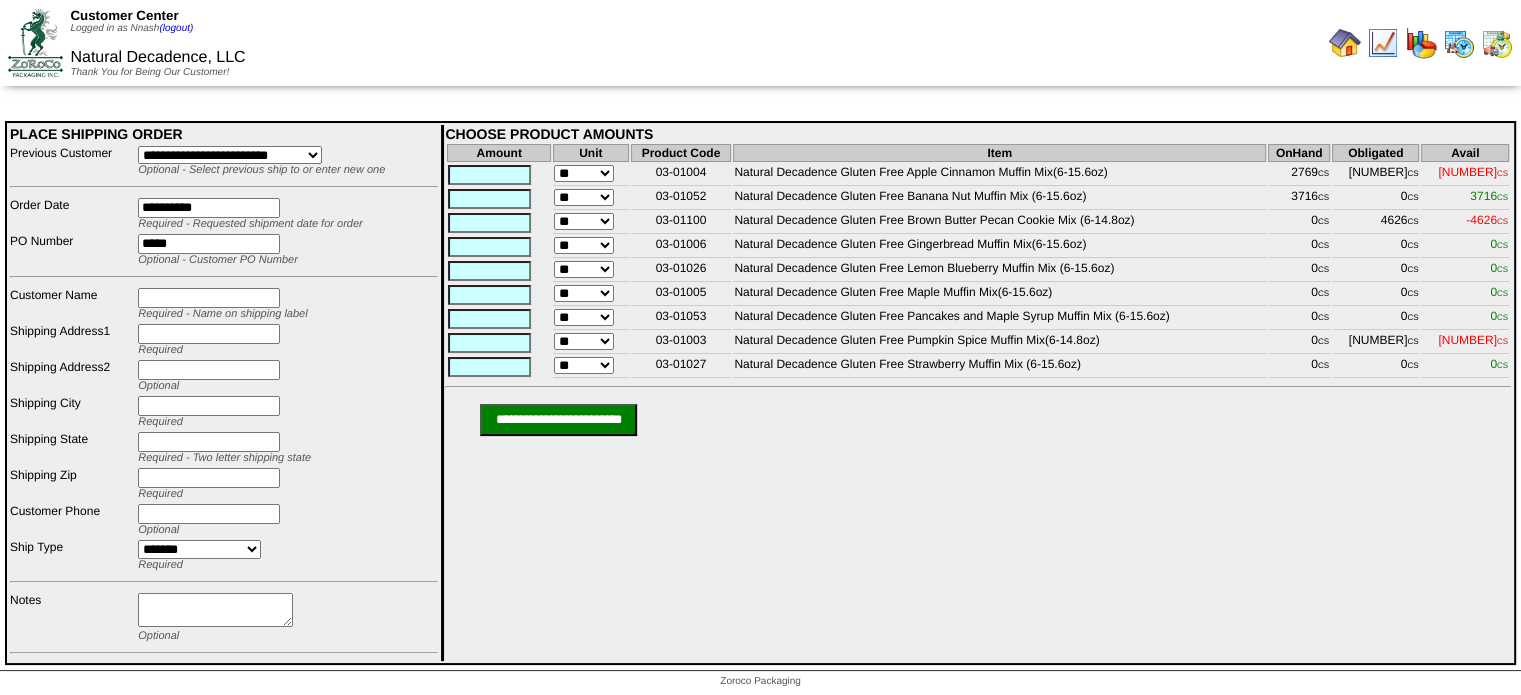 type on "*****" 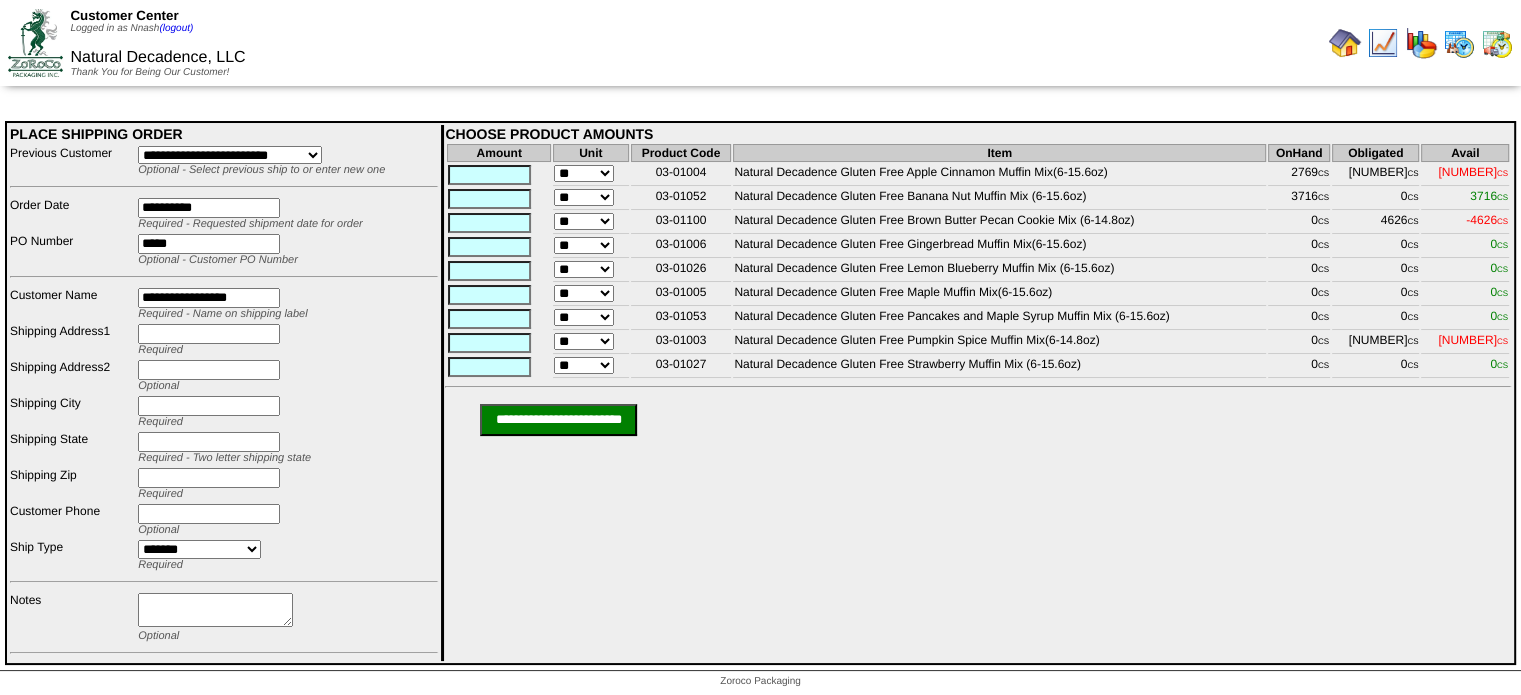 type on "**********" 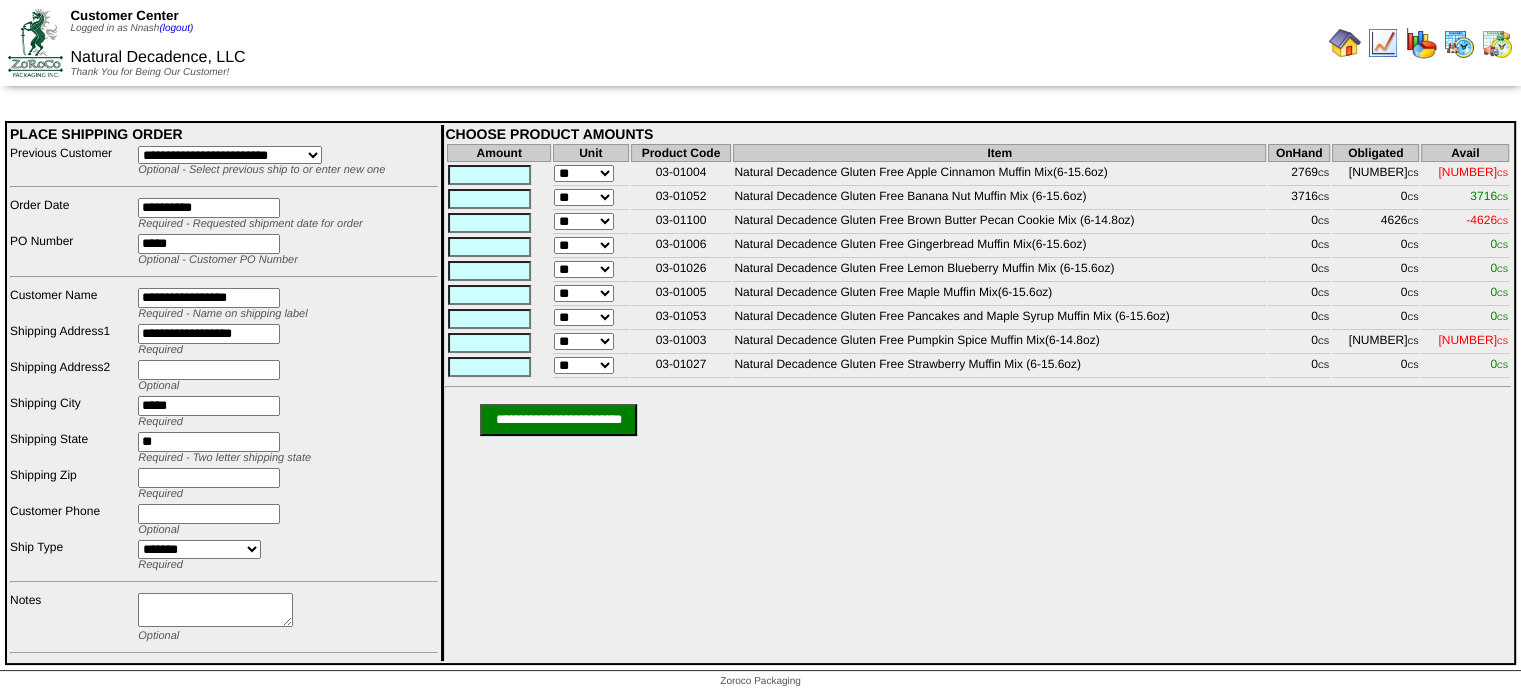type on "*****" 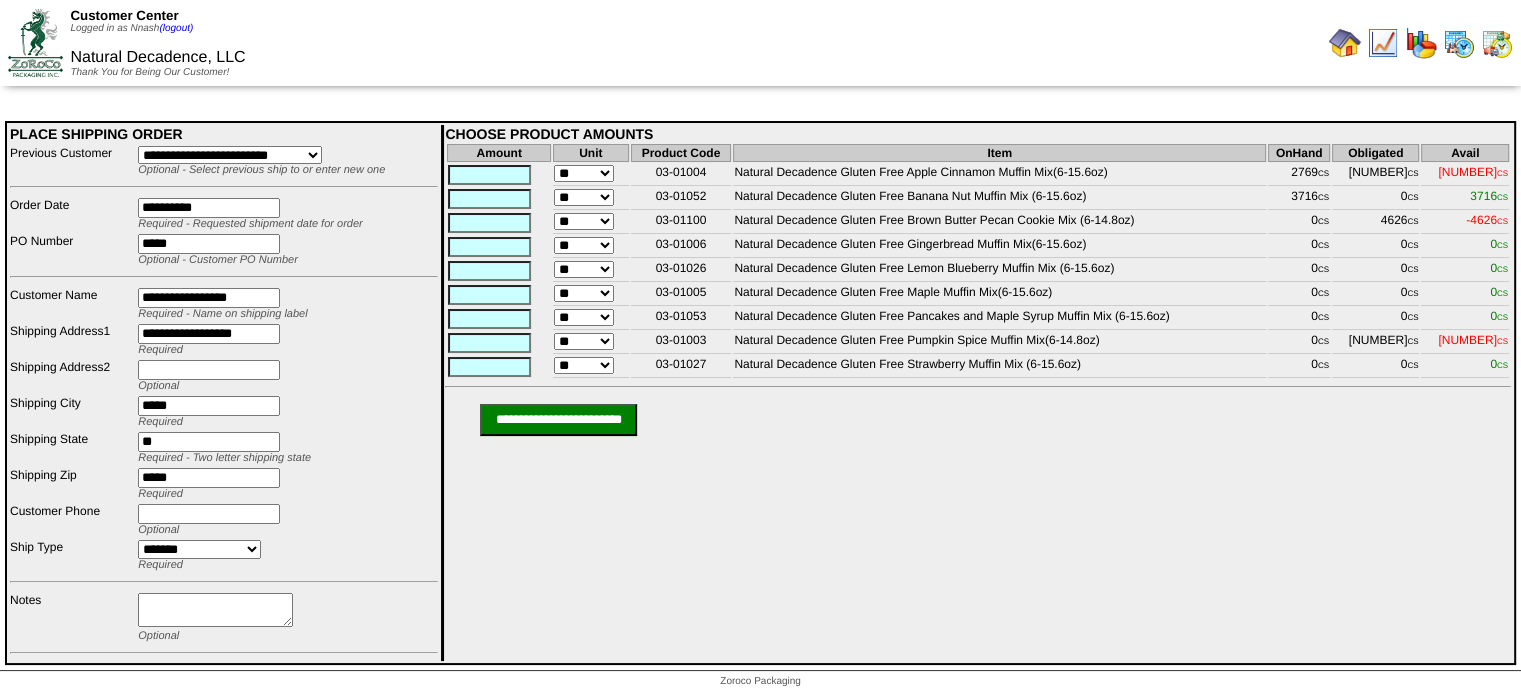 click at bounding box center [215, 610] 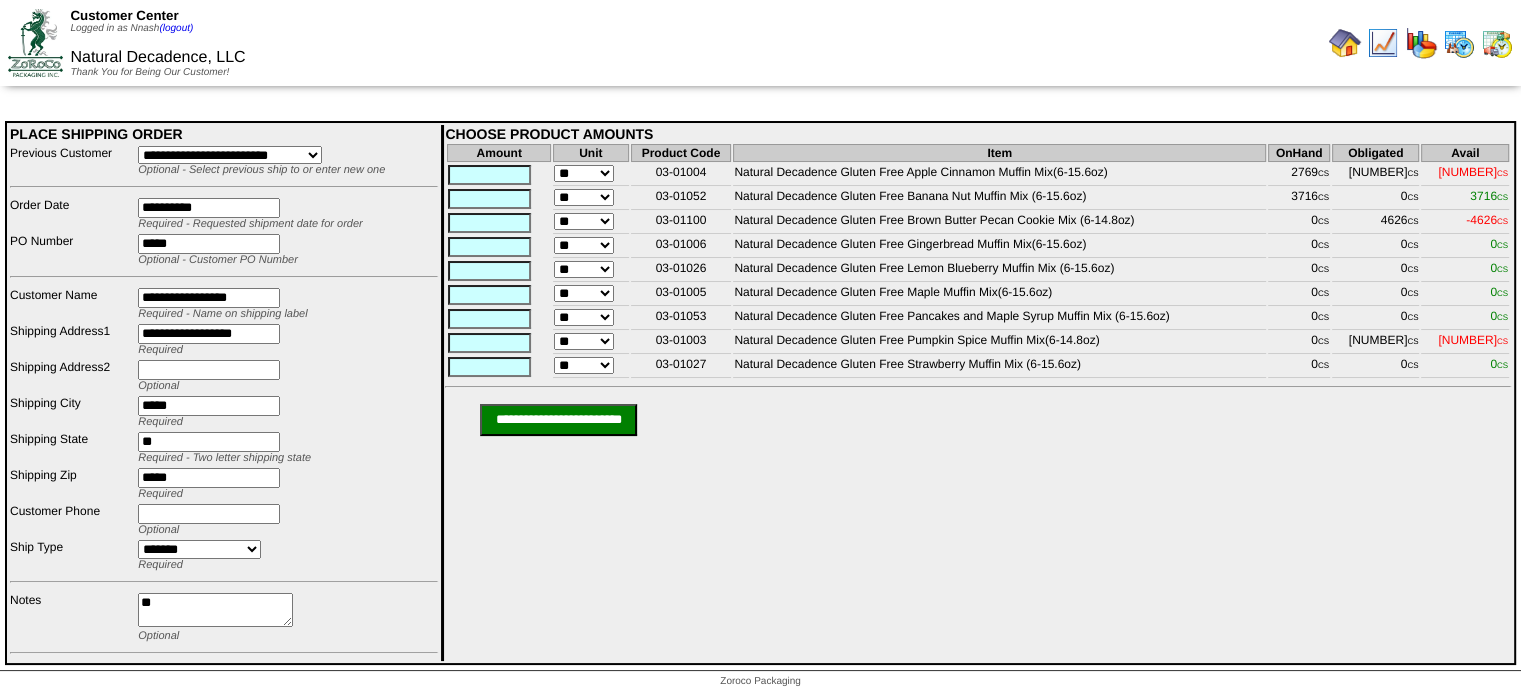 type on "*" 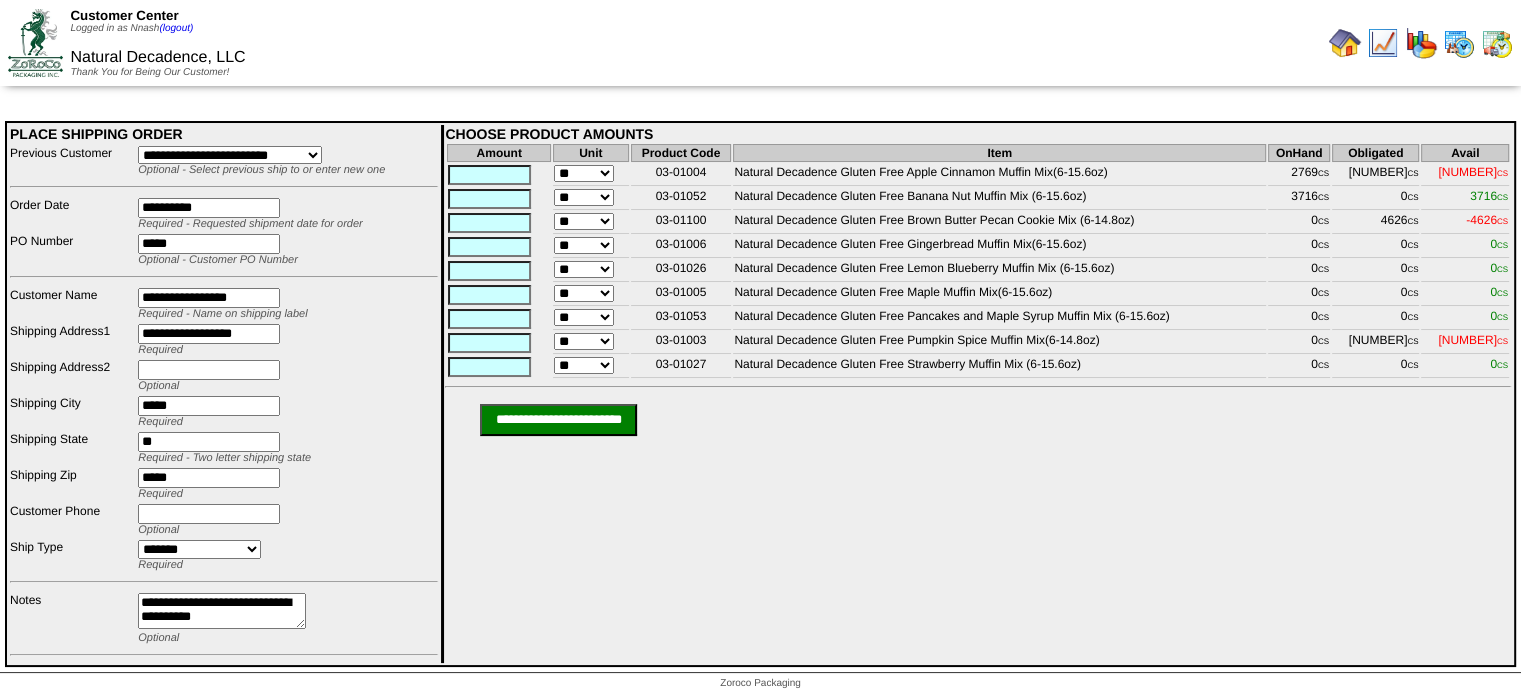 scroll, scrollTop: 13, scrollLeft: 0, axis: vertical 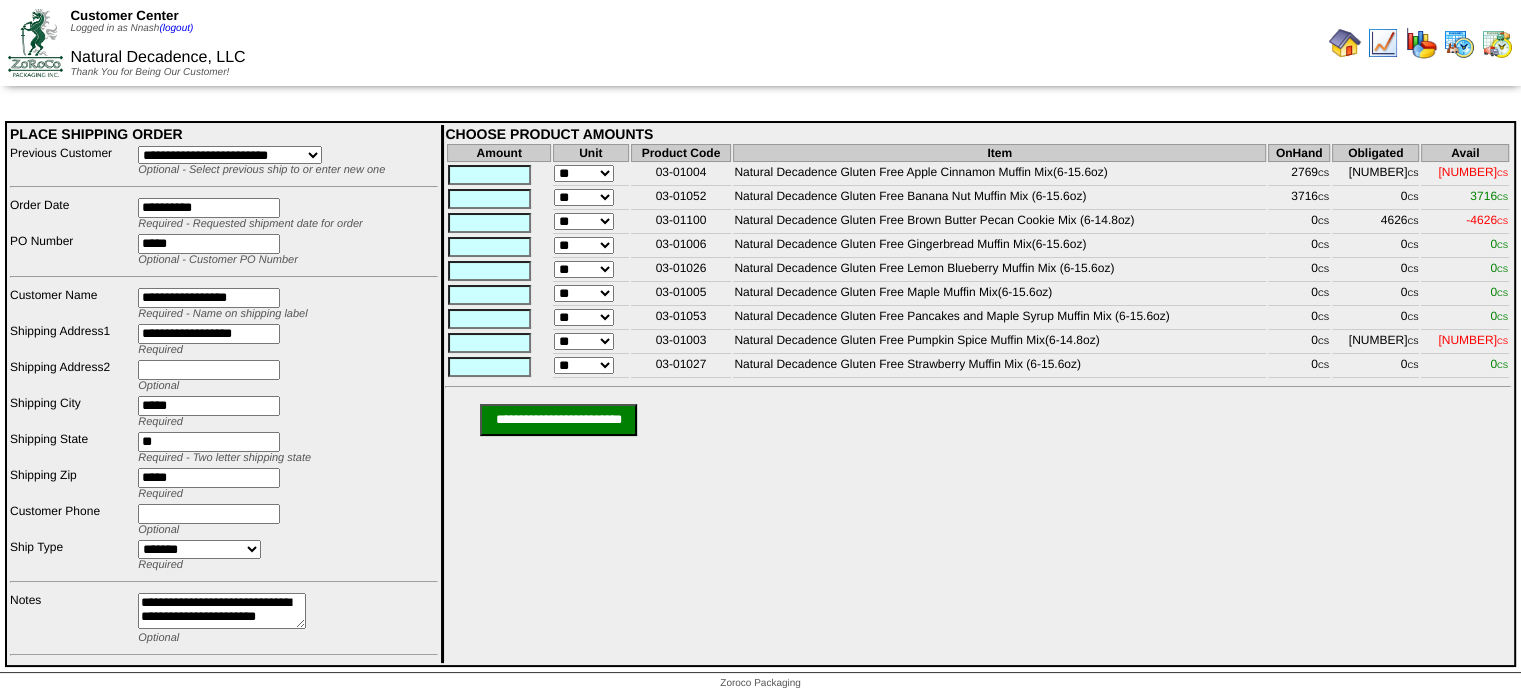 click on "**********" at bounding box center (222, 611) 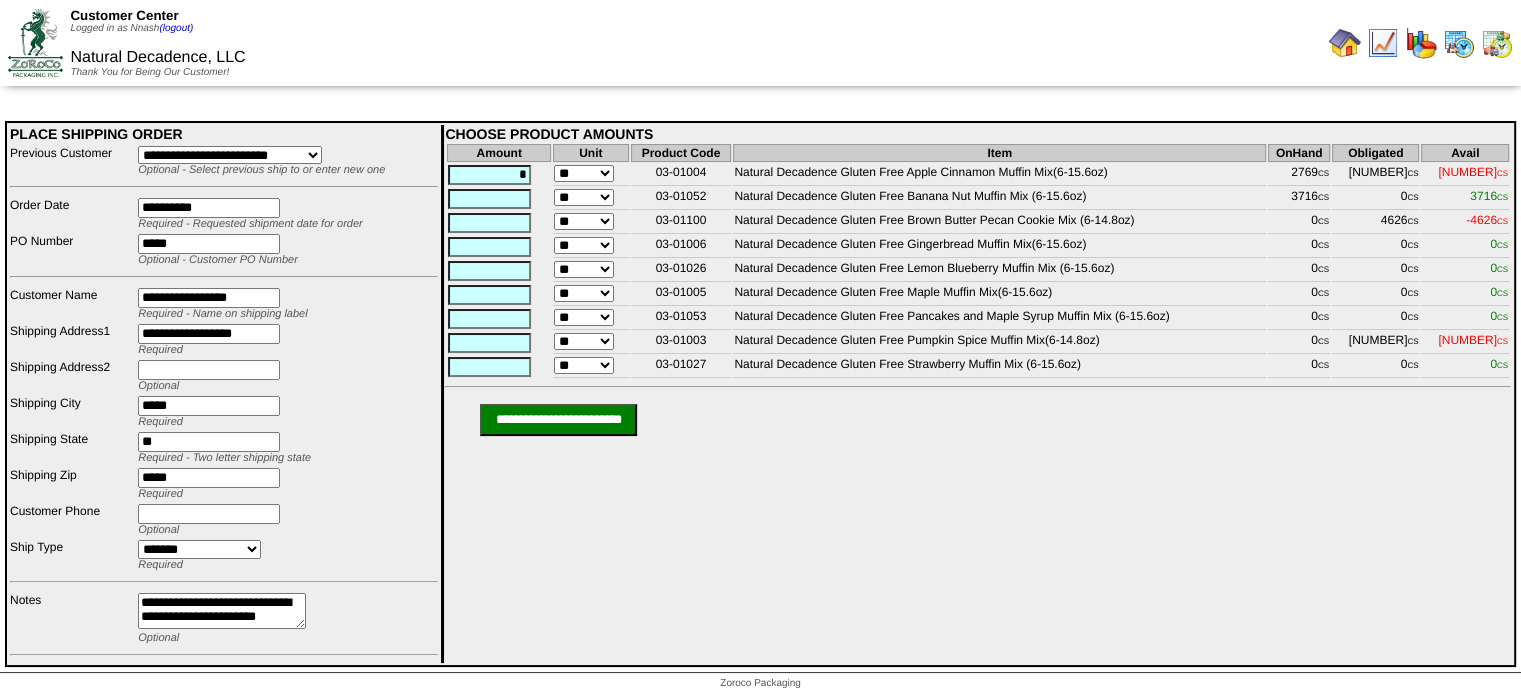 type on "*" 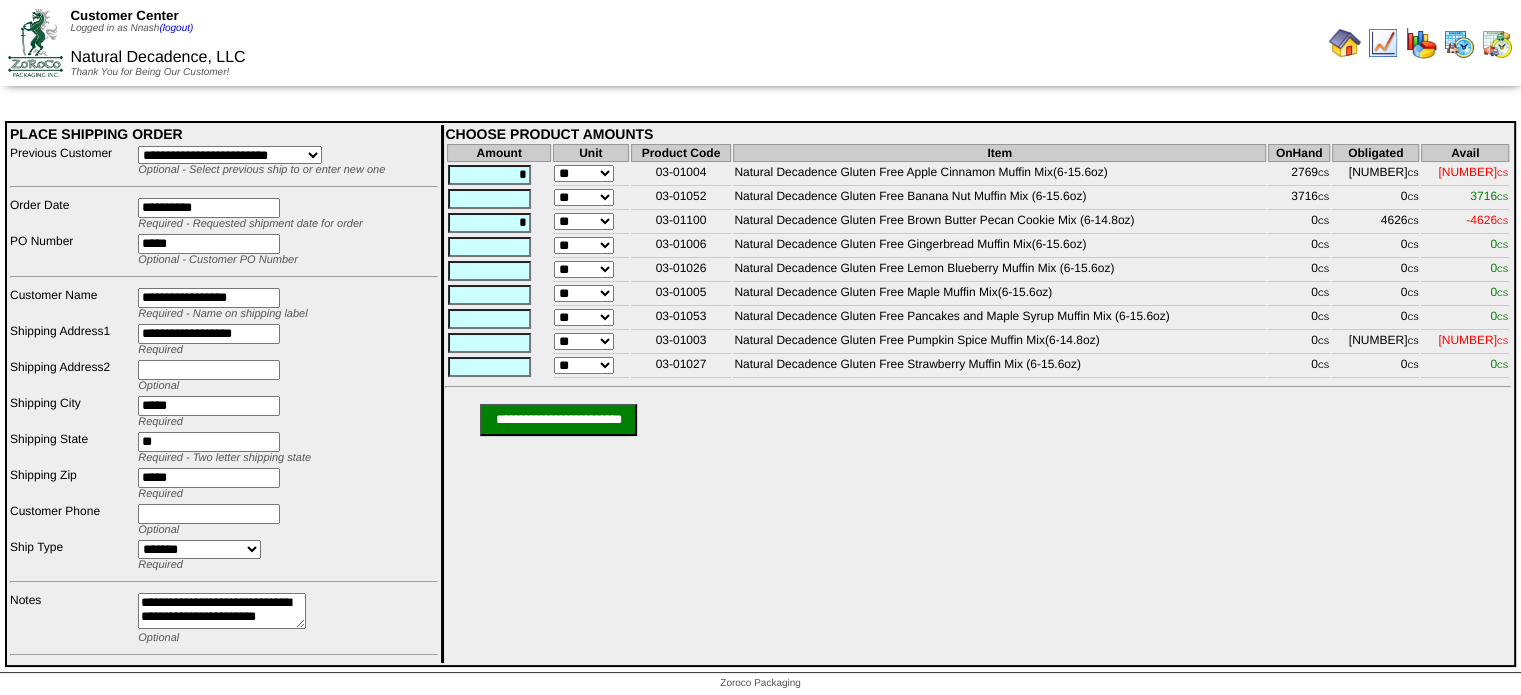 type on "*" 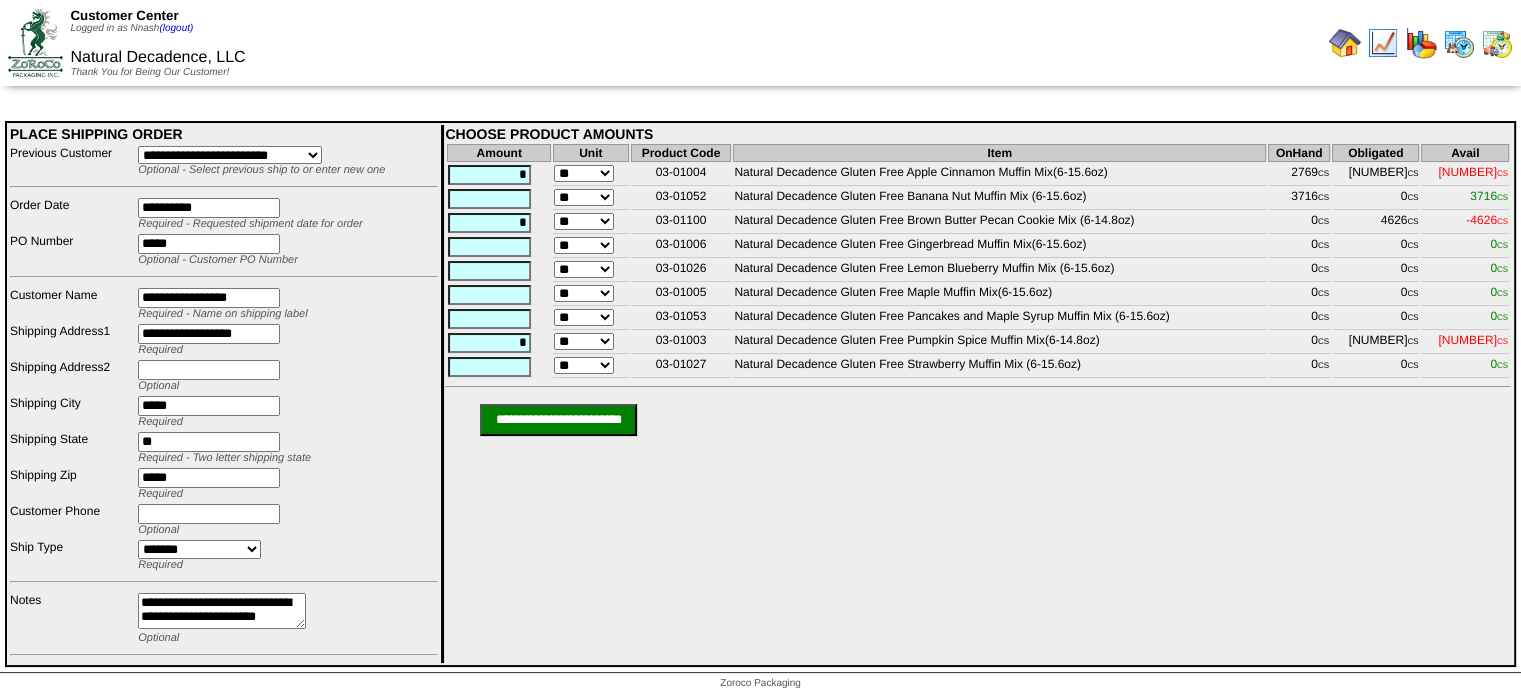 type on "*" 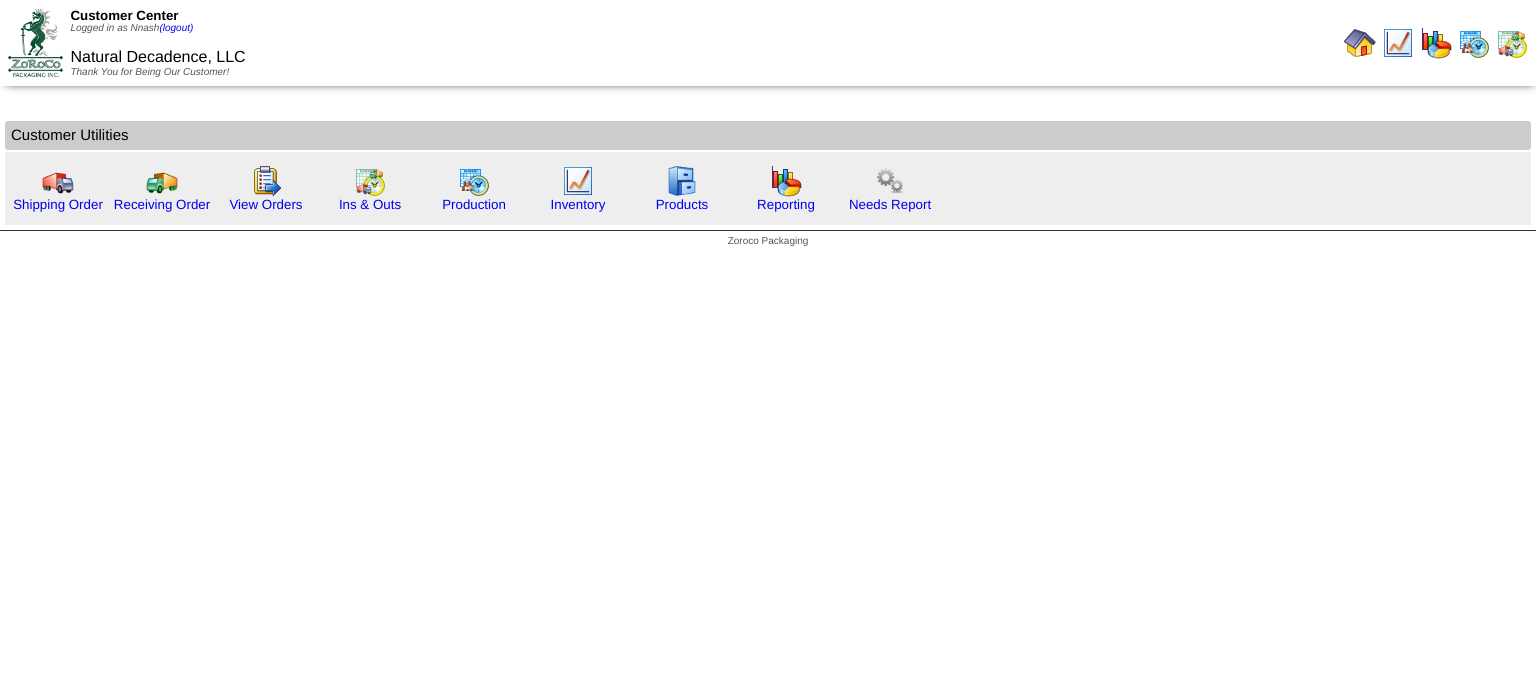 scroll, scrollTop: 0, scrollLeft: 0, axis: both 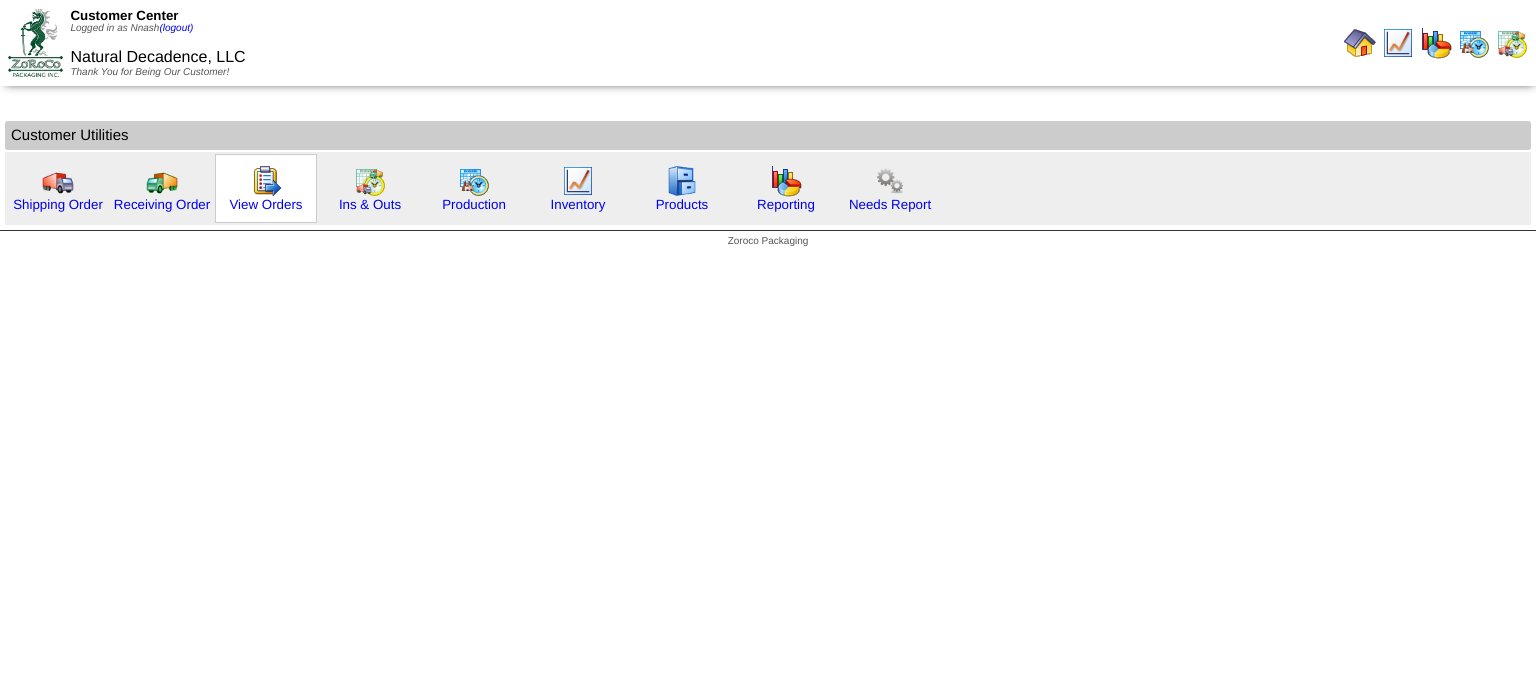 click at bounding box center [266, 181] 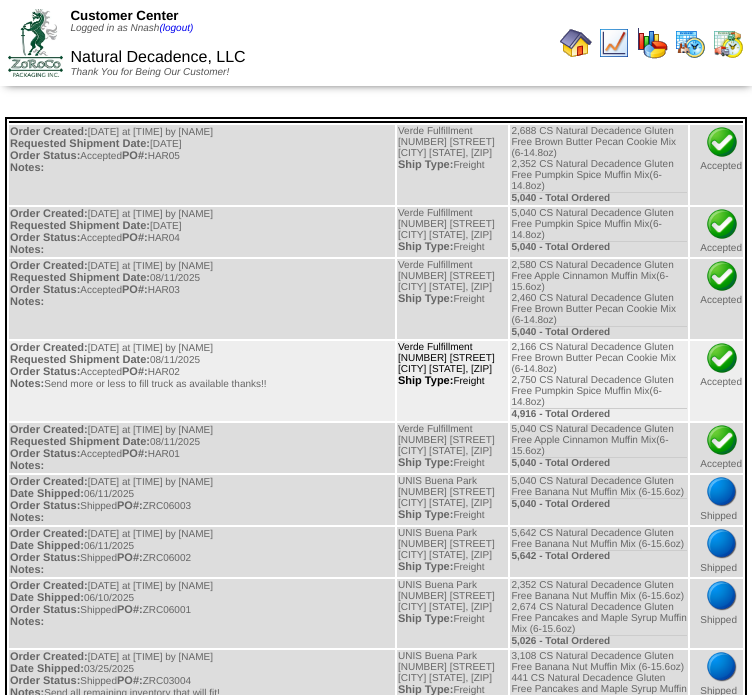 scroll, scrollTop: 0, scrollLeft: 0, axis: both 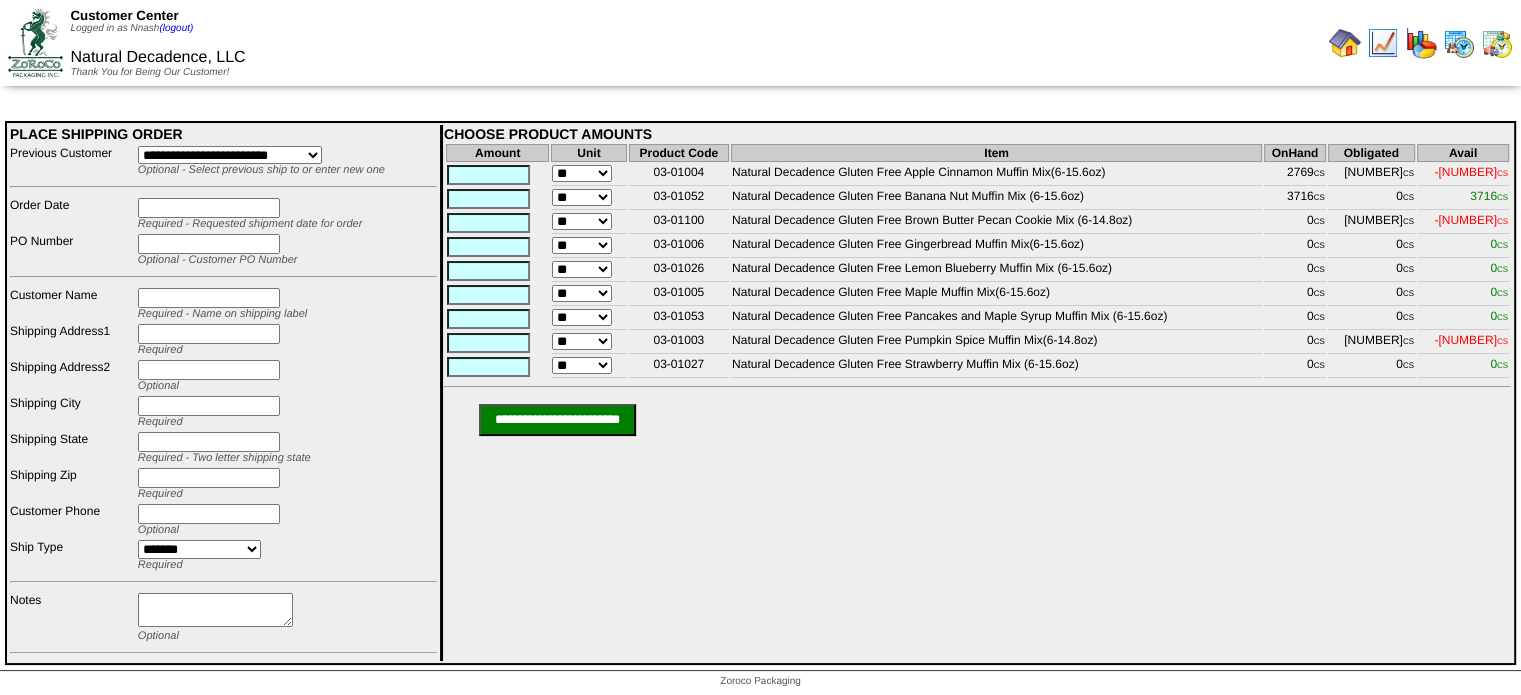 click at bounding box center [209, 208] 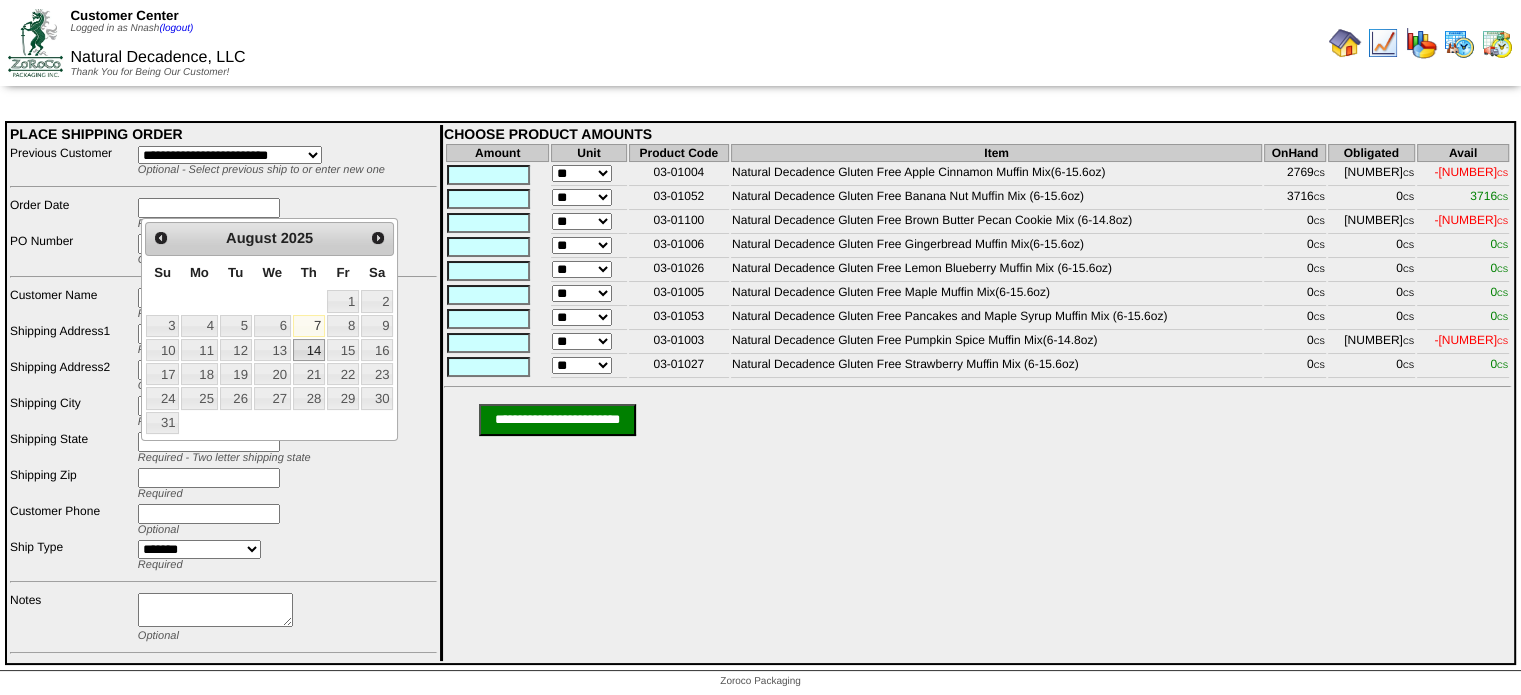 click on "14" at bounding box center [309, 350] 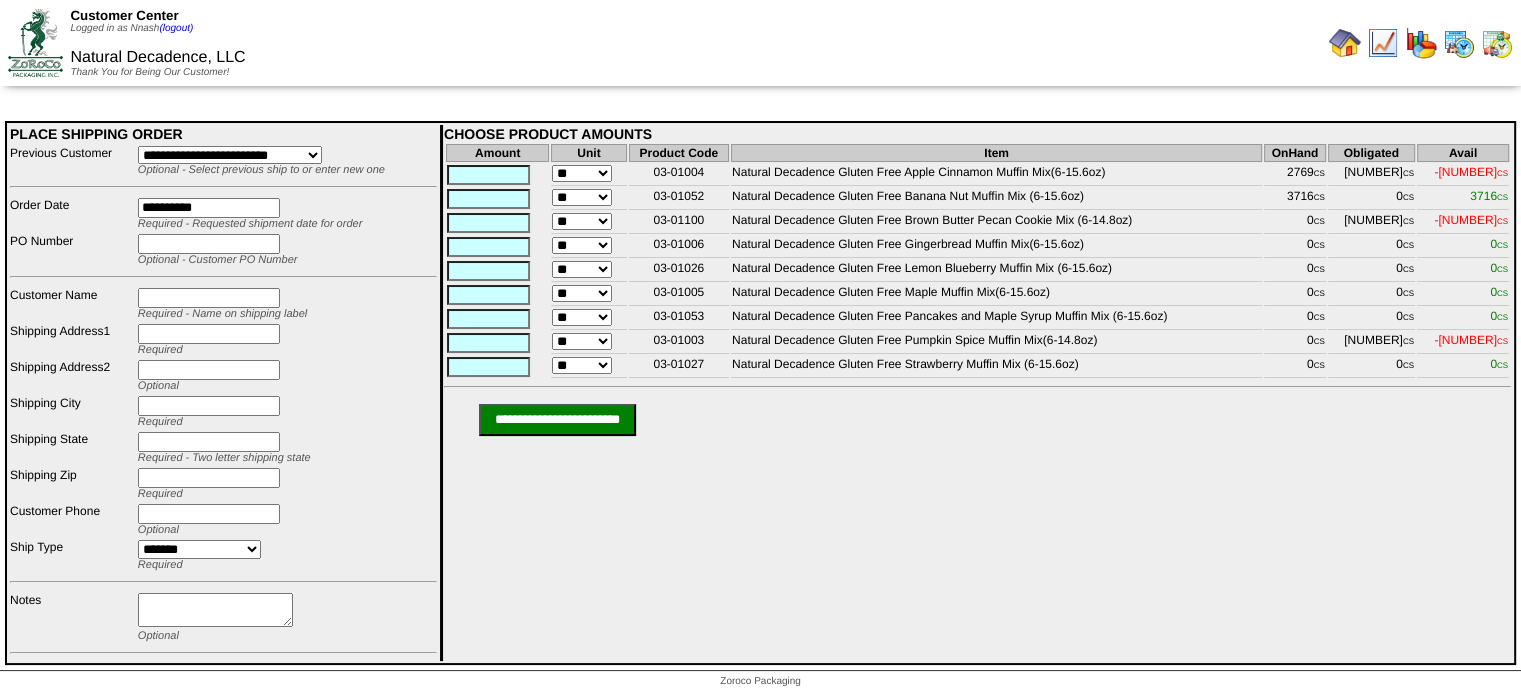 click at bounding box center [209, 244] 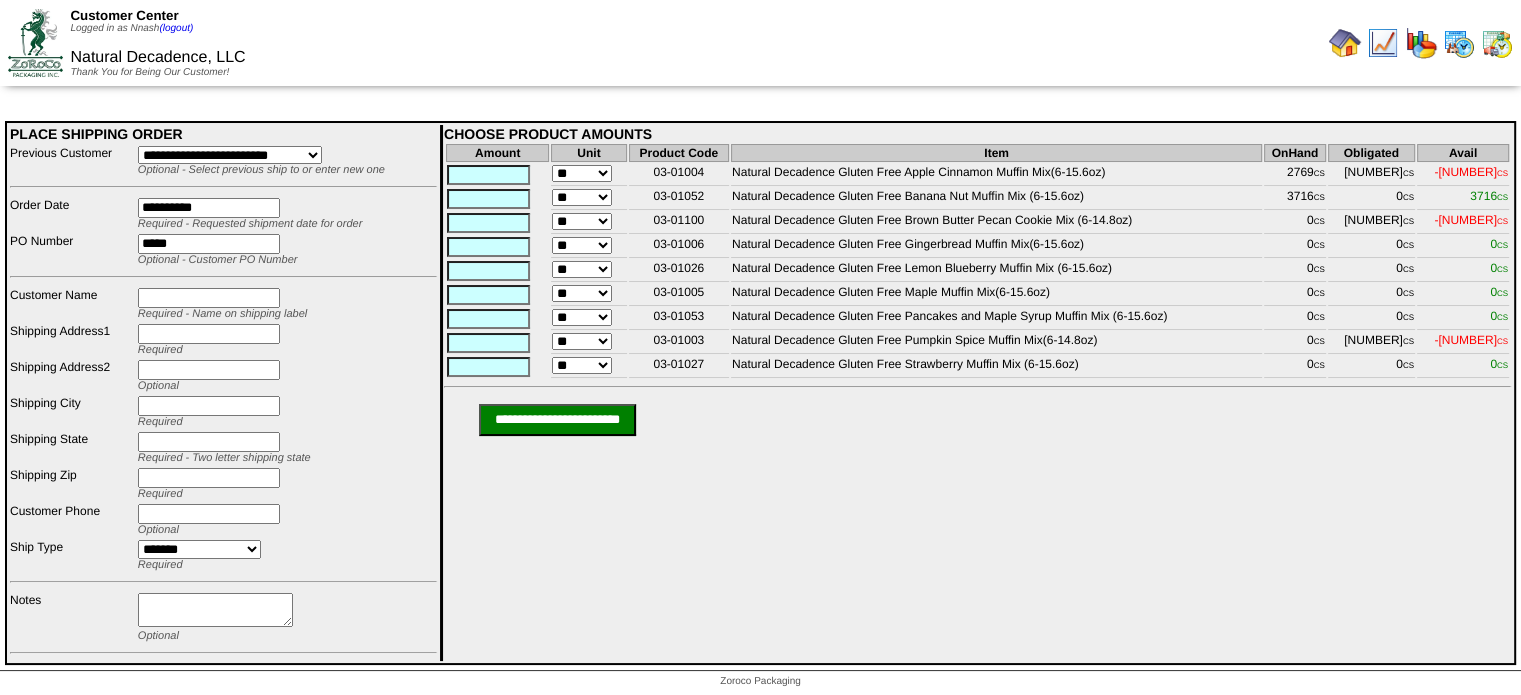 type on "*****" 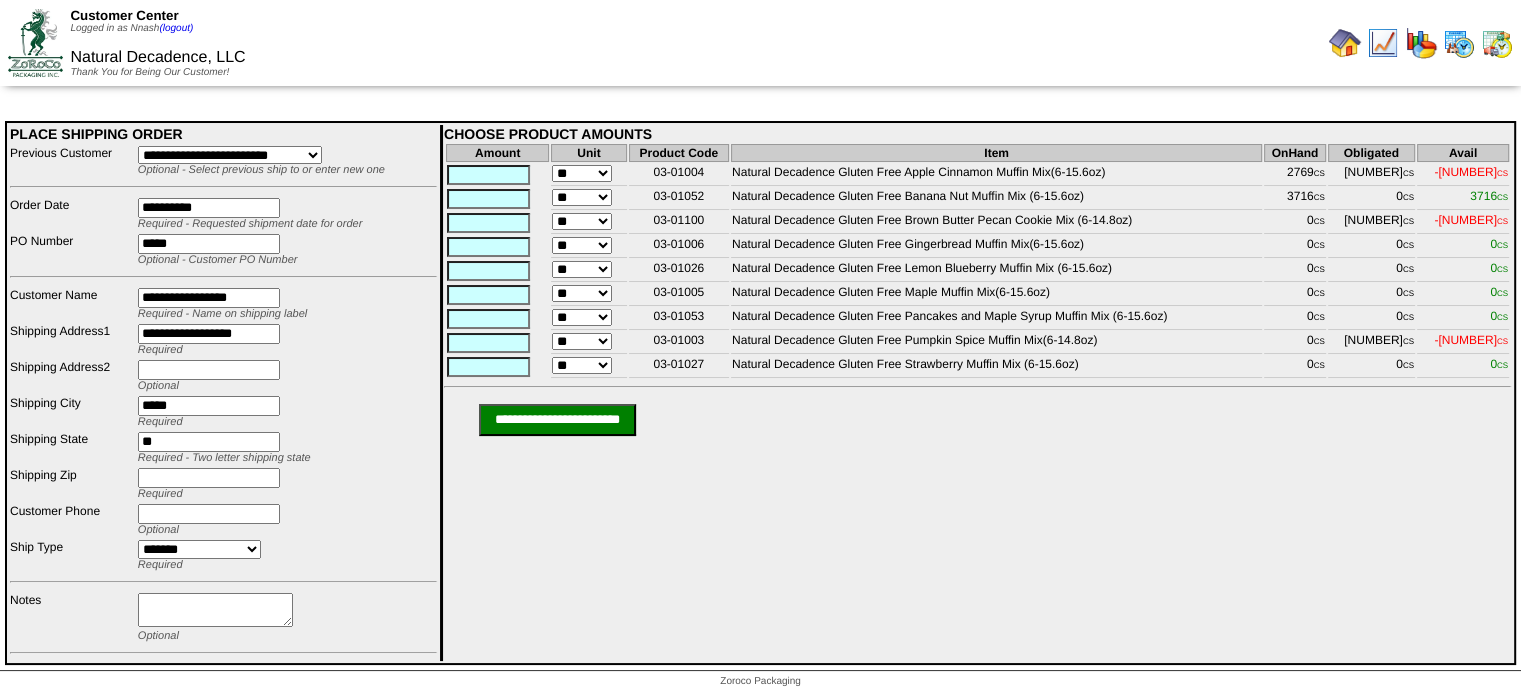 type on "*****" 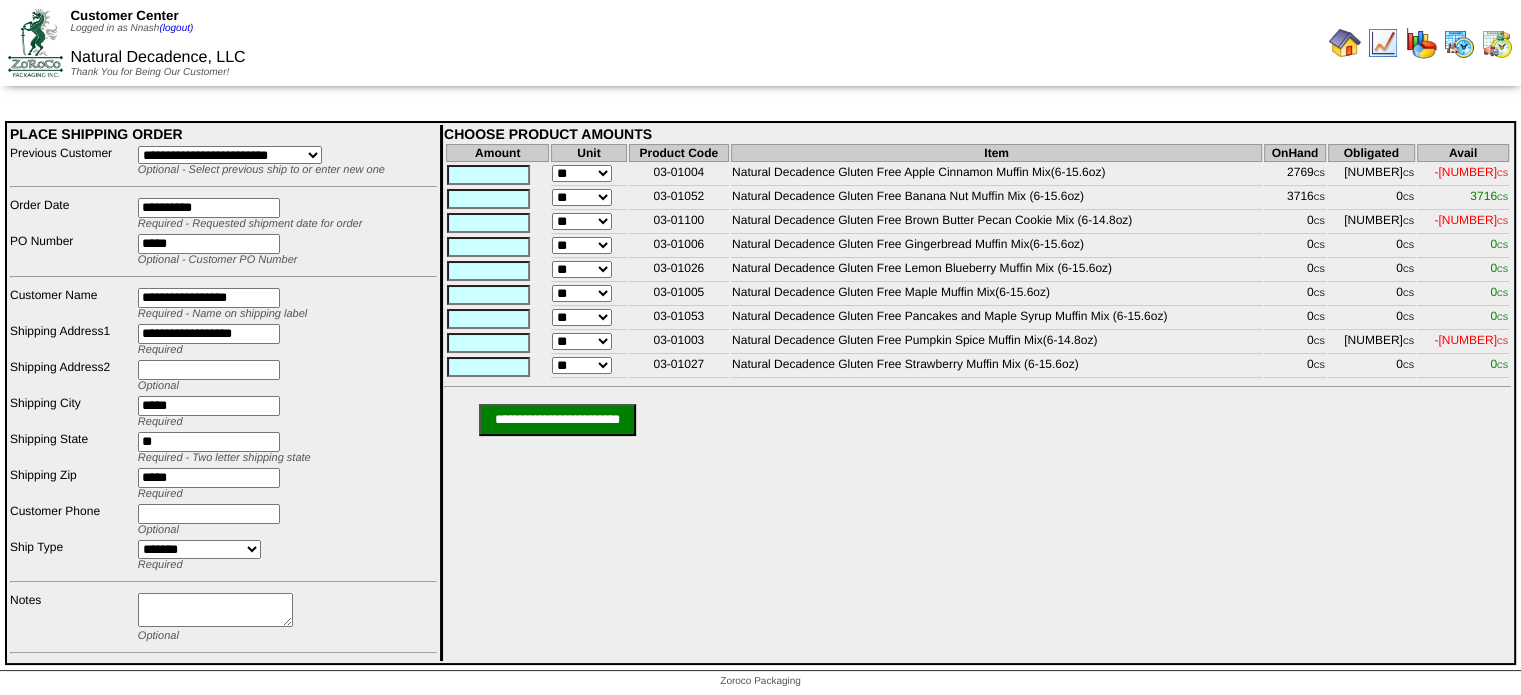 click at bounding box center [215, 610] 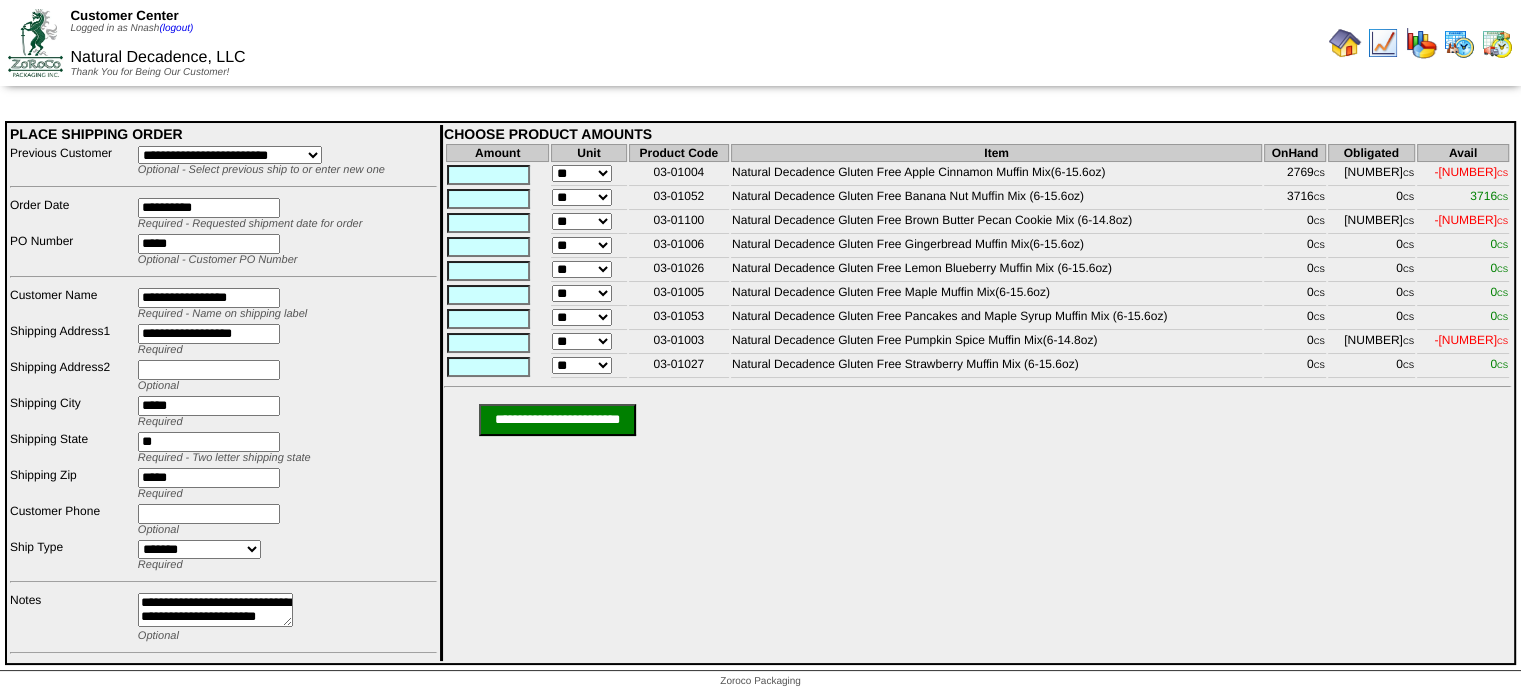 scroll, scrollTop: 13, scrollLeft: 0, axis: vertical 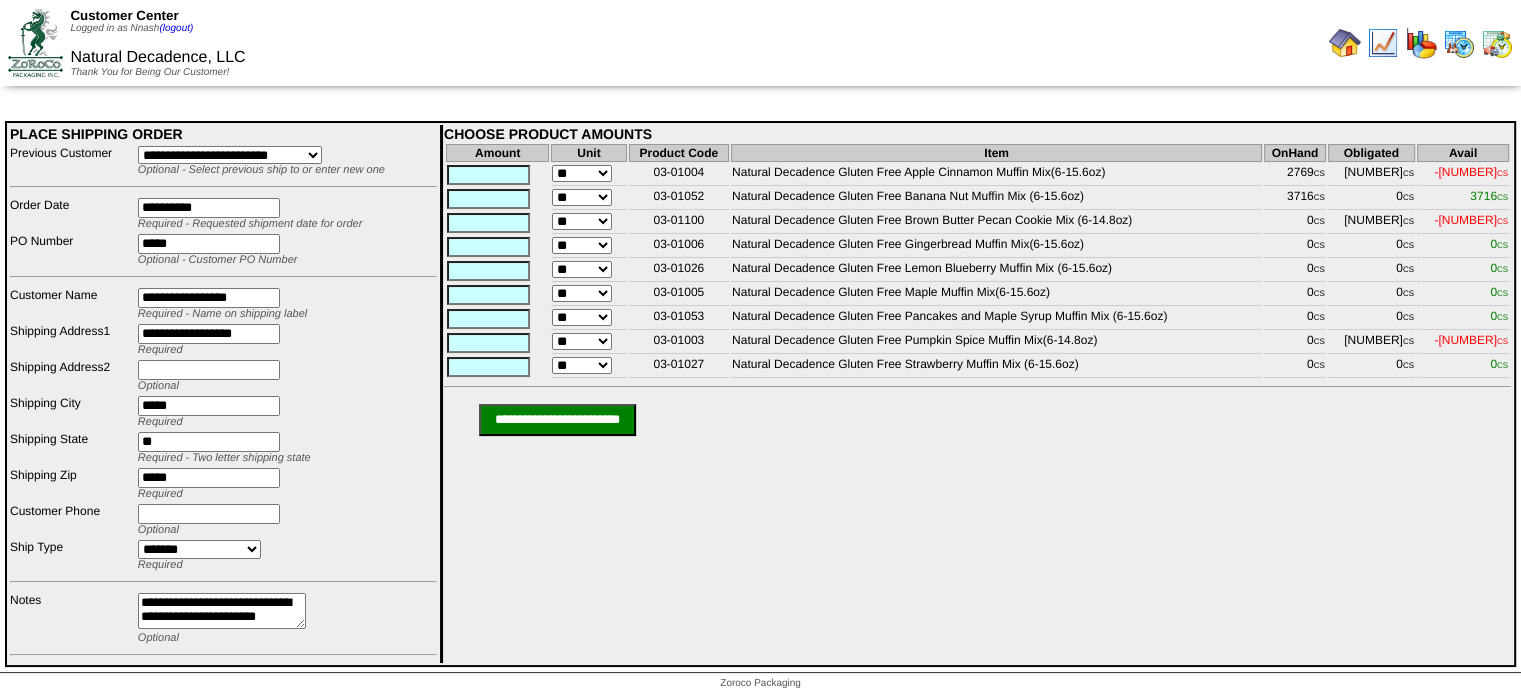 type on "**********" 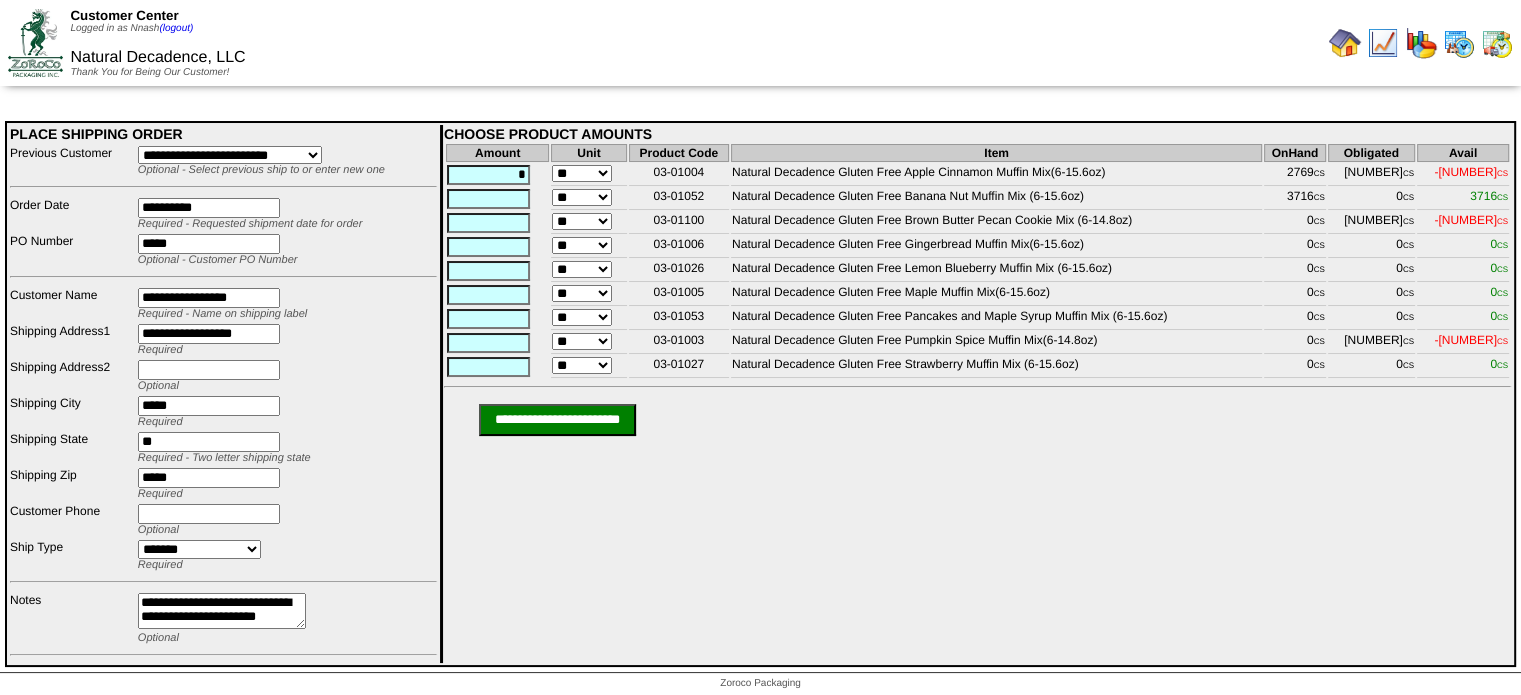 type on "*" 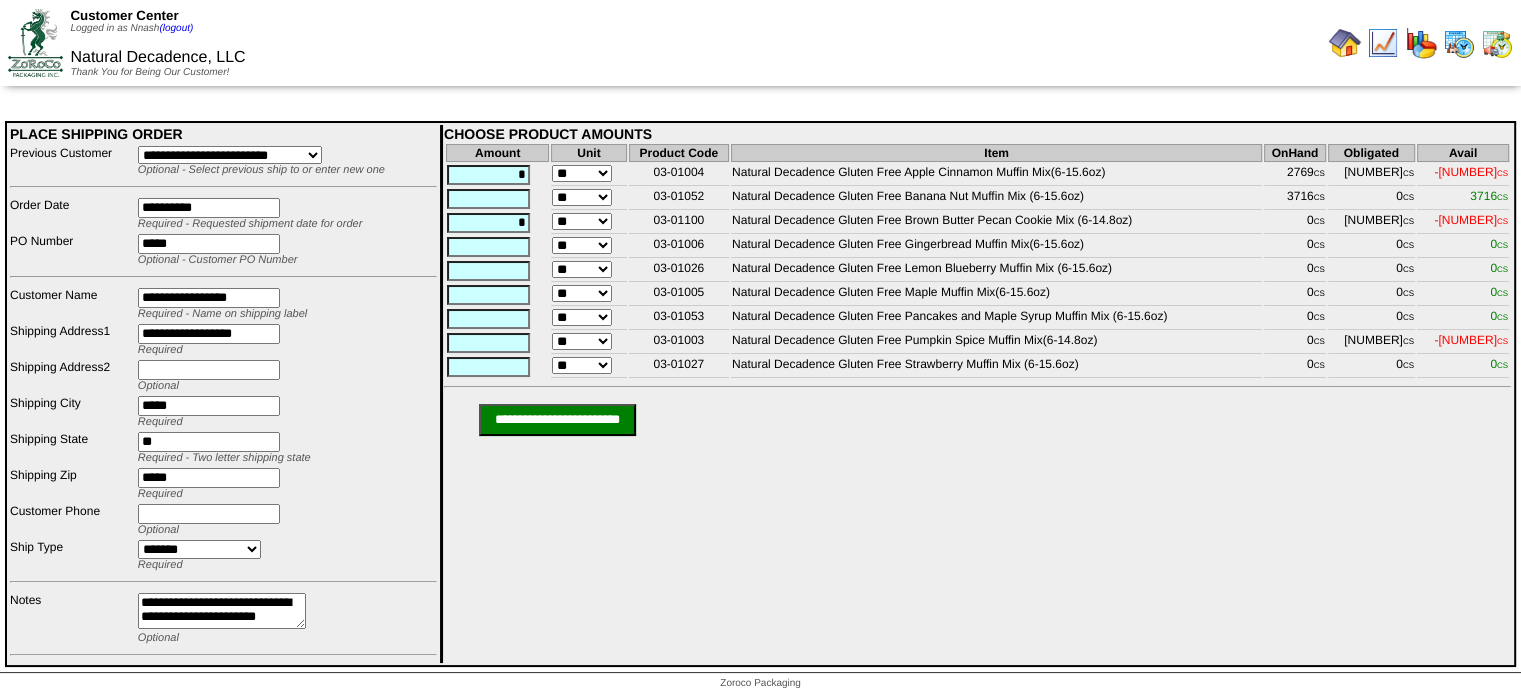 type on "*" 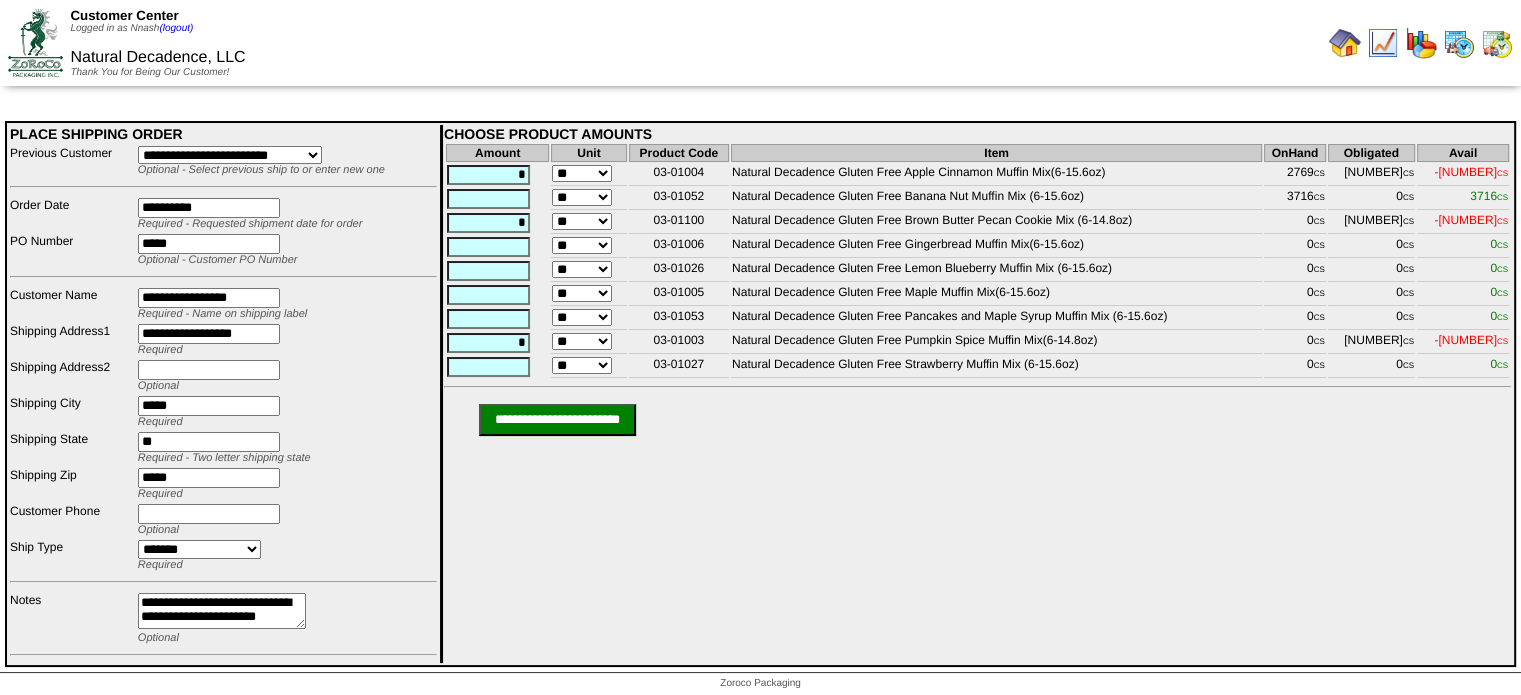 type on "*" 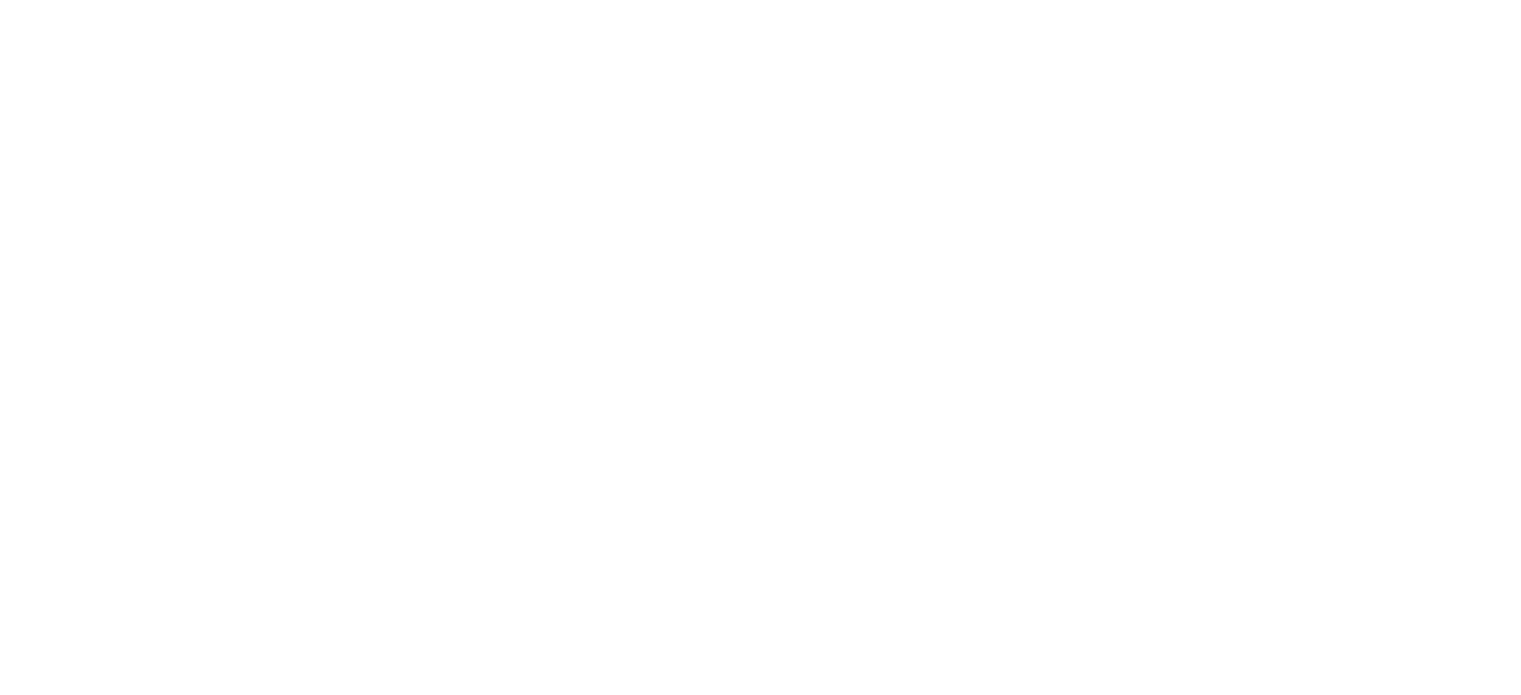scroll, scrollTop: 0, scrollLeft: 0, axis: both 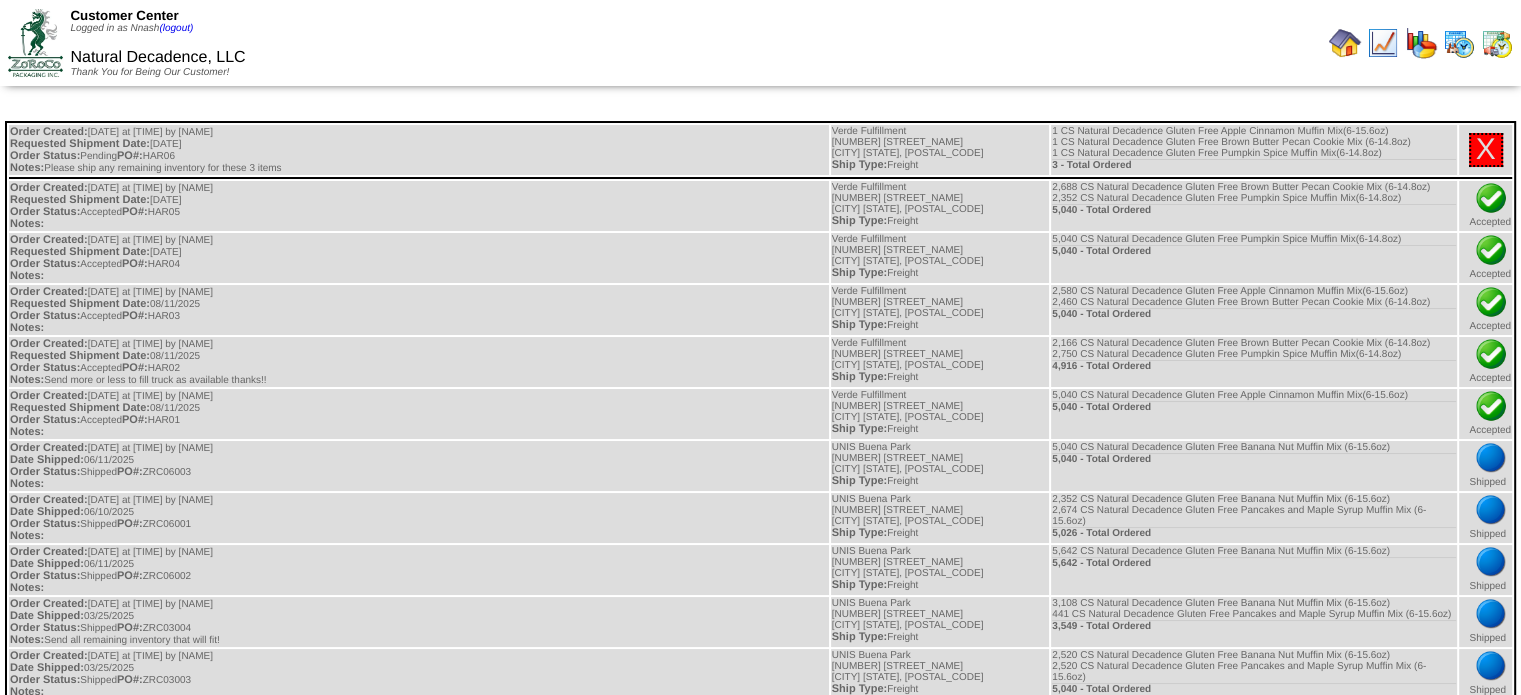 click at bounding box center [1345, 43] 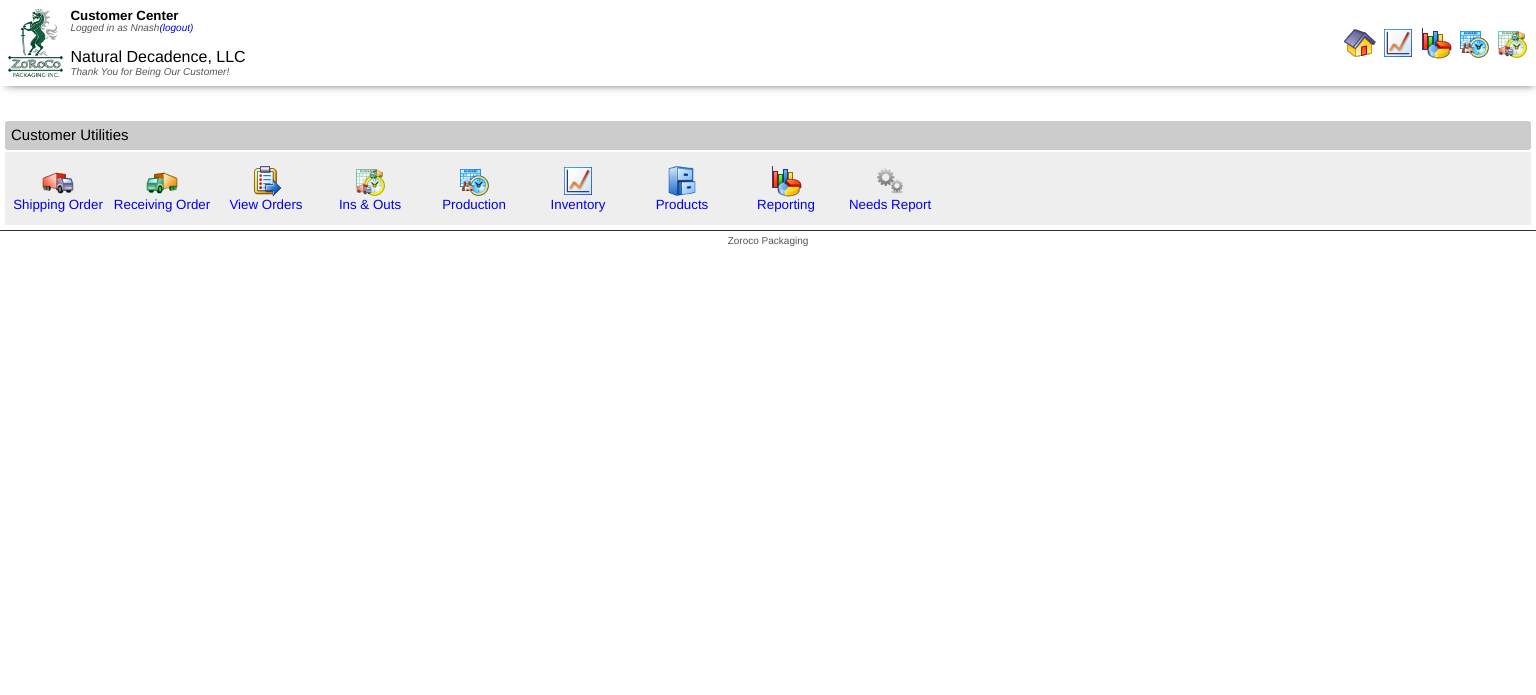 scroll, scrollTop: 0, scrollLeft: 0, axis: both 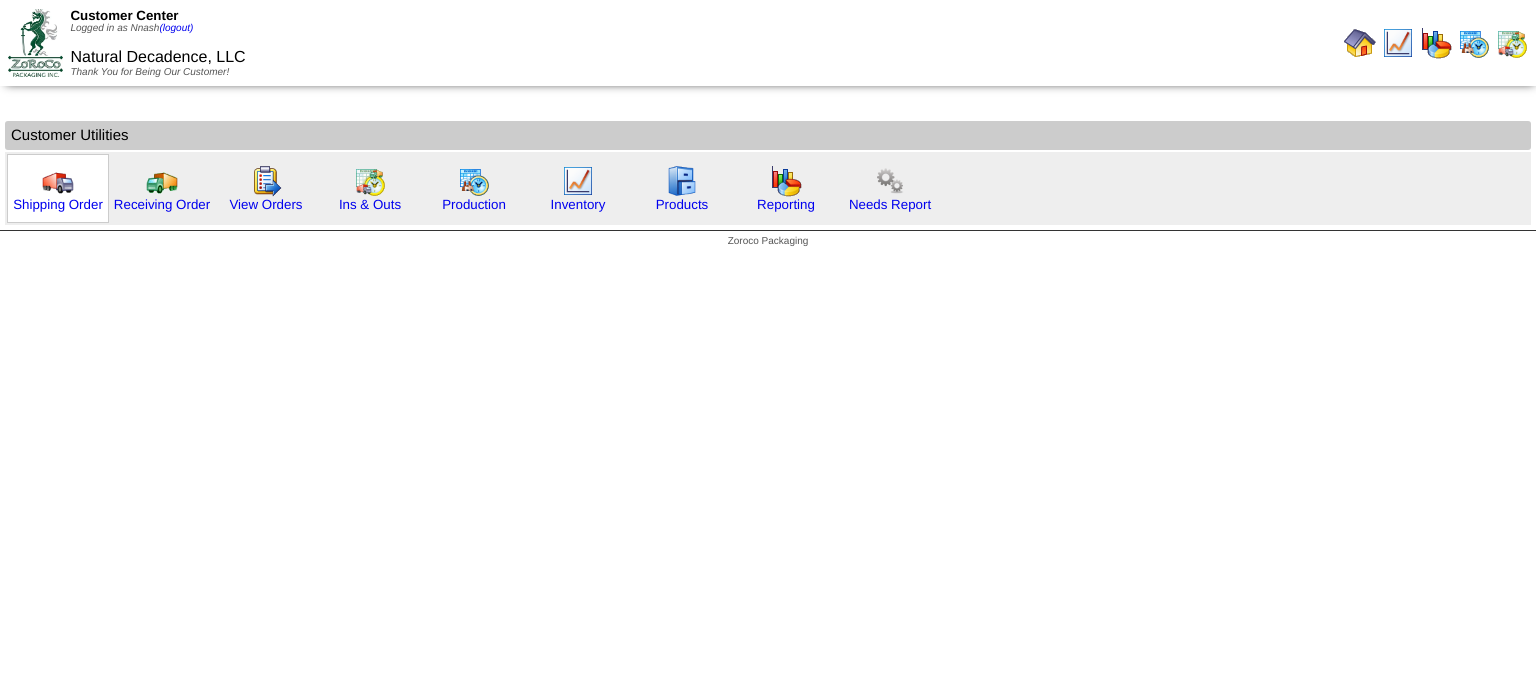 click at bounding box center (58, 181) 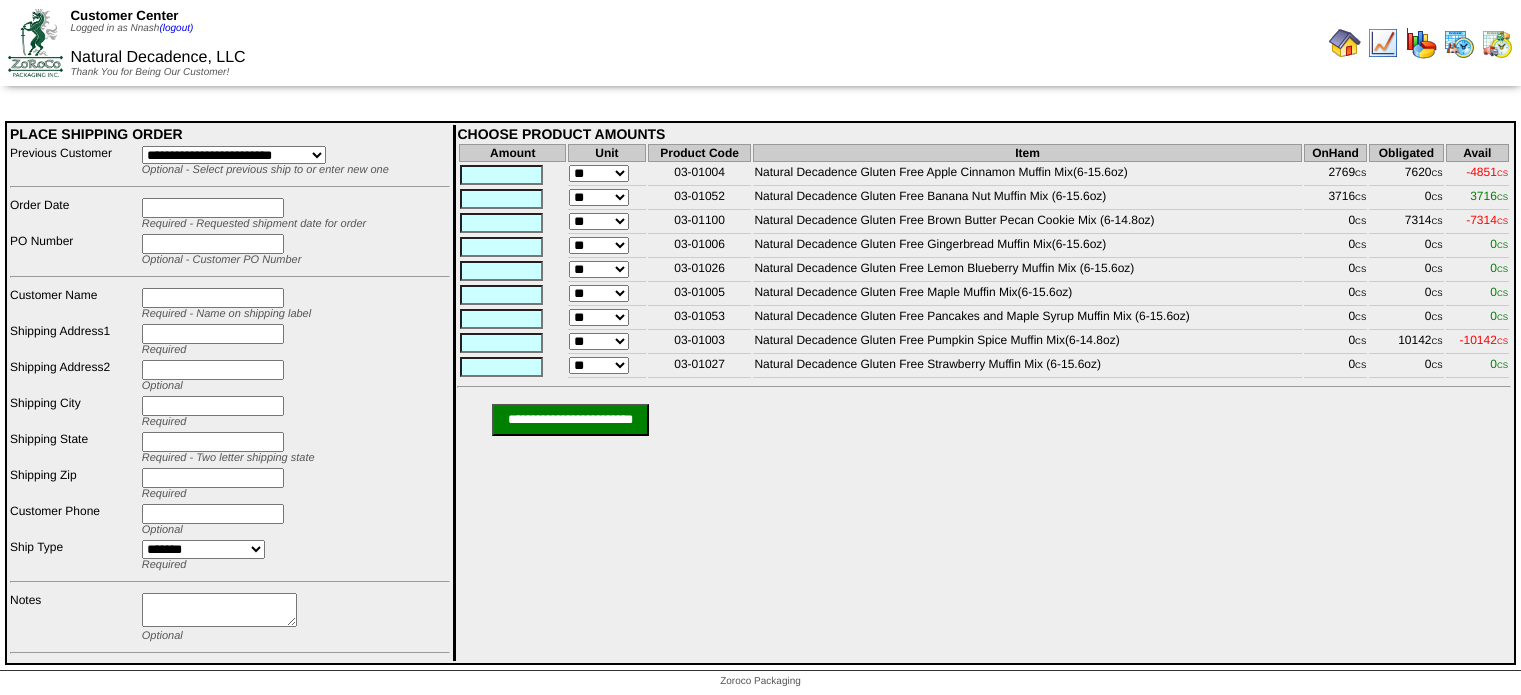 scroll, scrollTop: 0, scrollLeft: 0, axis: both 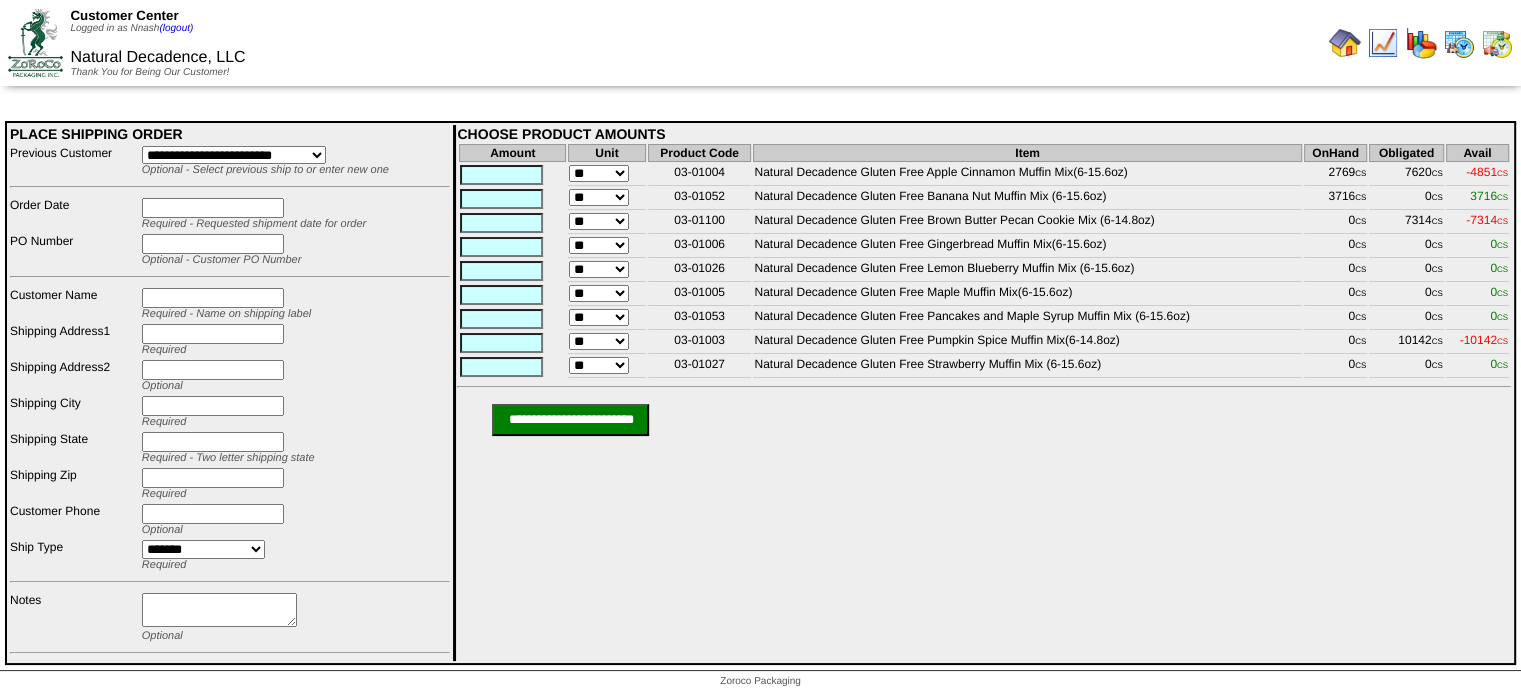 click on "**********" at bounding box center (234, 155) 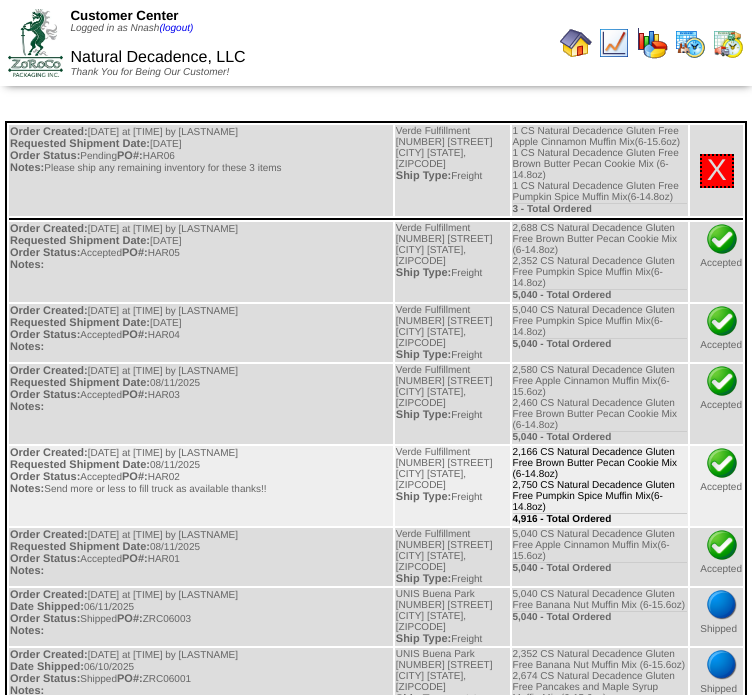 scroll, scrollTop: 0, scrollLeft: 0, axis: both 